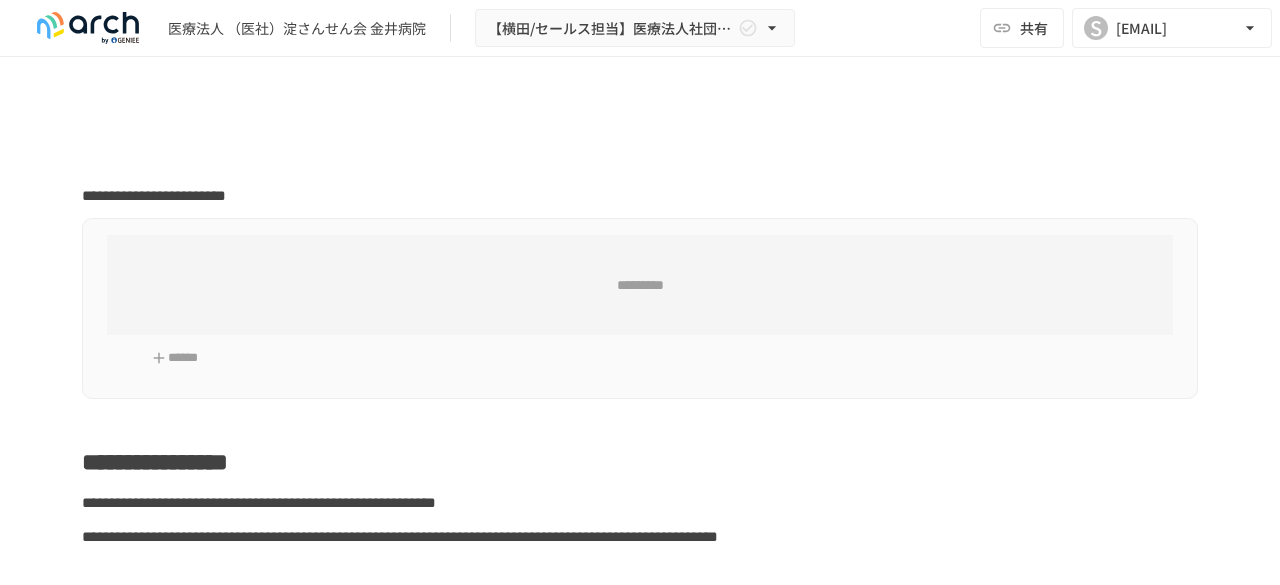 scroll, scrollTop: 0, scrollLeft: 0, axis: both 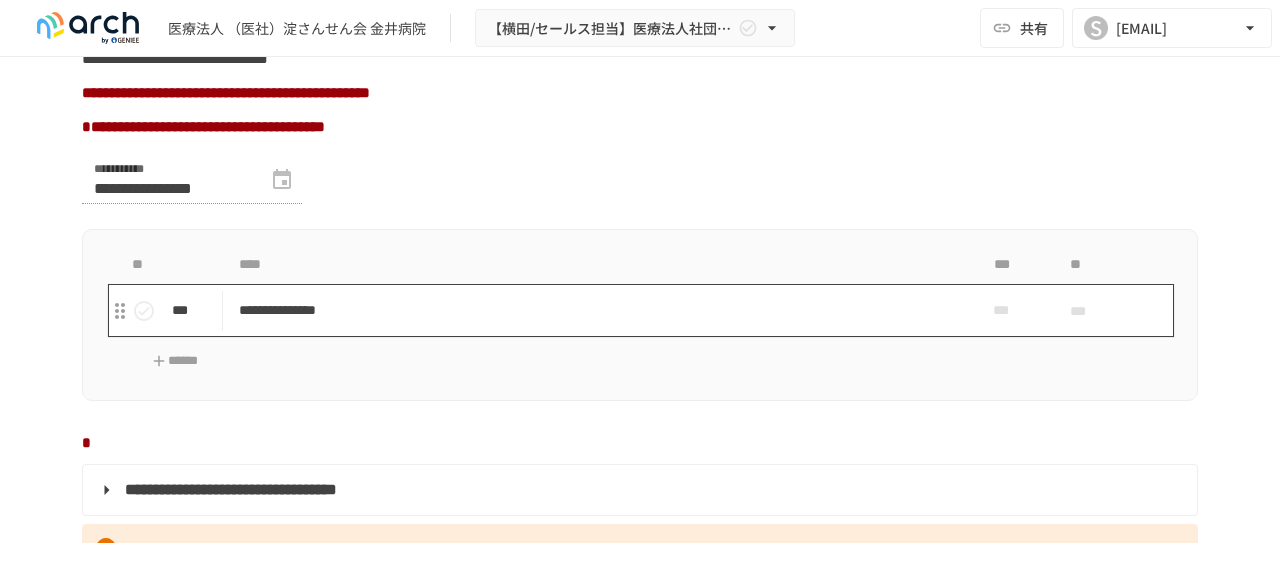 click on "**********" at bounding box center (598, 310) 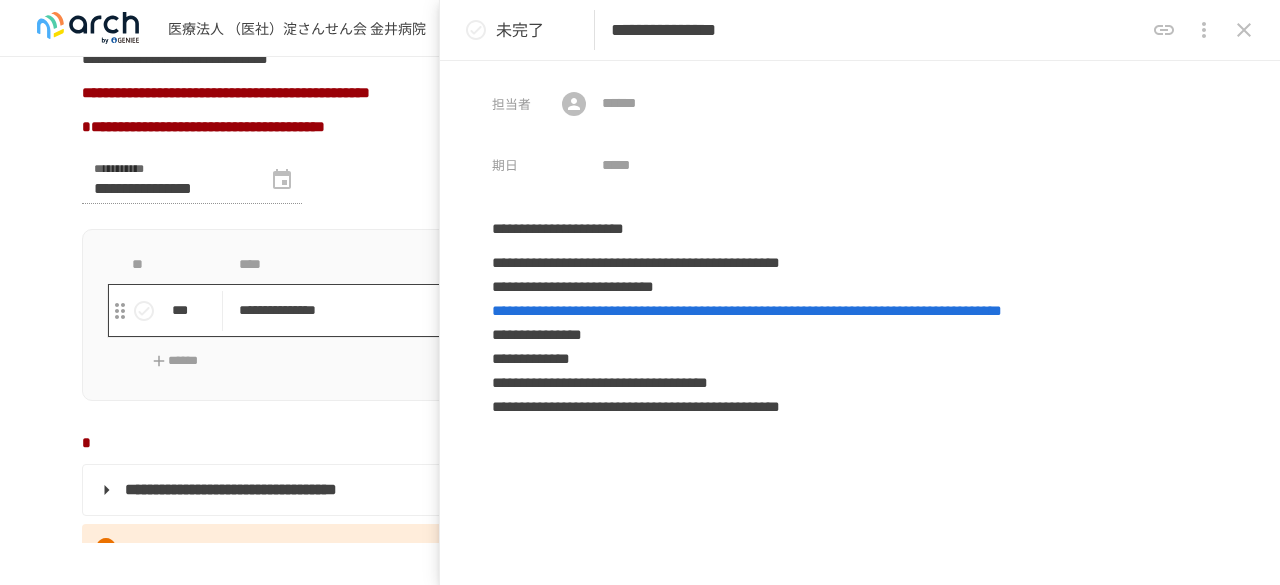 click on "**********" at bounding box center (598, 310) 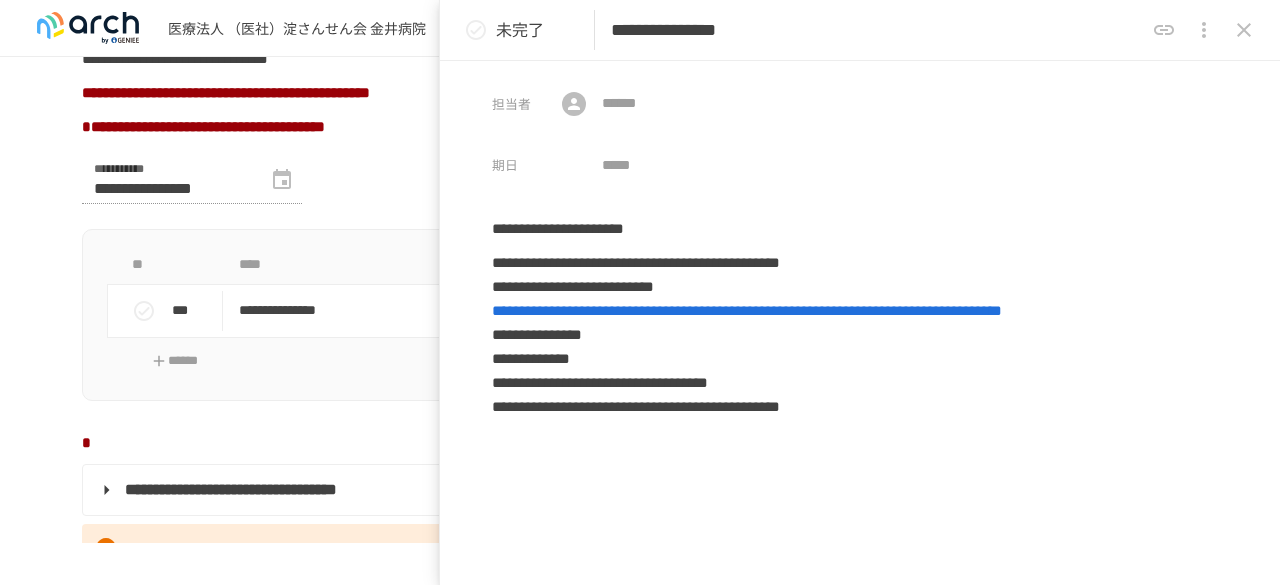click on "**********" at bounding box center [640, 315] 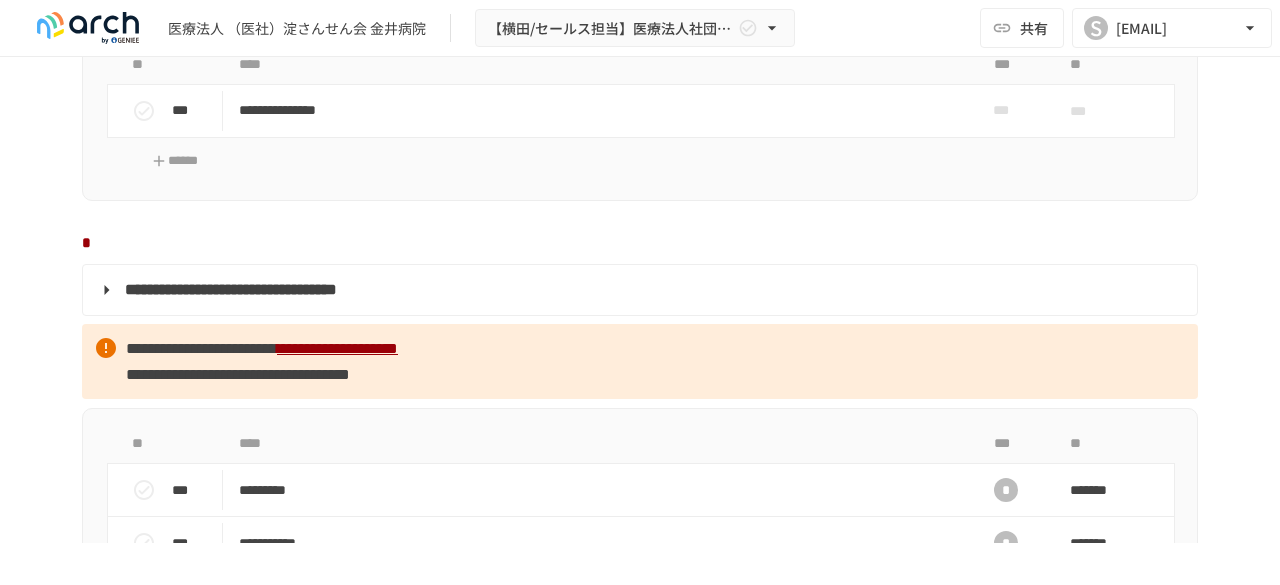 scroll, scrollTop: 1800, scrollLeft: 0, axis: vertical 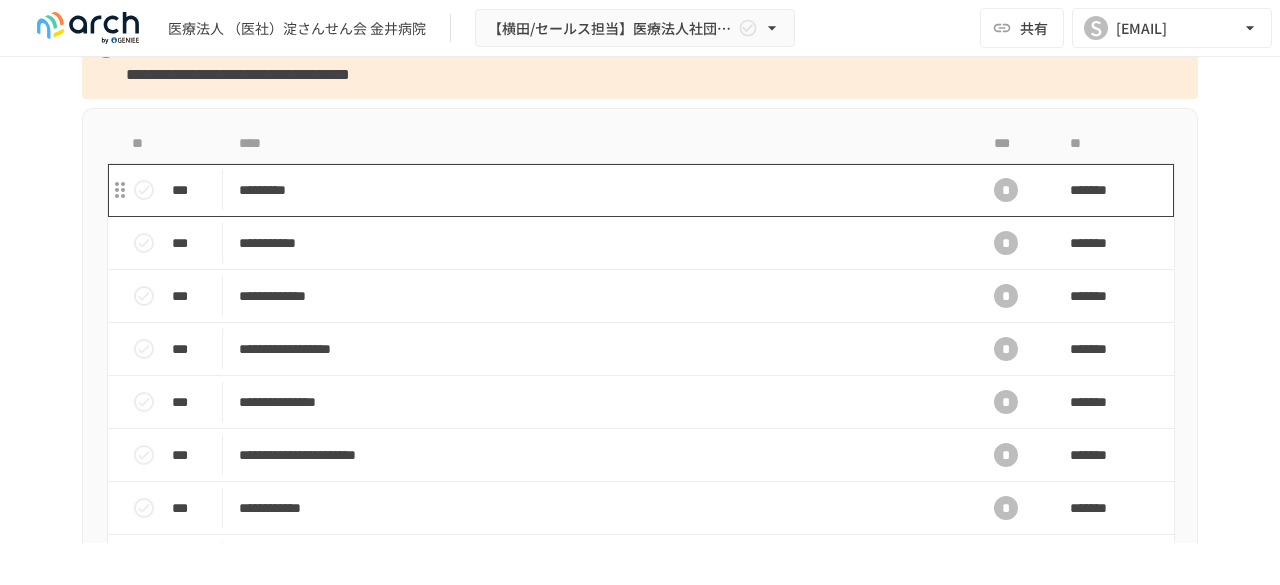 click on "*********" at bounding box center [598, 190] 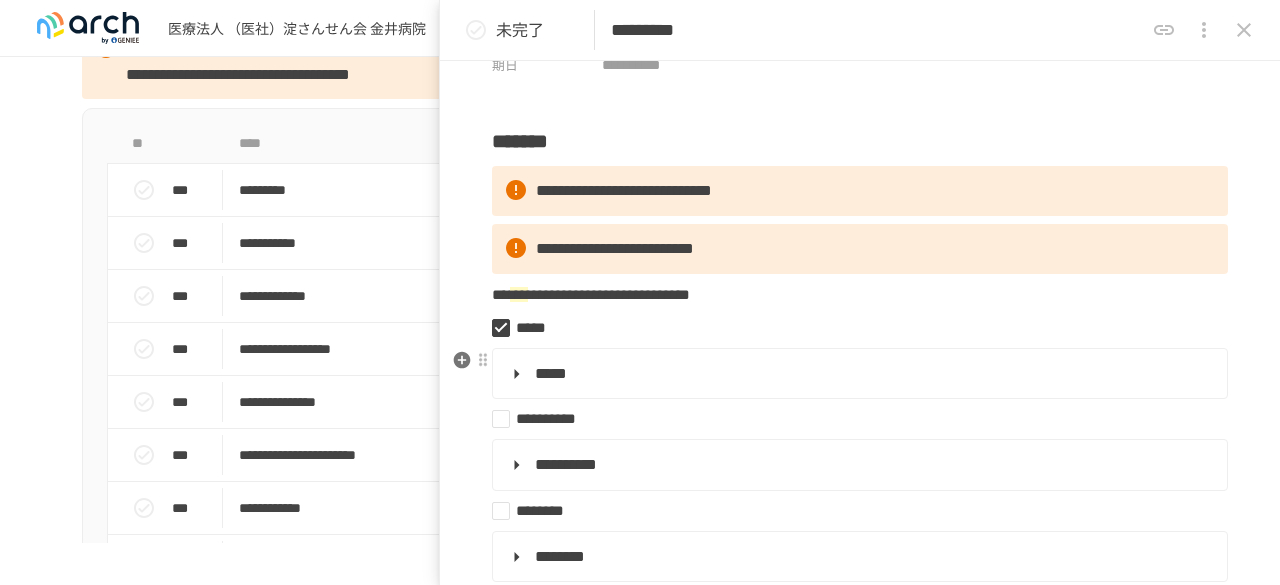scroll, scrollTop: 200, scrollLeft: 0, axis: vertical 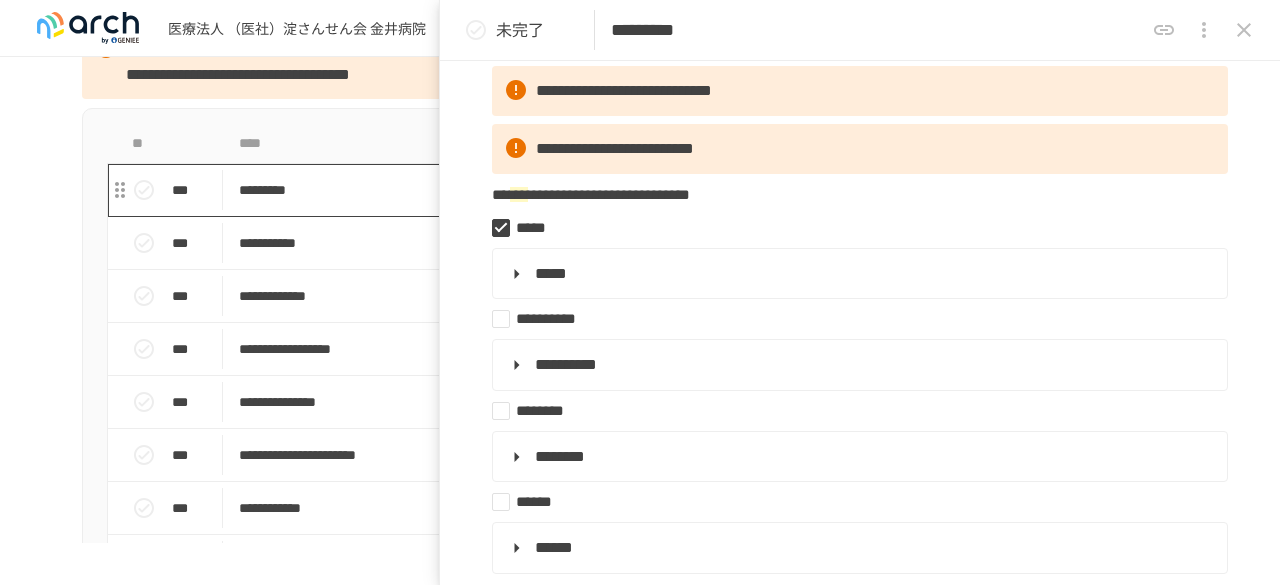 click on "*********" at bounding box center [598, 190] 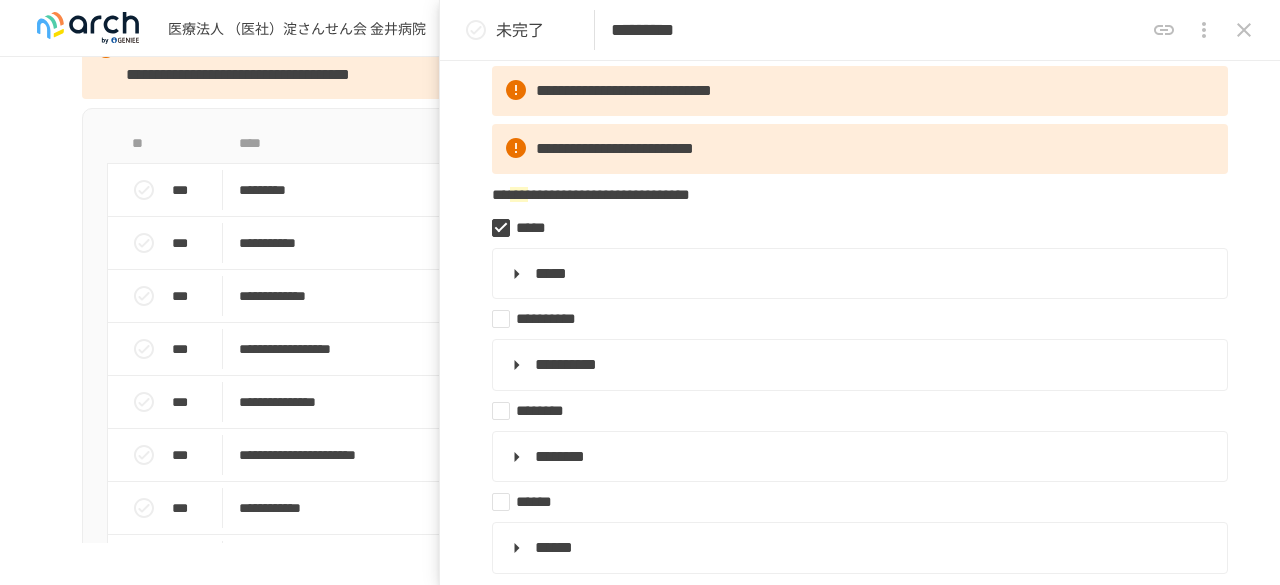 click 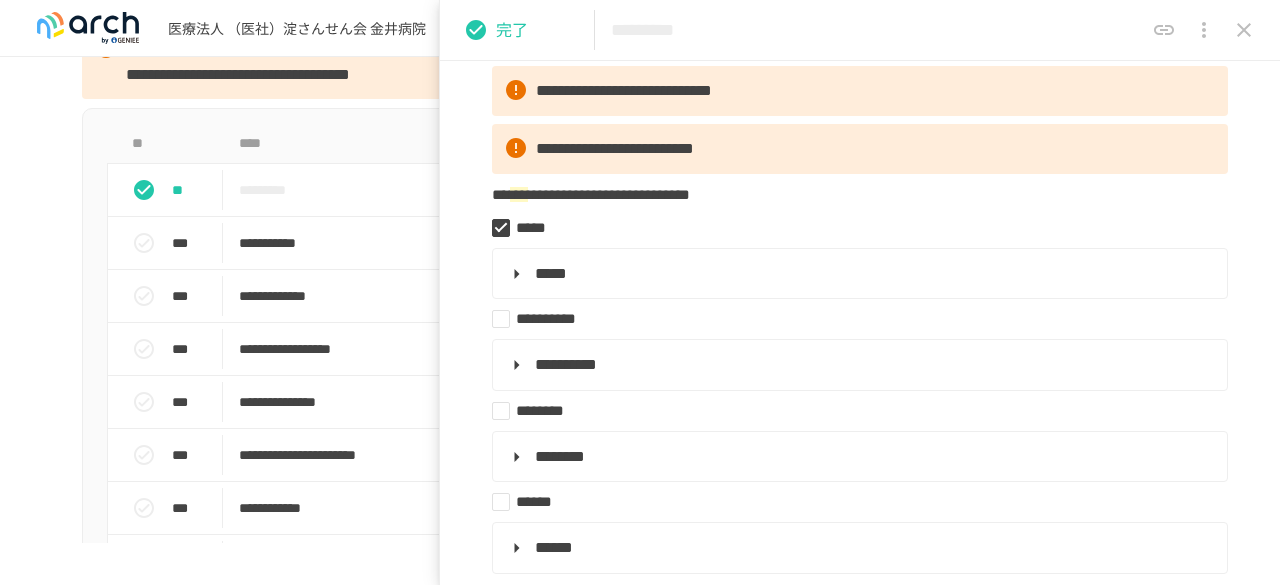 click 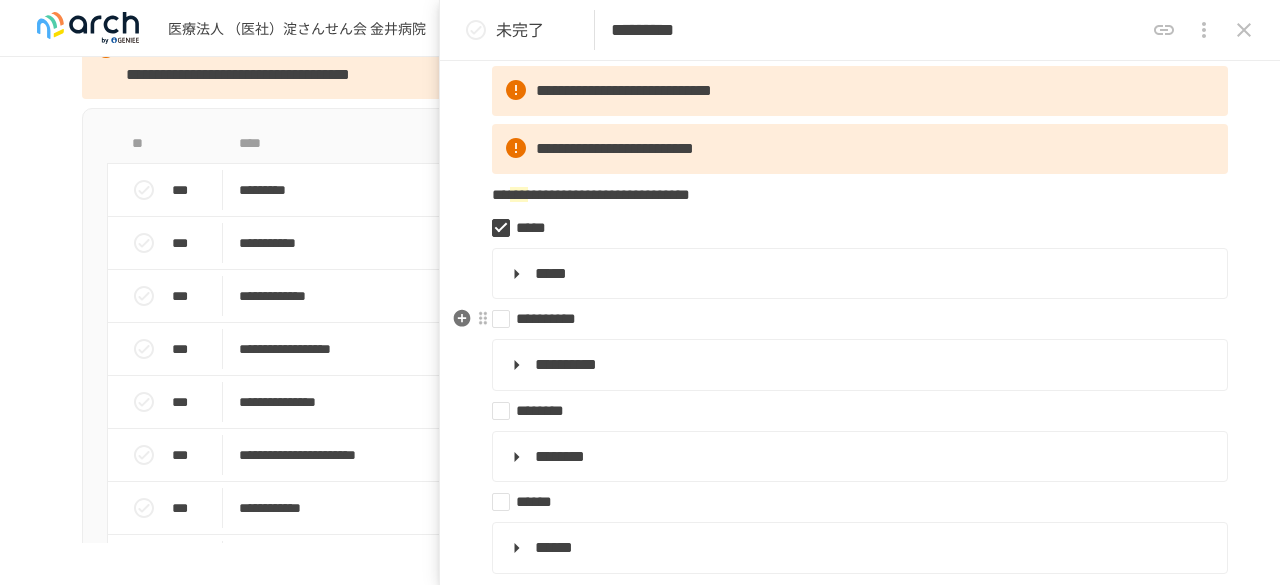 scroll, scrollTop: 300, scrollLeft: 0, axis: vertical 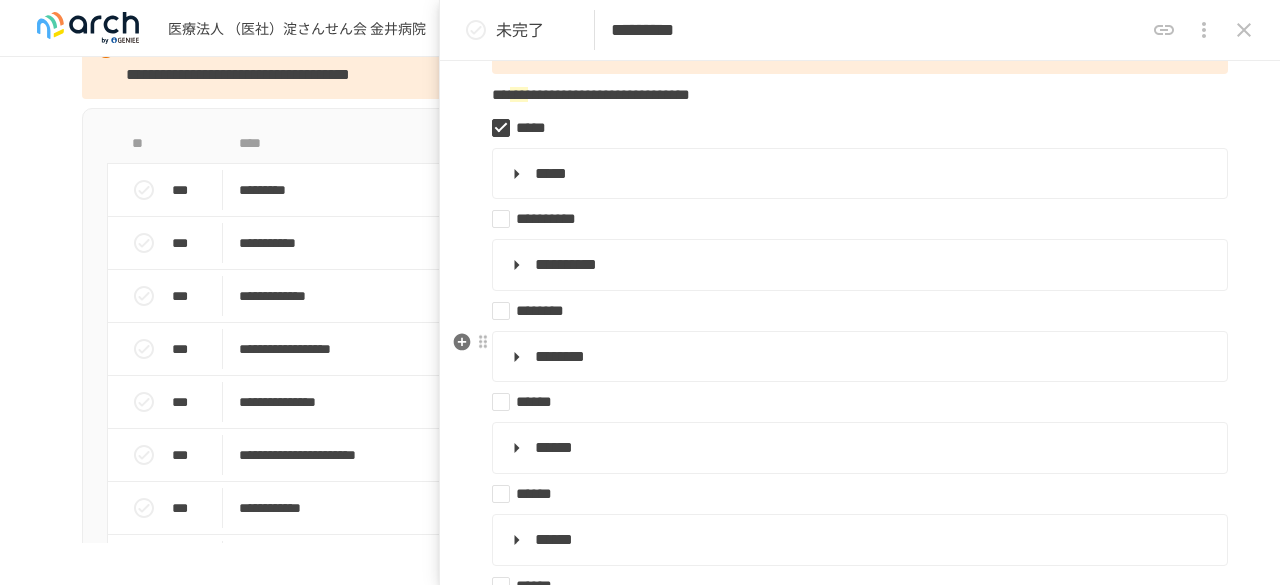 click on "********" at bounding box center (858, 357) 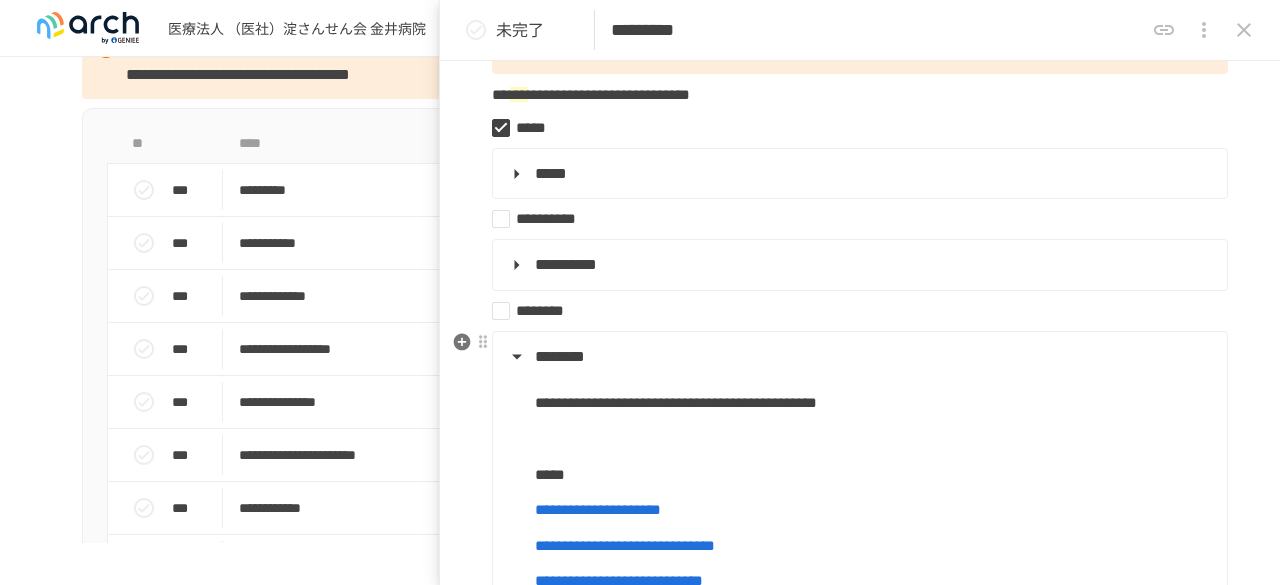 scroll, scrollTop: 400, scrollLeft: 0, axis: vertical 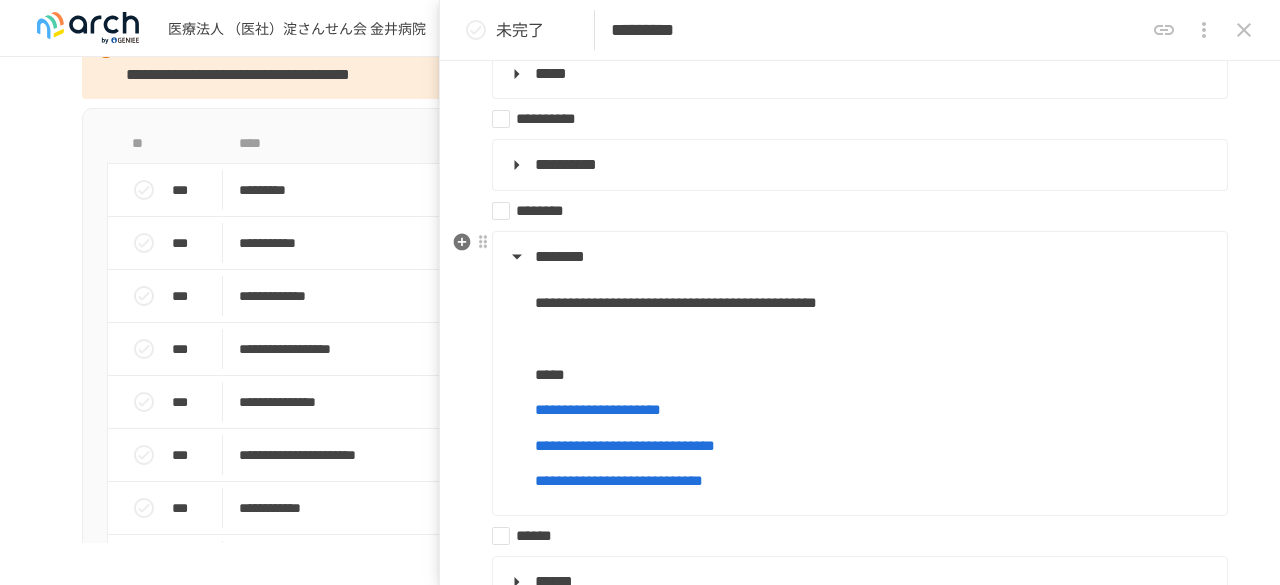click on "********" at bounding box center (858, 257) 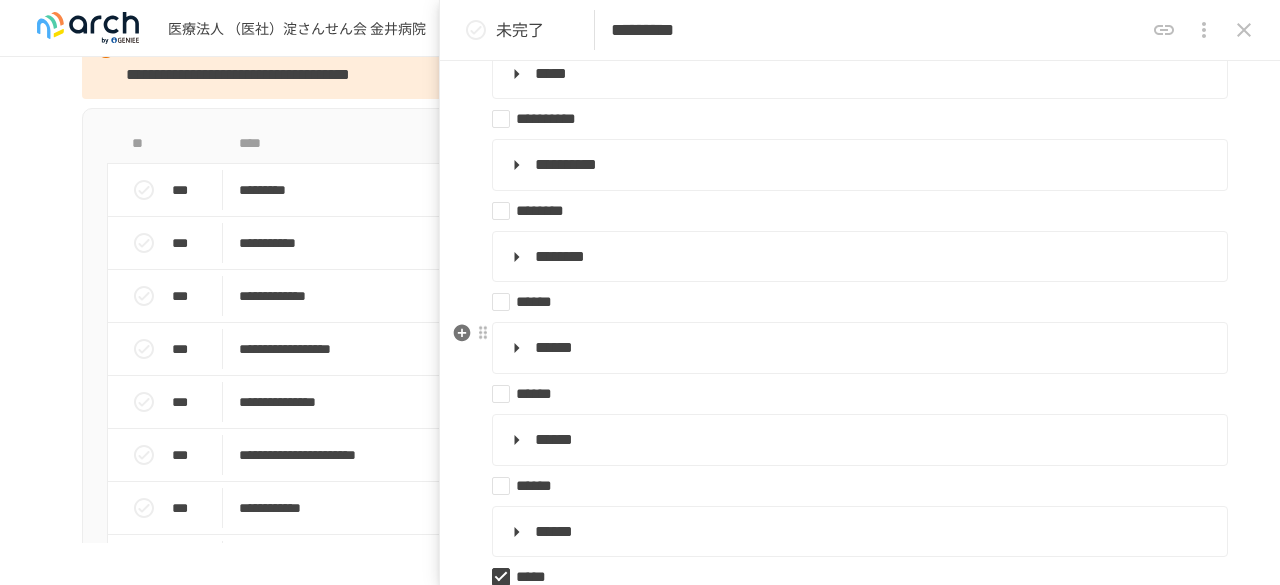 scroll, scrollTop: 300, scrollLeft: 0, axis: vertical 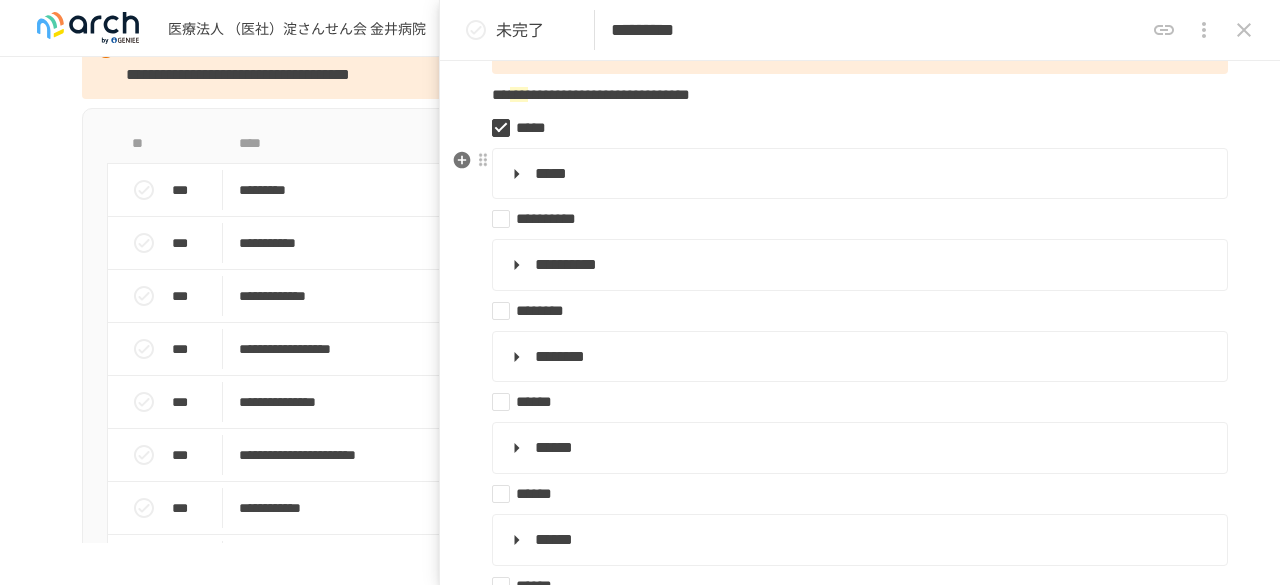 click on "*****" at bounding box center (858, 174) 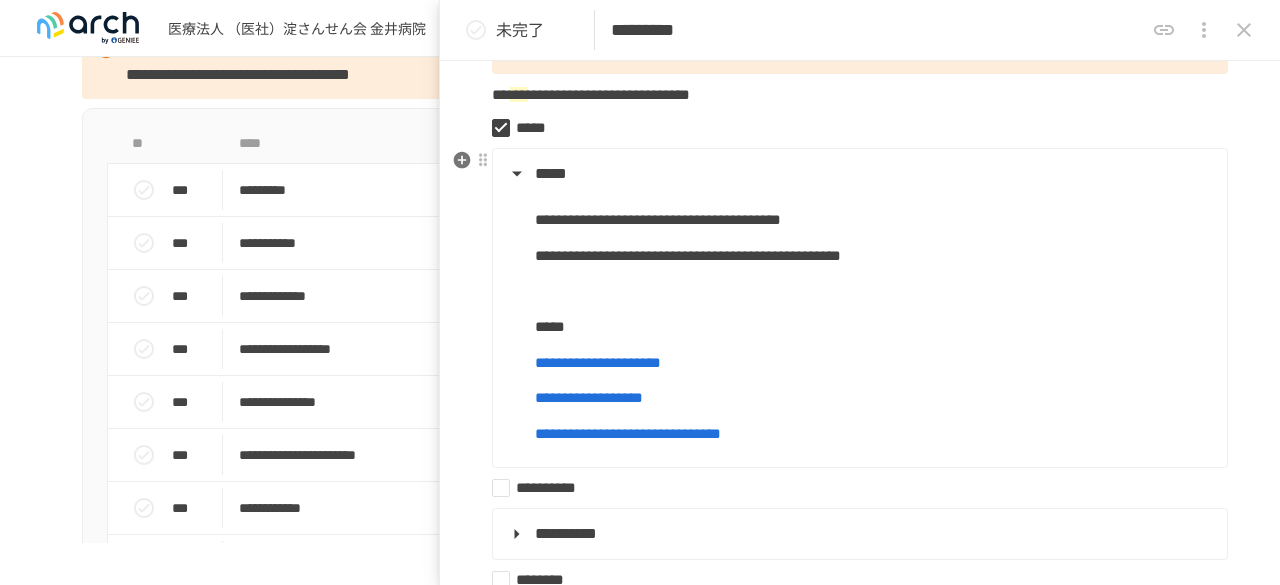 click on "*****" at bounding box center [858, 174] 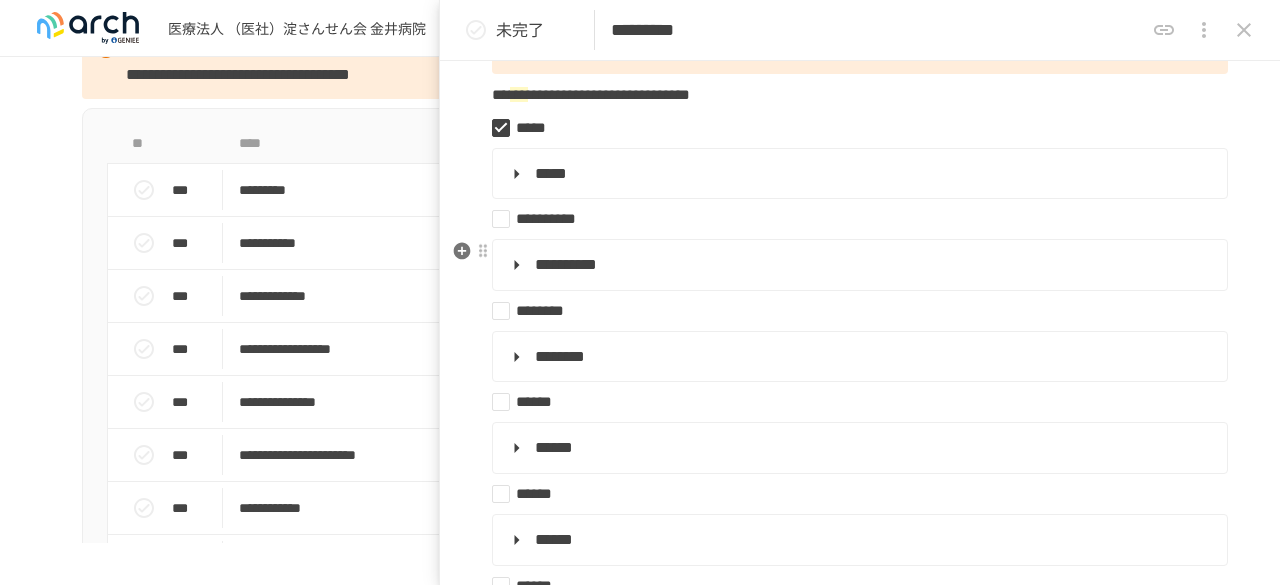 scroll, scrollTop: 400, scrollLeft: 0, axis: vertical 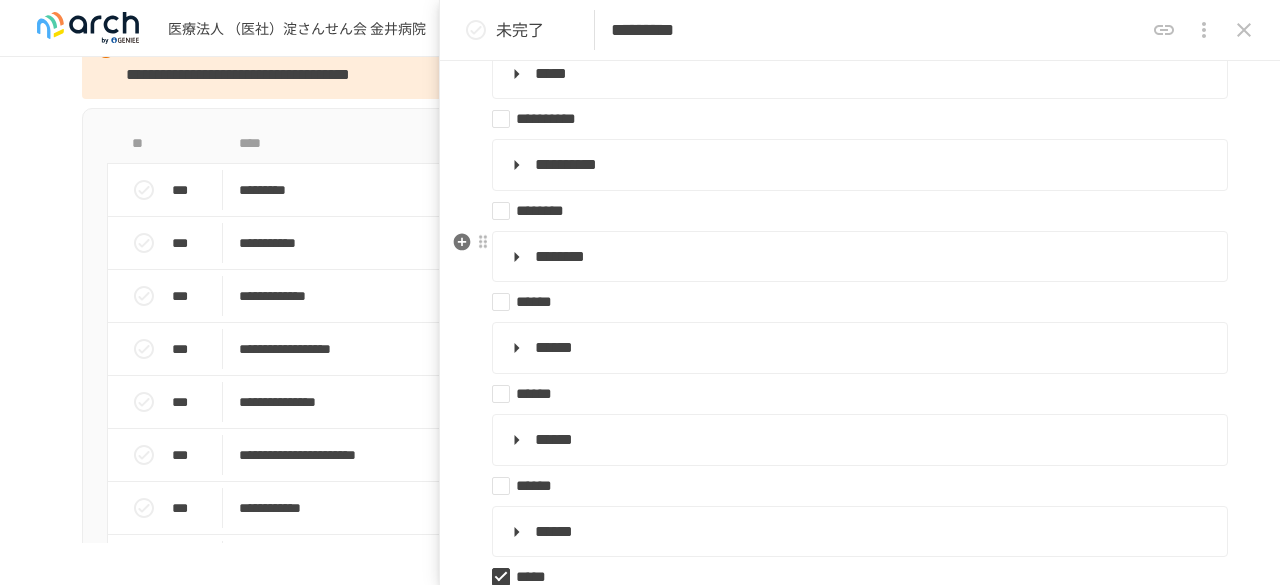 click on "********" at bounding box center (858, 257) 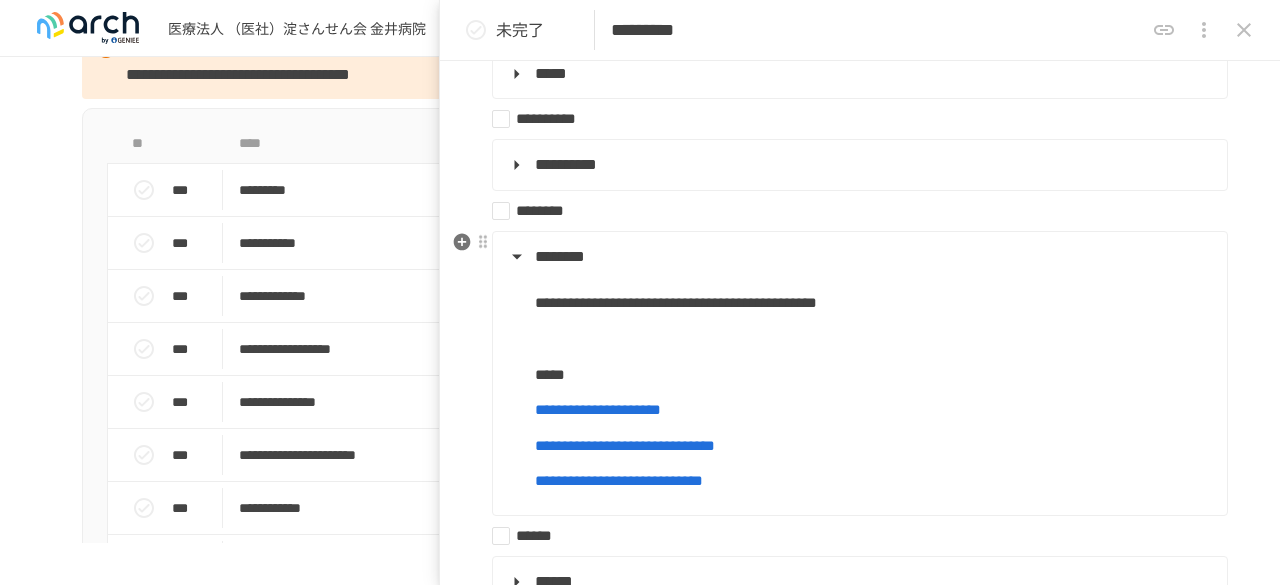 scroll, scrollTop: 500, scrollLeft: 0, axis: vertical 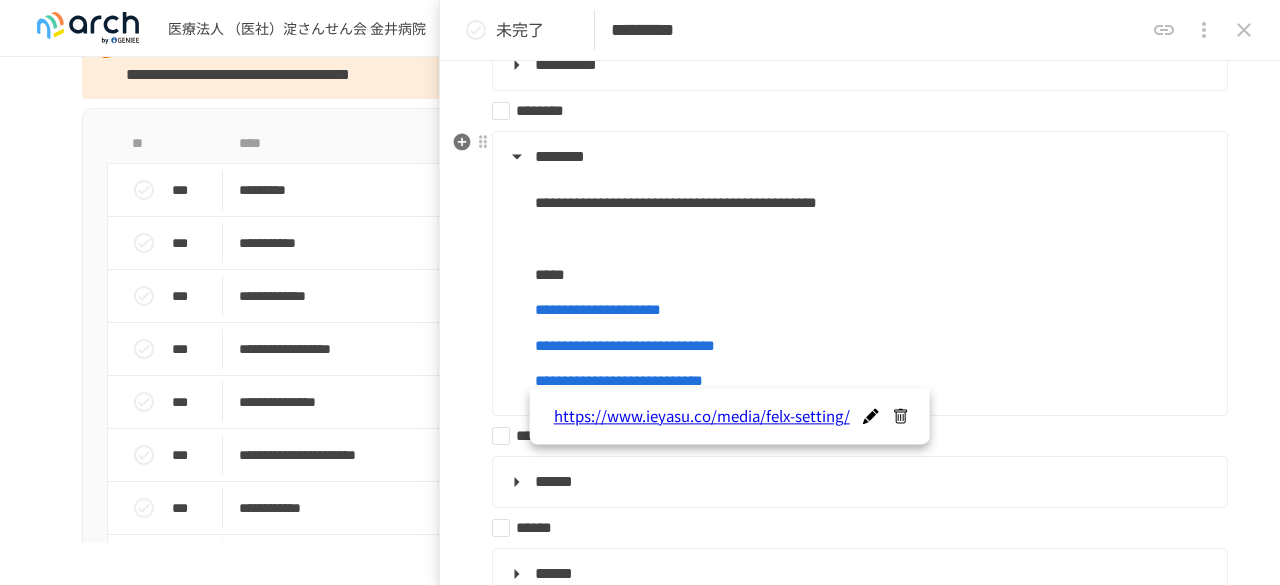 click on "**********" at bounding box center (625, 345) 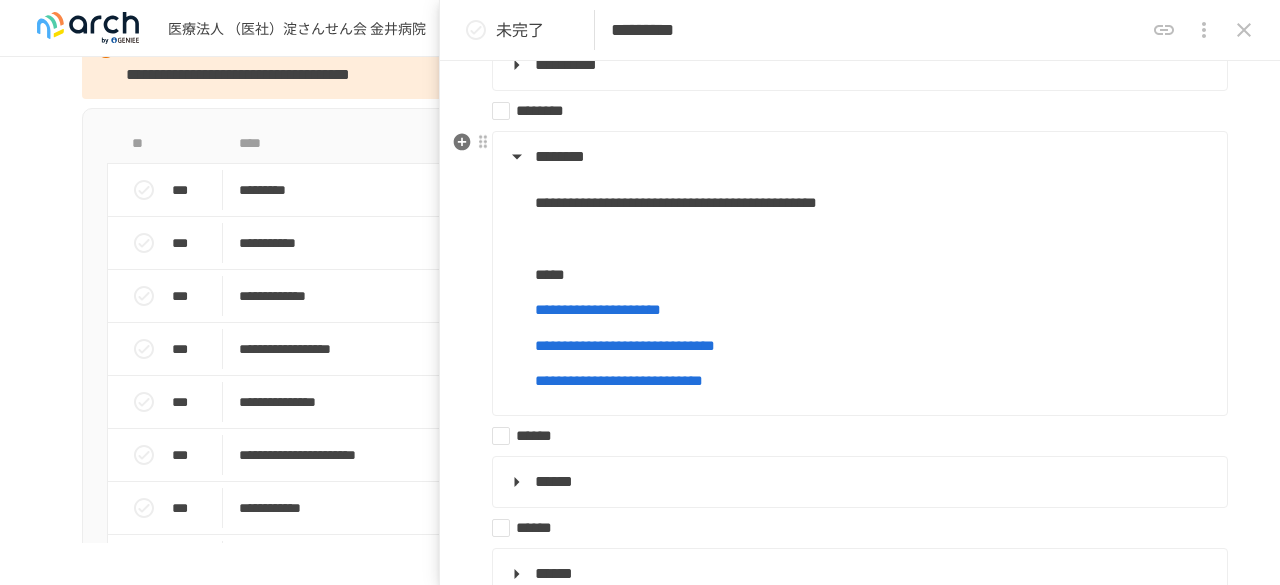 click at bounding box center (873, 239) 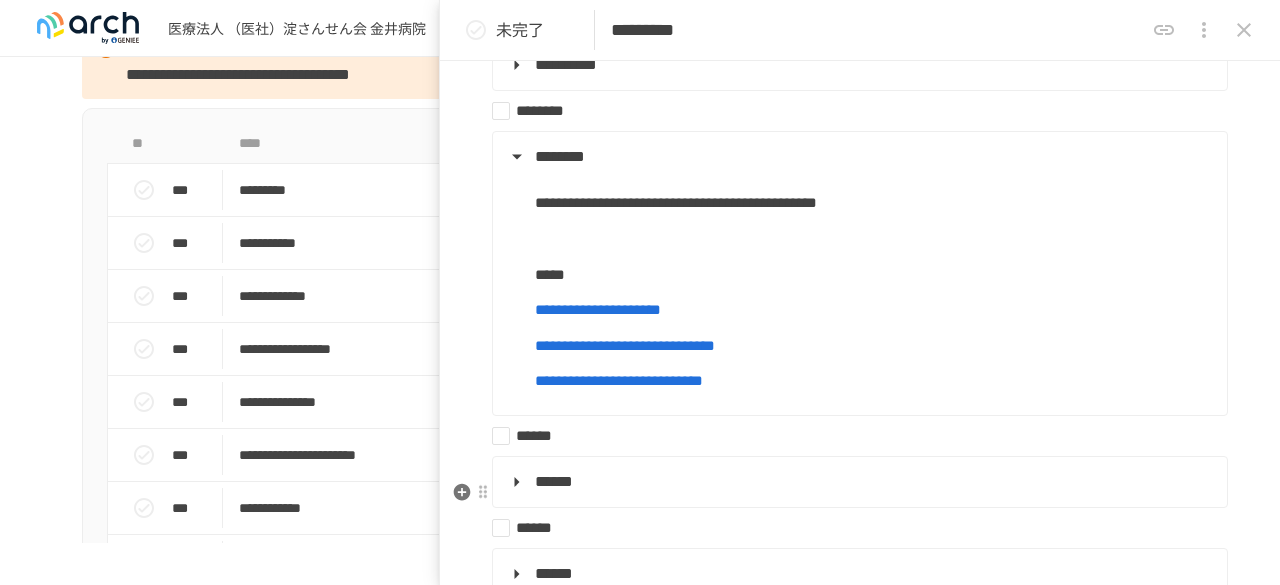 click on "******" at bounding box center (858, 482) 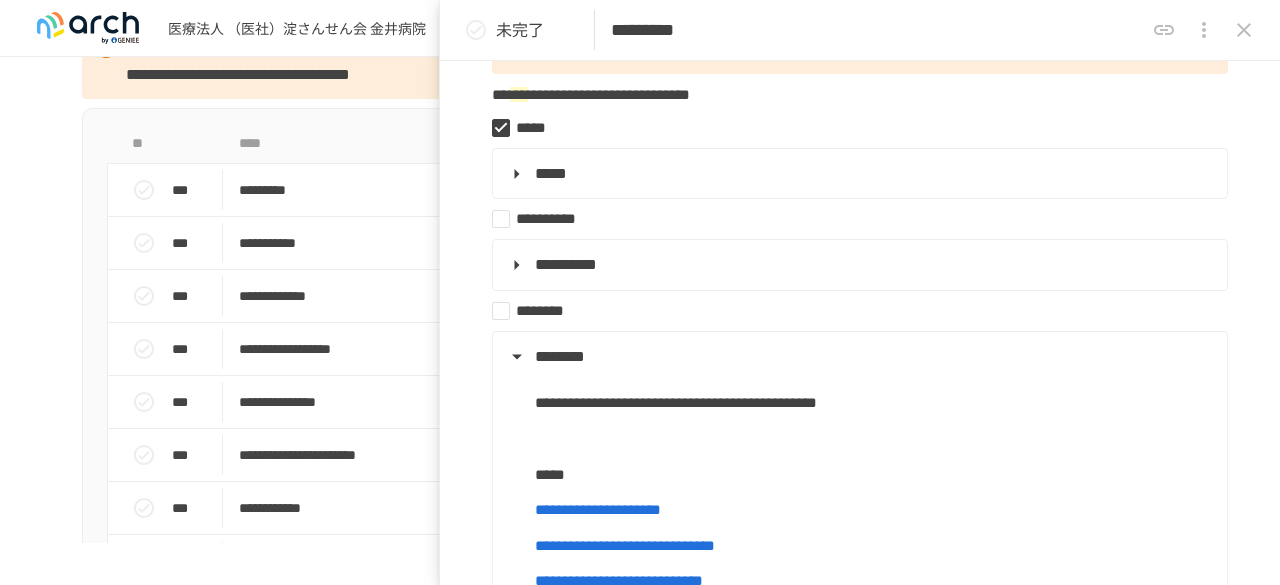 scroll, scrollTop: 200, scrollLeft: 0, axis: vertical 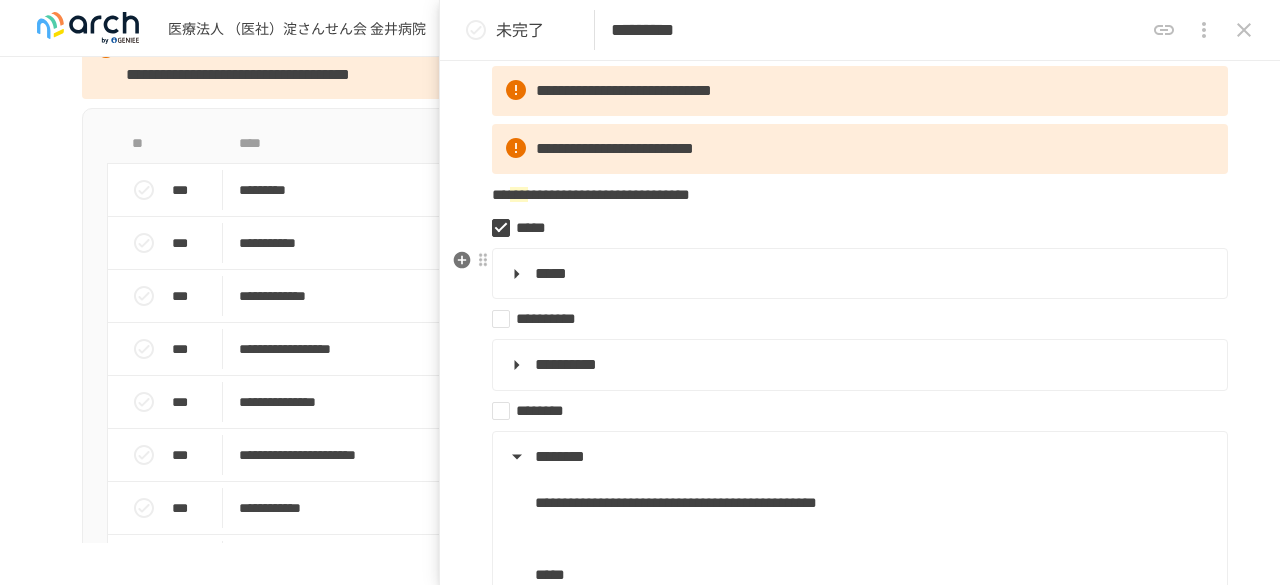 click on "*****" at bounding box center (858, 274) 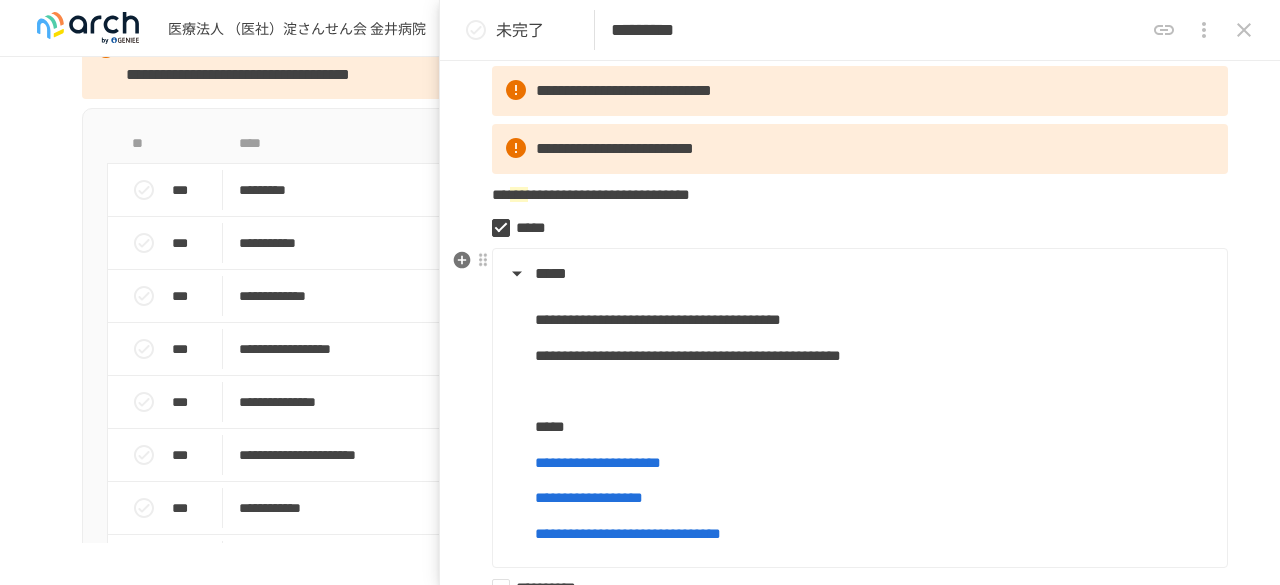 scroll, scrollTop: 300, scrollLeft: 0, axis: vertical 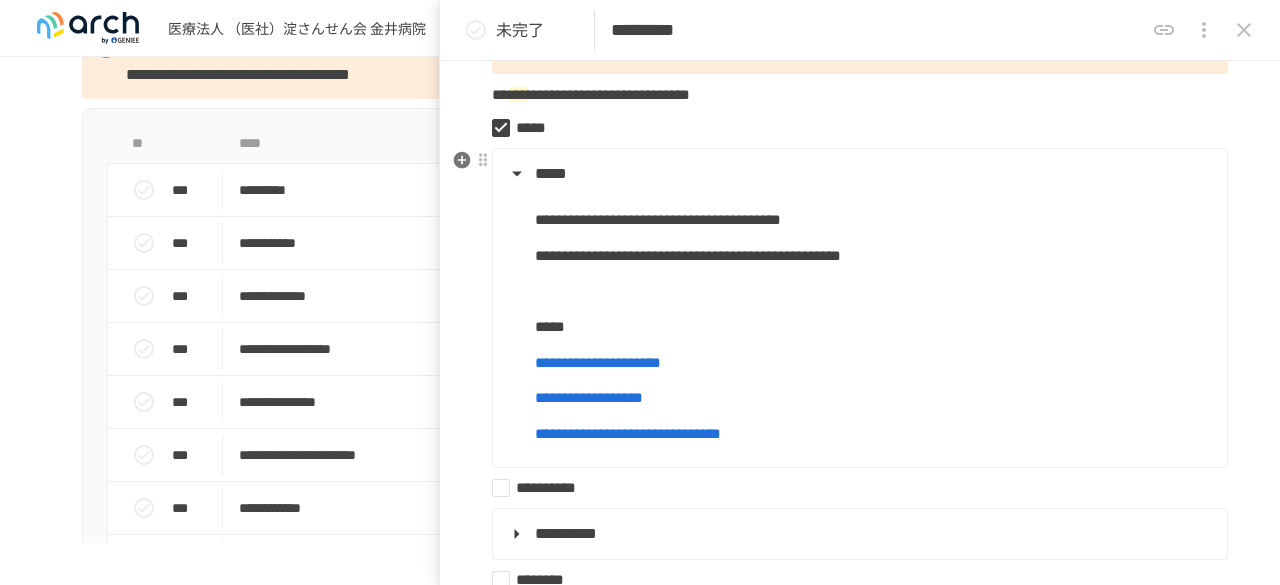 click on "*****" at bounding box center (858, 174) 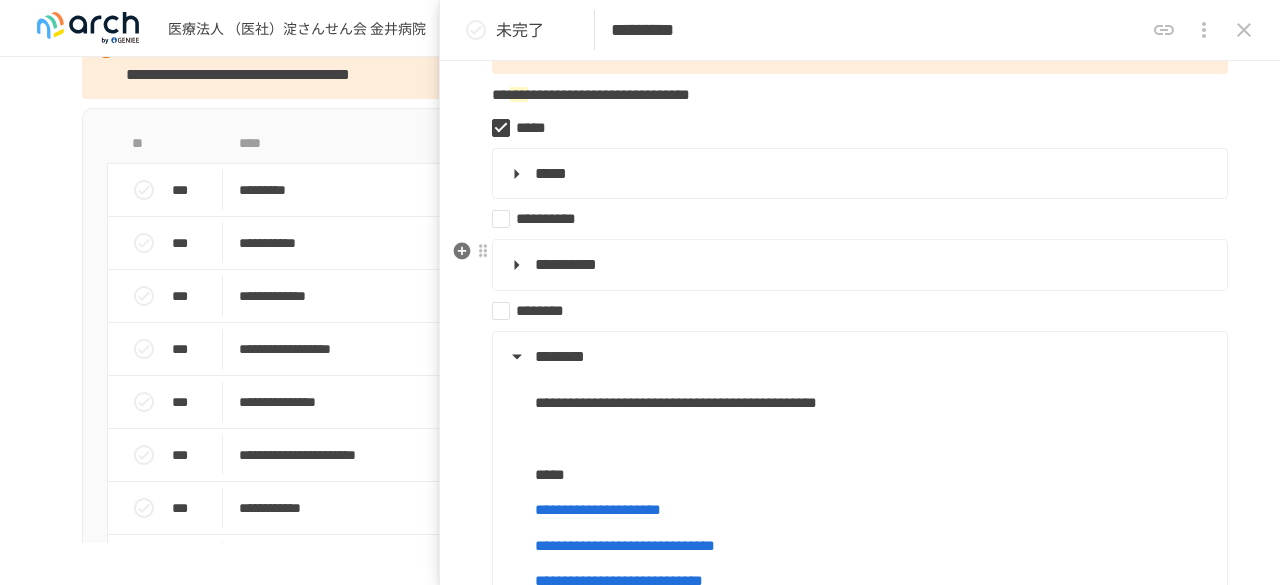 click on "**********" at bounding box center [858, 265] 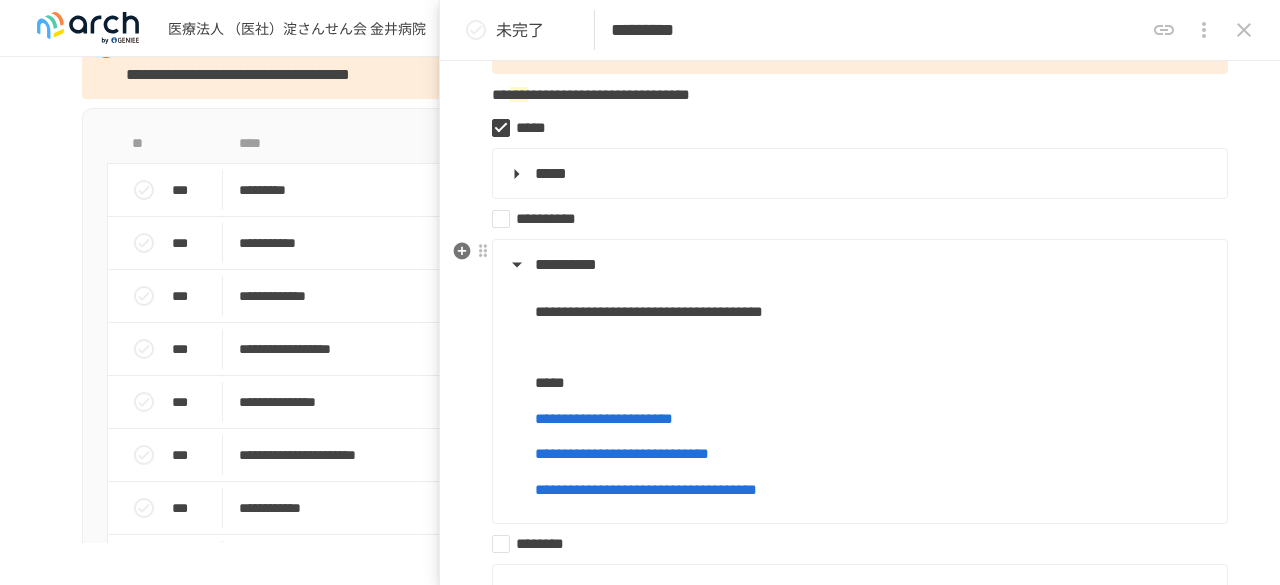 scroll, scrollTop: 400, scrollLeft: 0, axis: vertical 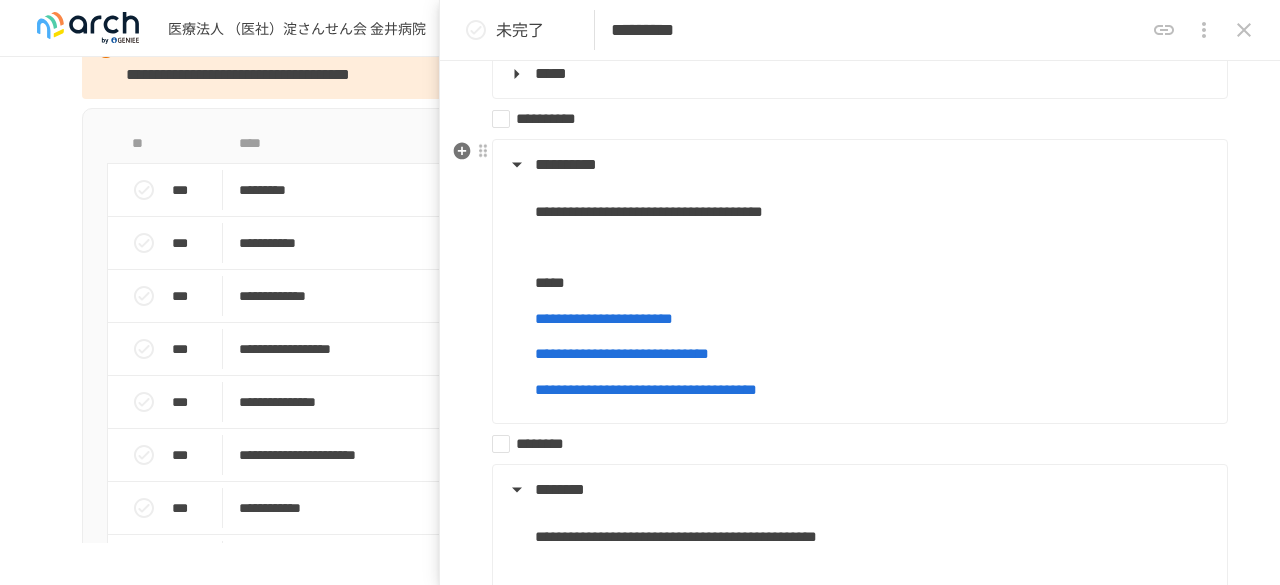 click on "**********" at bounding box center [858, 165] 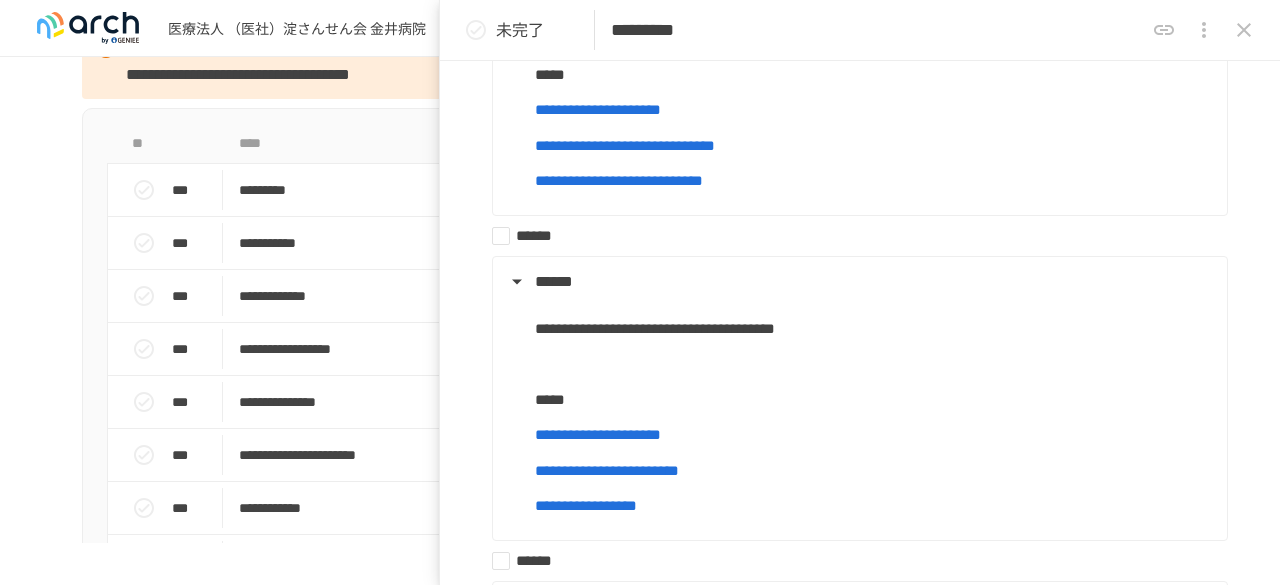 scroll, scrollTop: 500, scrollLeft: 0, axis: vertical 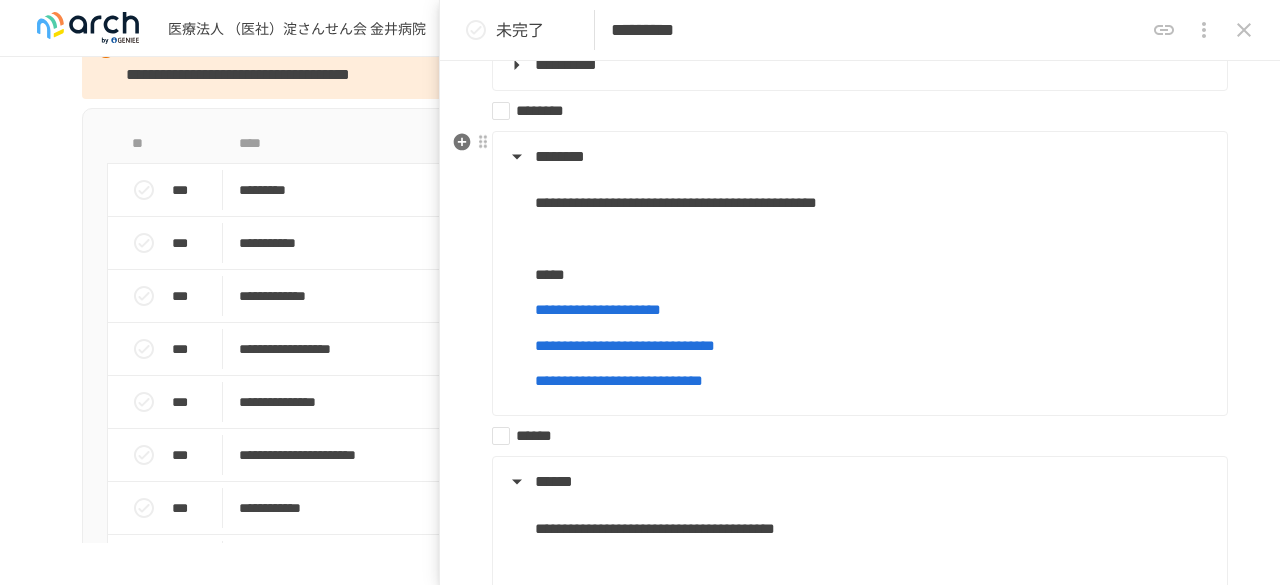 click on "********" at bounding box center [858, 157] 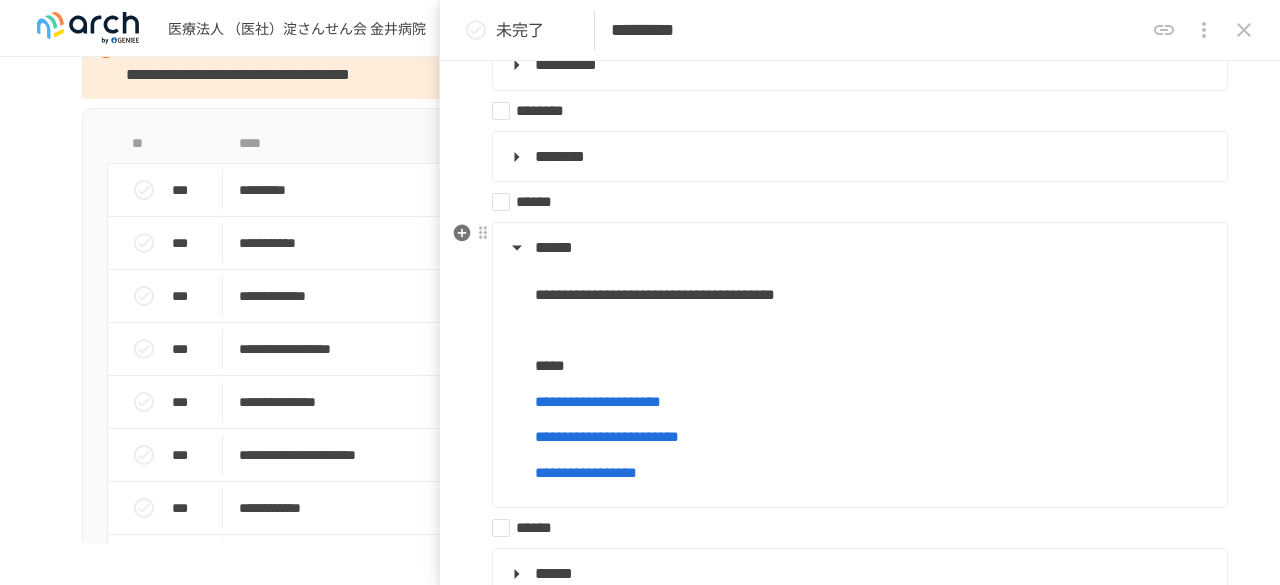 click on "******" at bounding box center (858, 248) 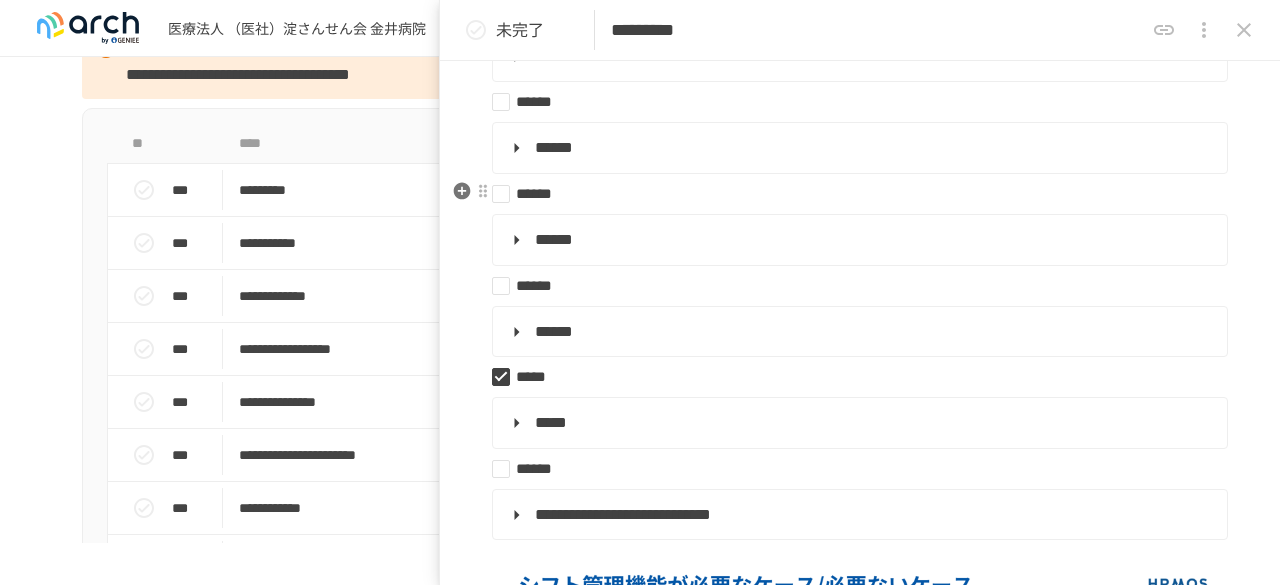 scroll, scrollTop: 700, scrollLeft: 0, axis: vertical 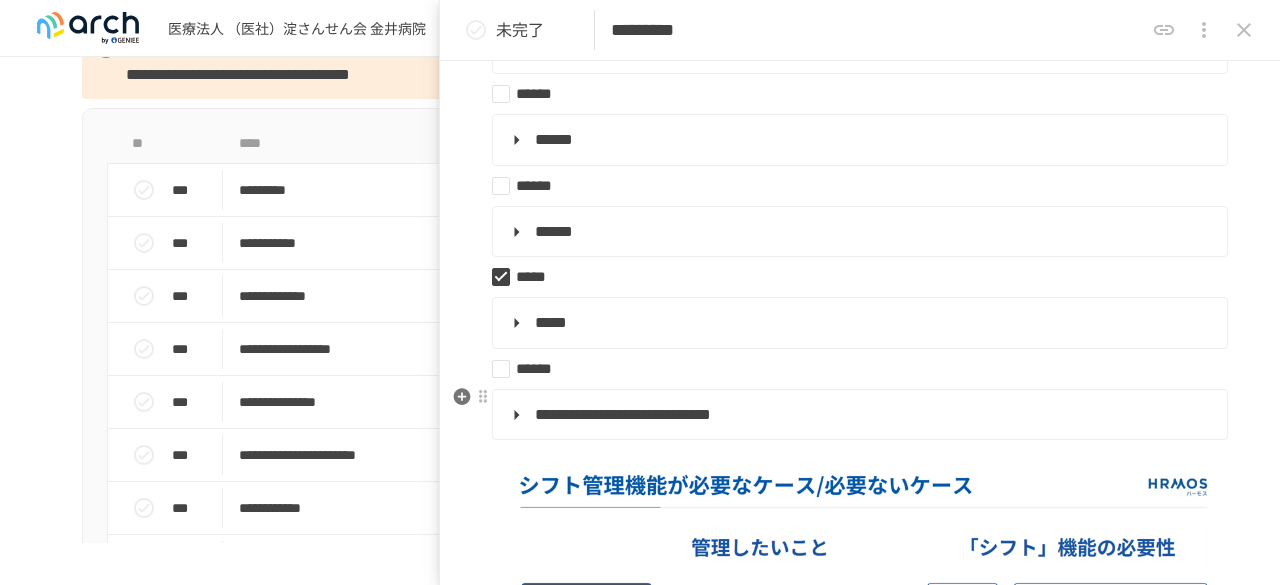 click on "**********" at bounding box center (623, 414) 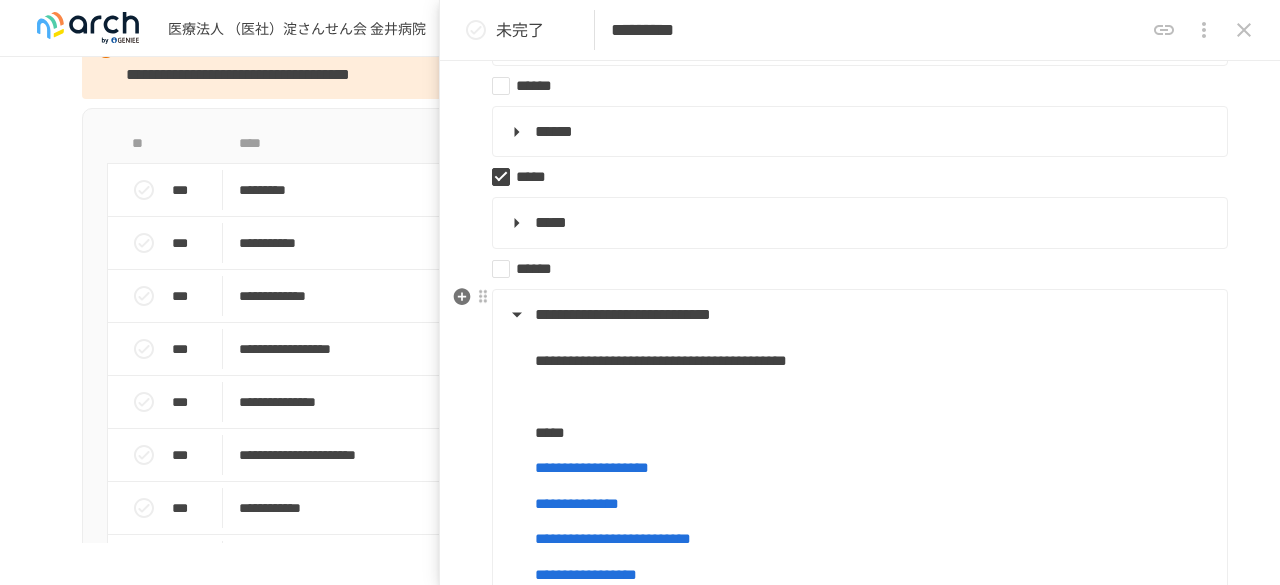 scroll, scrollTop: 700, scrollLeft: 0, axis: vertical 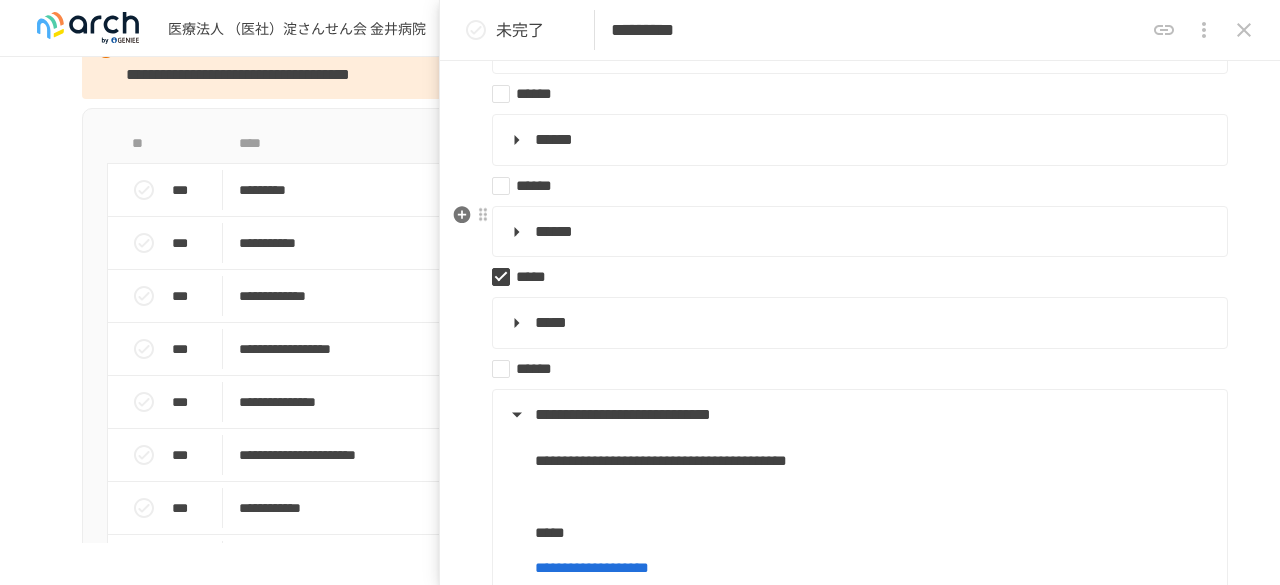 click on "******" at bounding box center [858, 232] 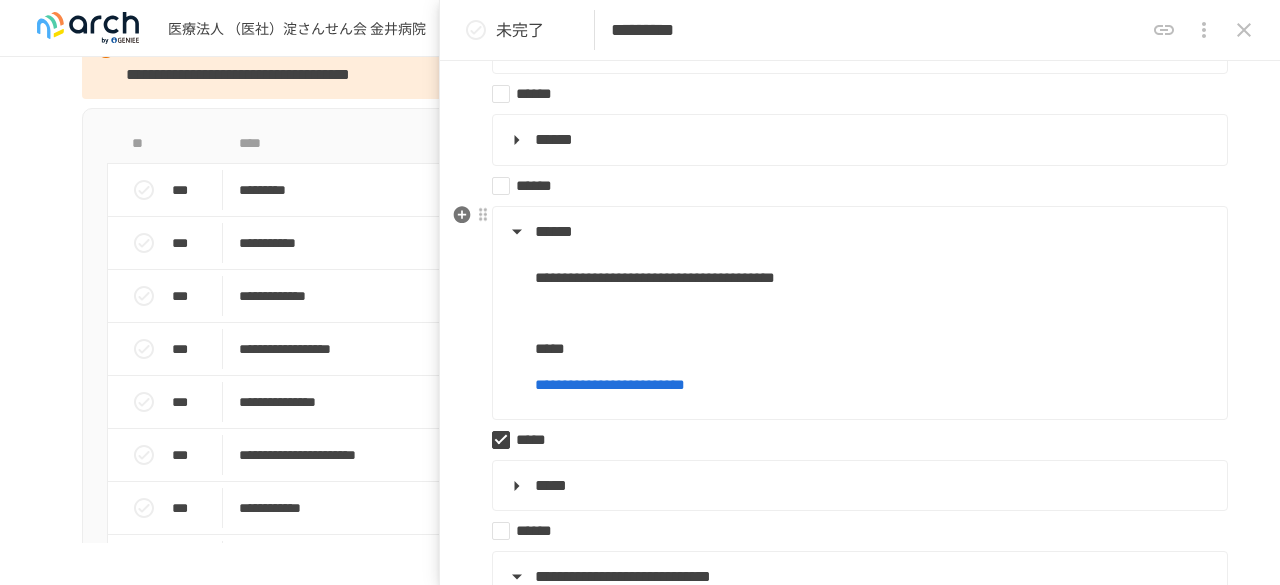 click on "******" at bounding box center (858, 232) 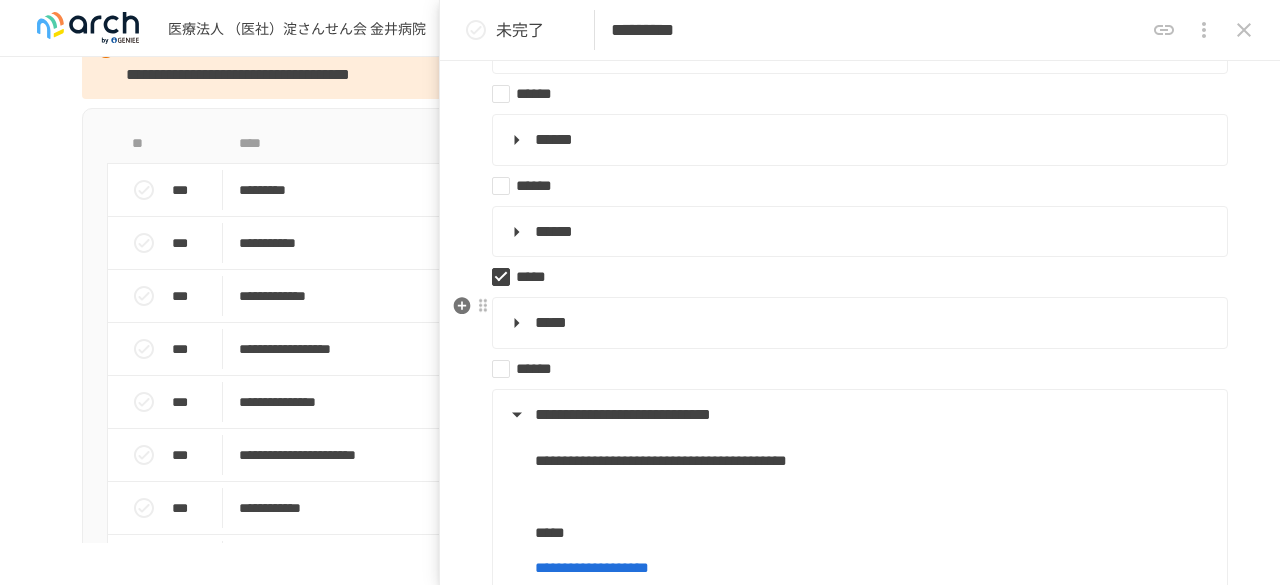 scroll, scrollTop: 800, scrollLeft: 0, axis: vertical 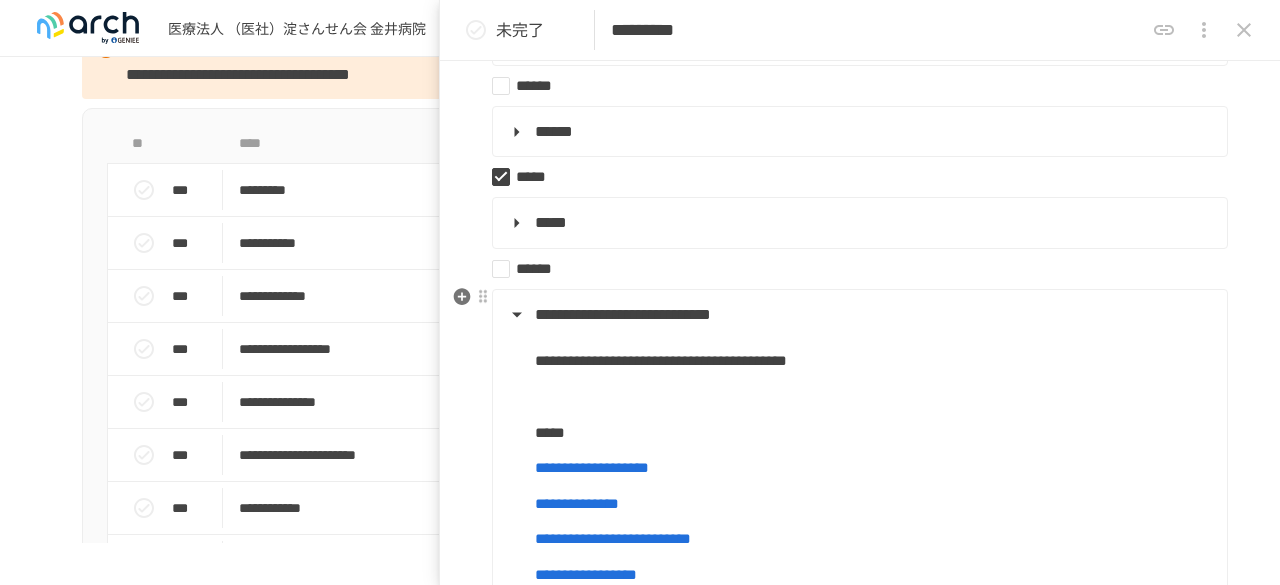click on "**********" at bounding box center [858, 315] 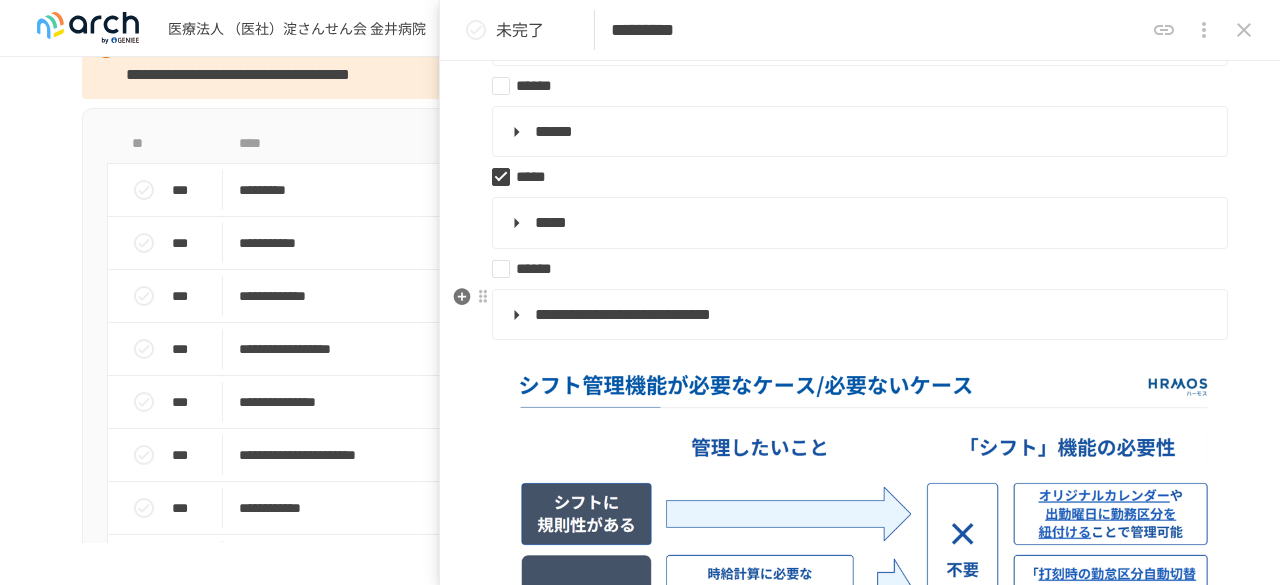 scroll, scrollTop: 900, scrollLeft: 0, axis: vertical 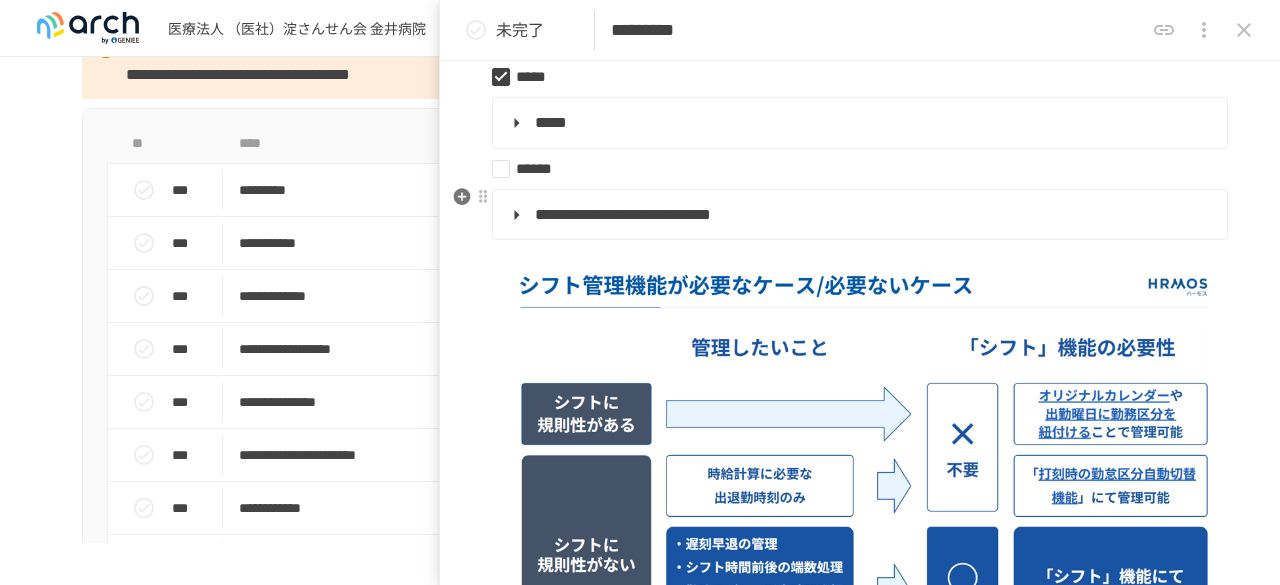 click on "**********" at bounding box center [858, 215] 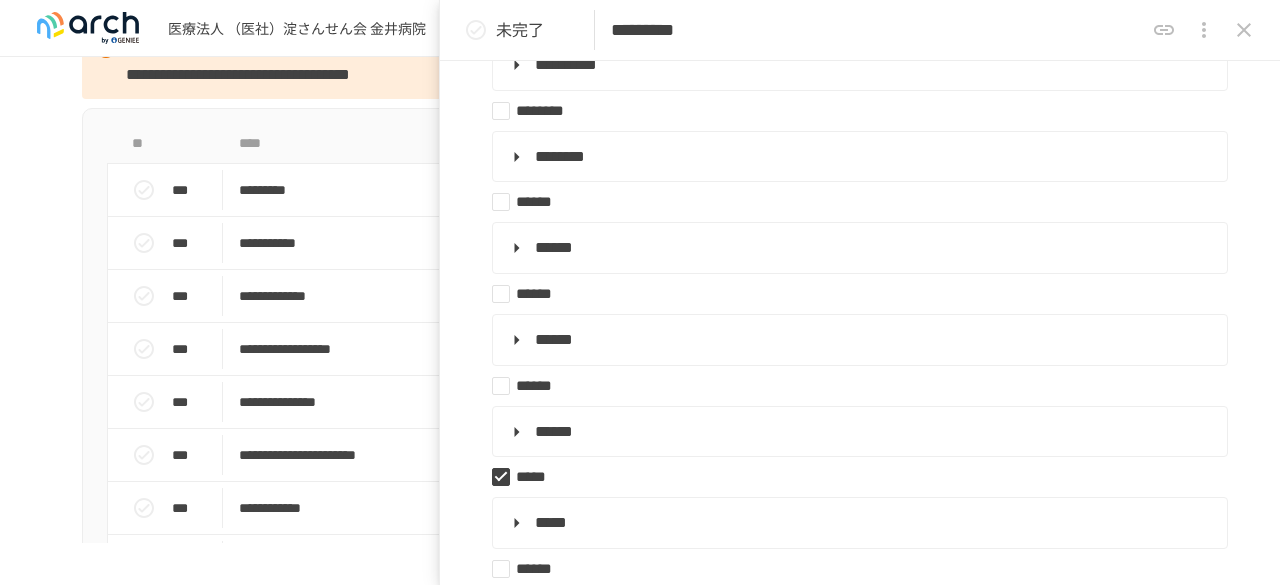 scroll, scrollTop: 700, scrollLeft: 0, axis: vertical 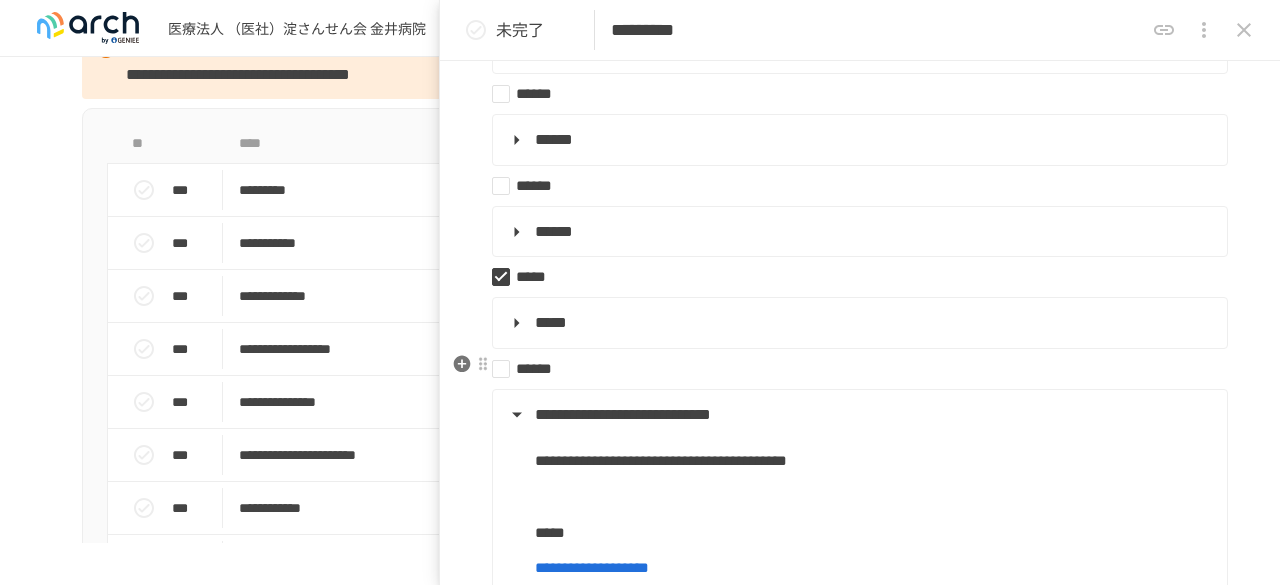click on "******" at bounding box center (852, 369) 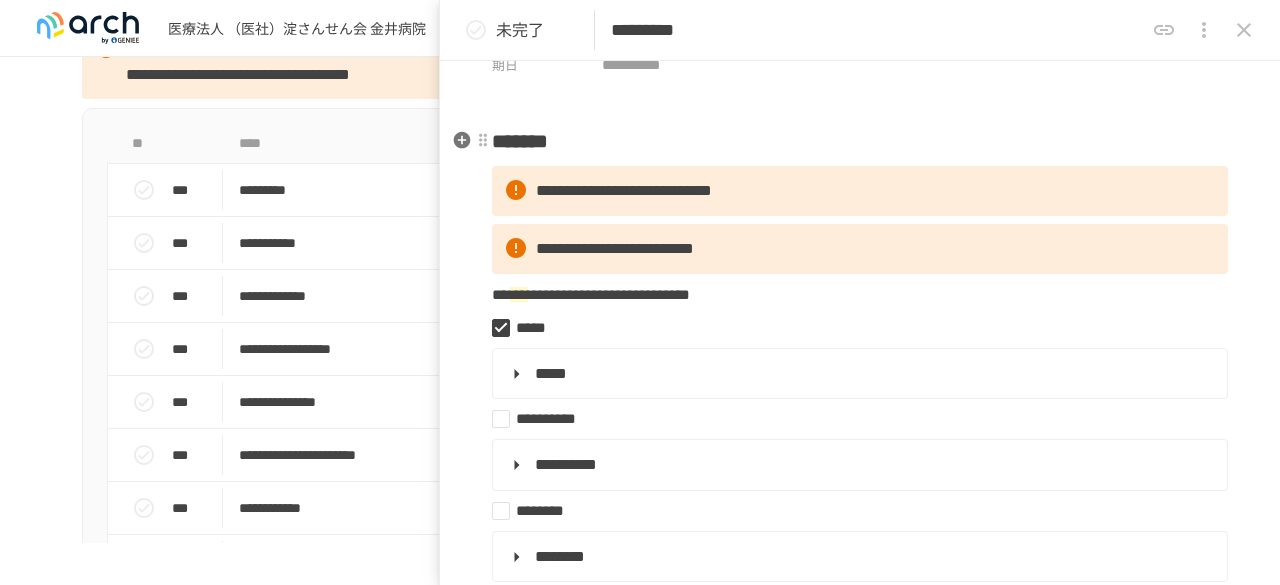 scroll, scrollTop: 0, scrollLeft: 0, axis: both 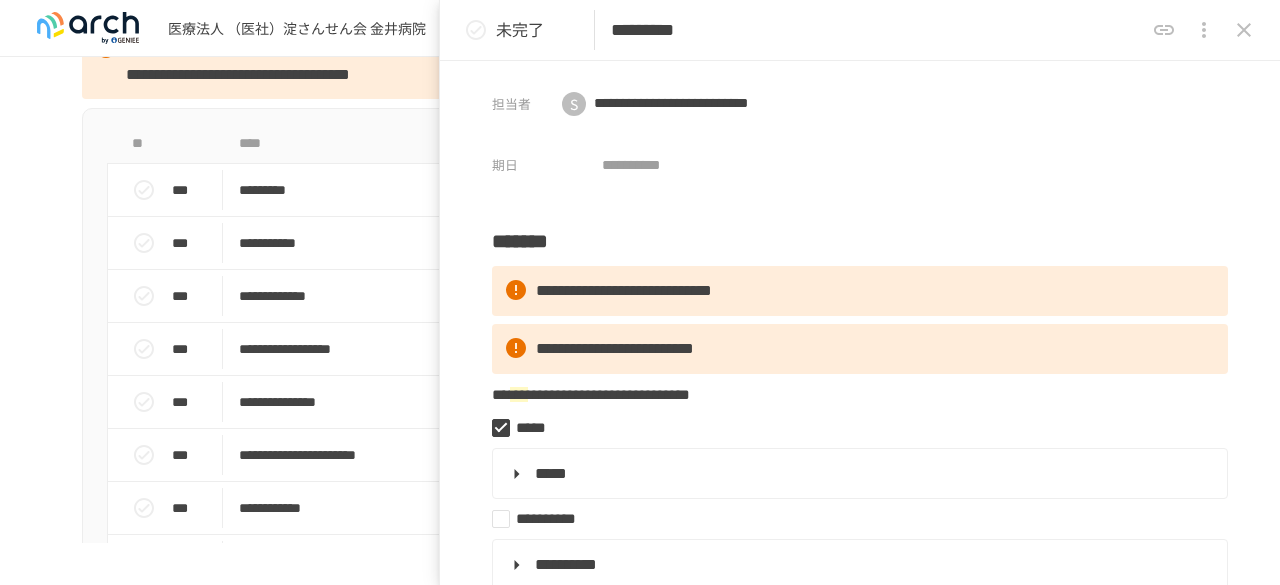 click at bounding box center [1244, 30] 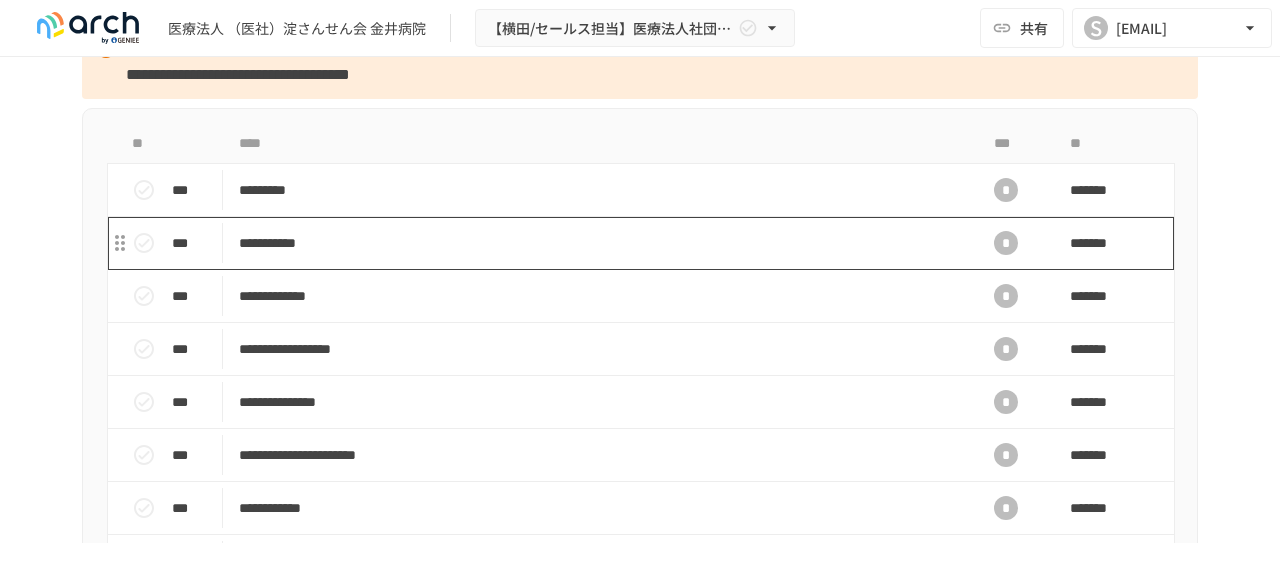 click on "**********" at bounding box center [598, 243] 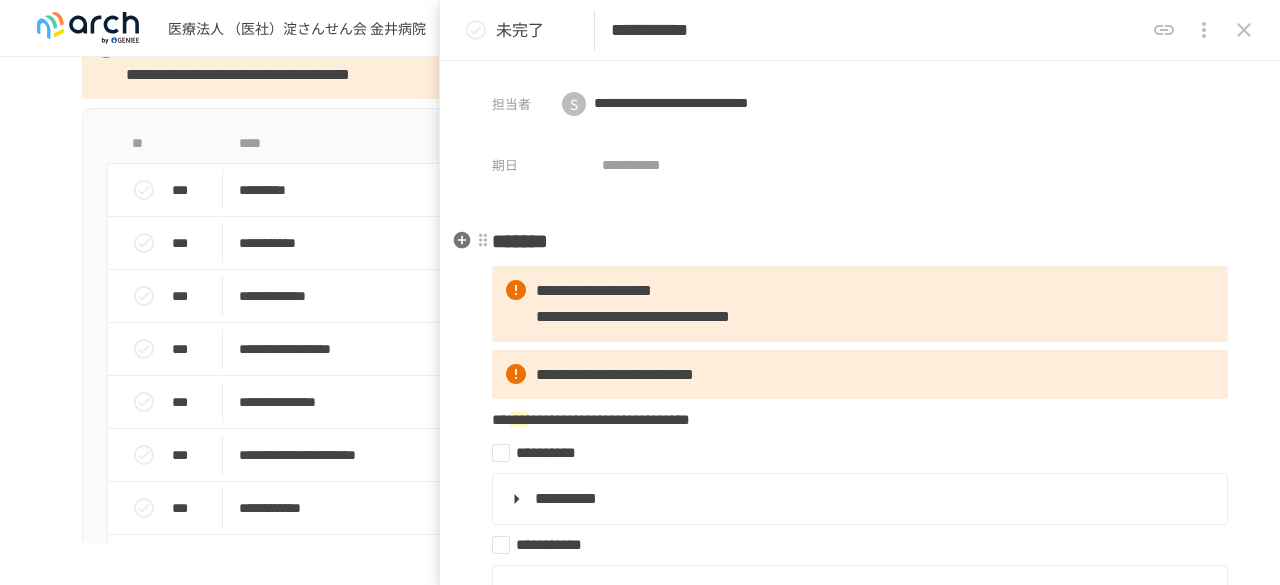 scroll, scrollTop: 200, scrollLeft: 0, axis: vertical 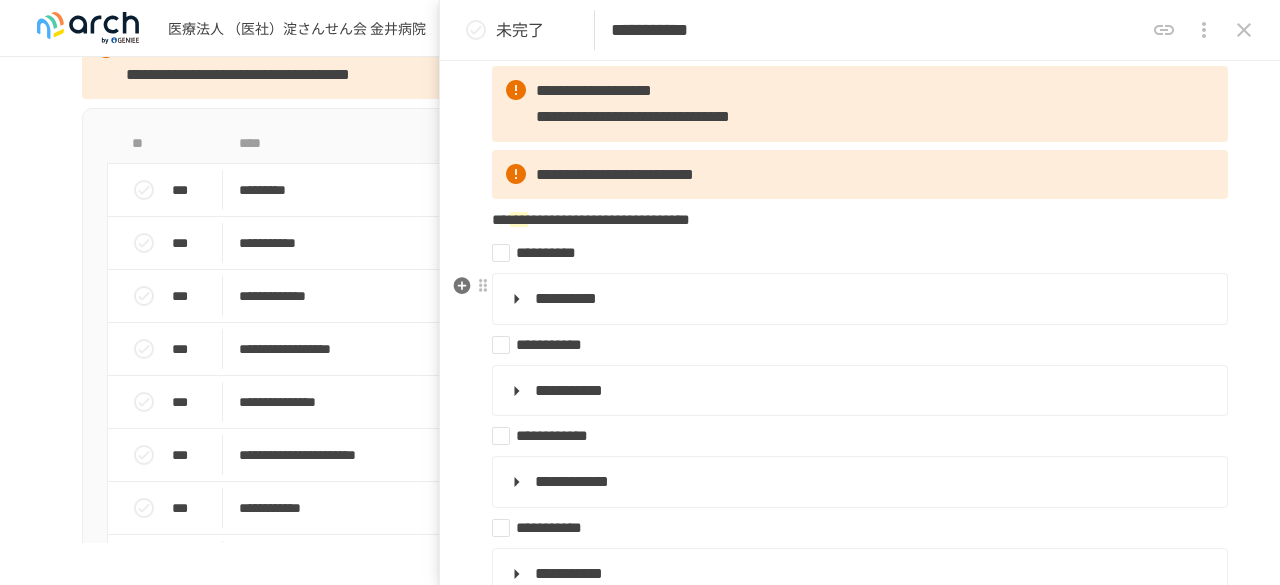 click on "**********" at bounding box center (858, 299) 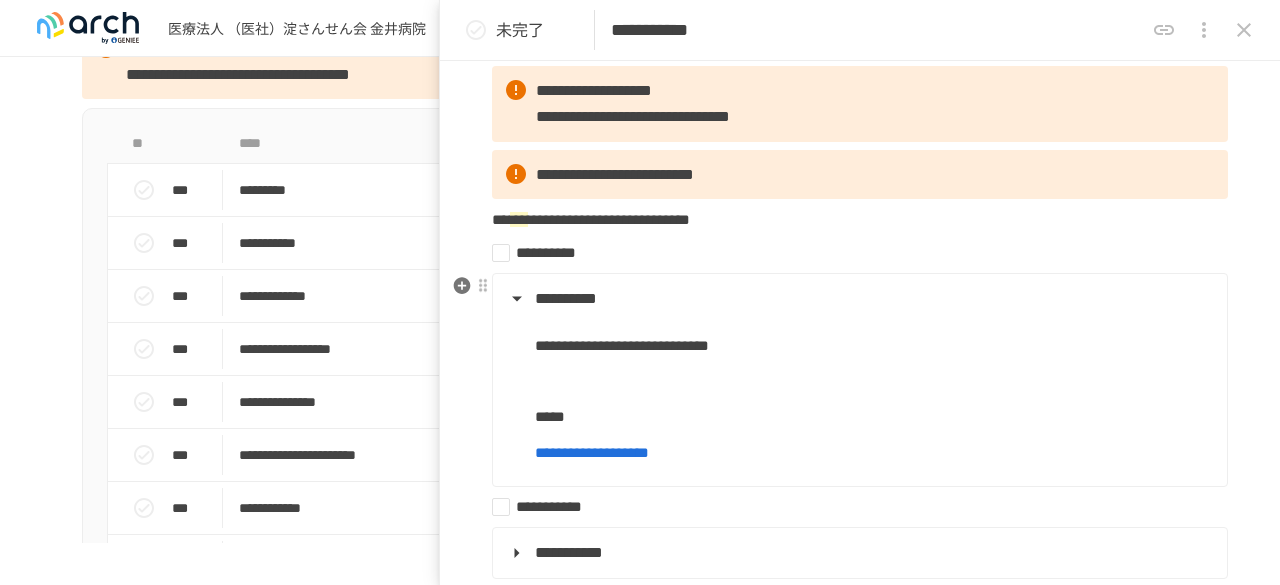 scroll, scrollTop: 300, scrollLeft: 0, axis: vertical 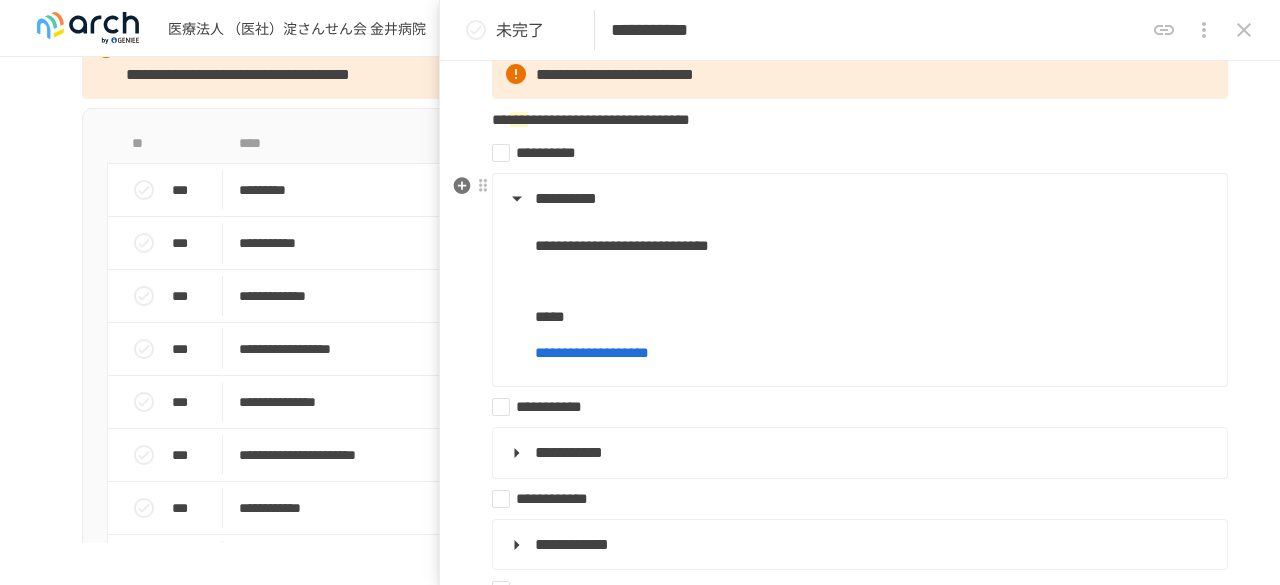 click on "**********" at bounding box center [858, 199] 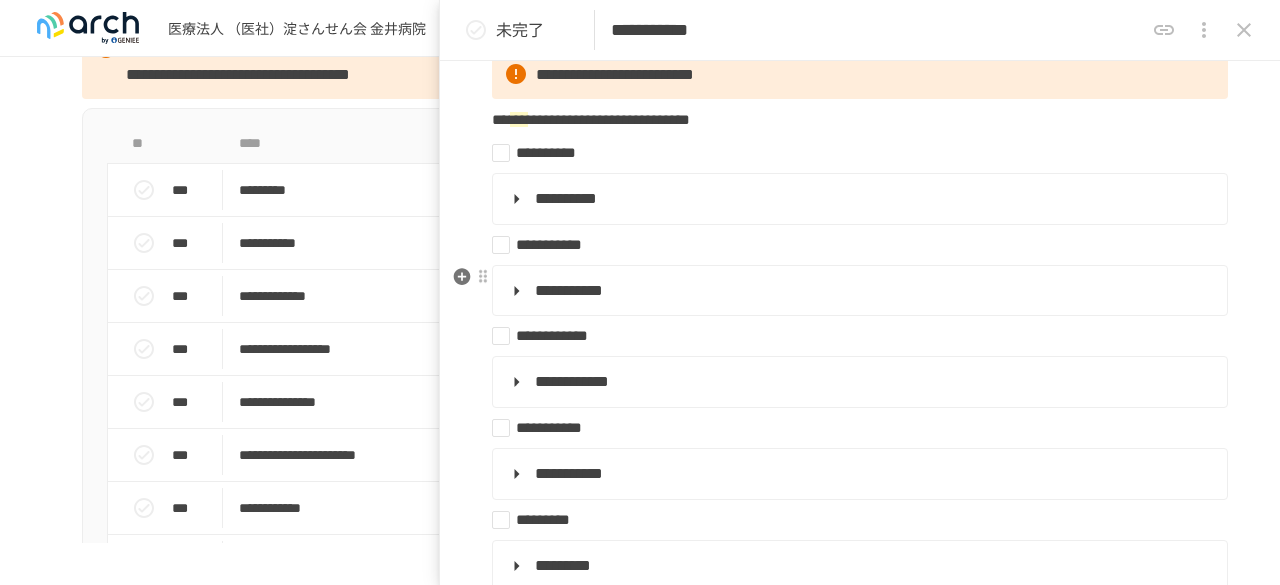 click on "**********" at bounding box center [858, 291] 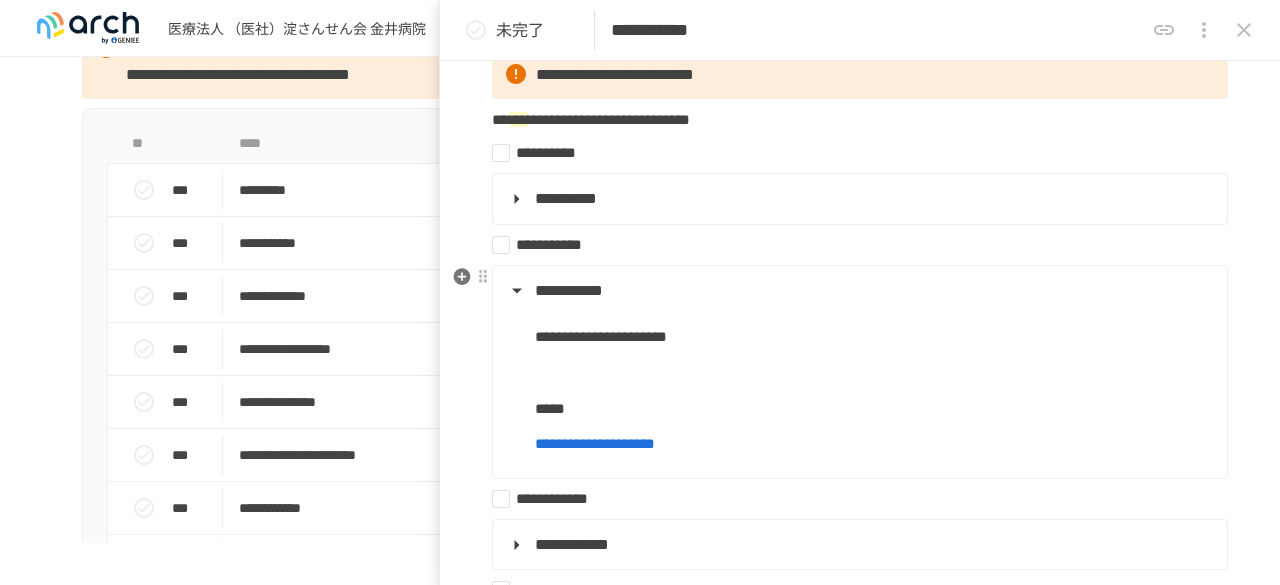 click on "**********" at bounding box center (858, 291) 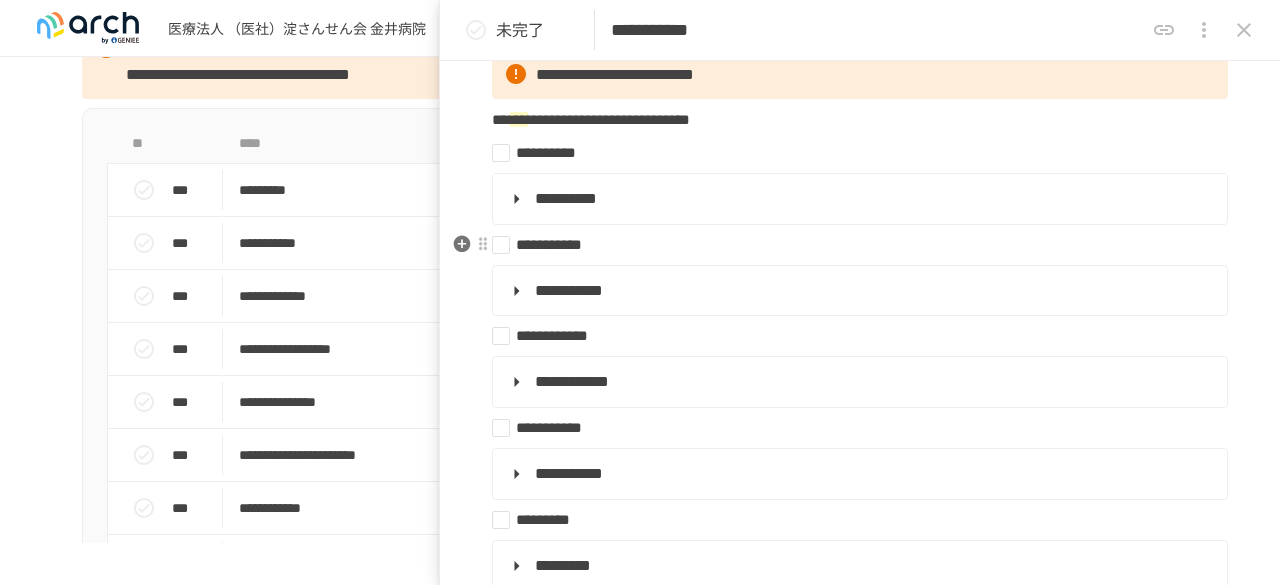 click on "**********" at bounding box center (852, 245) 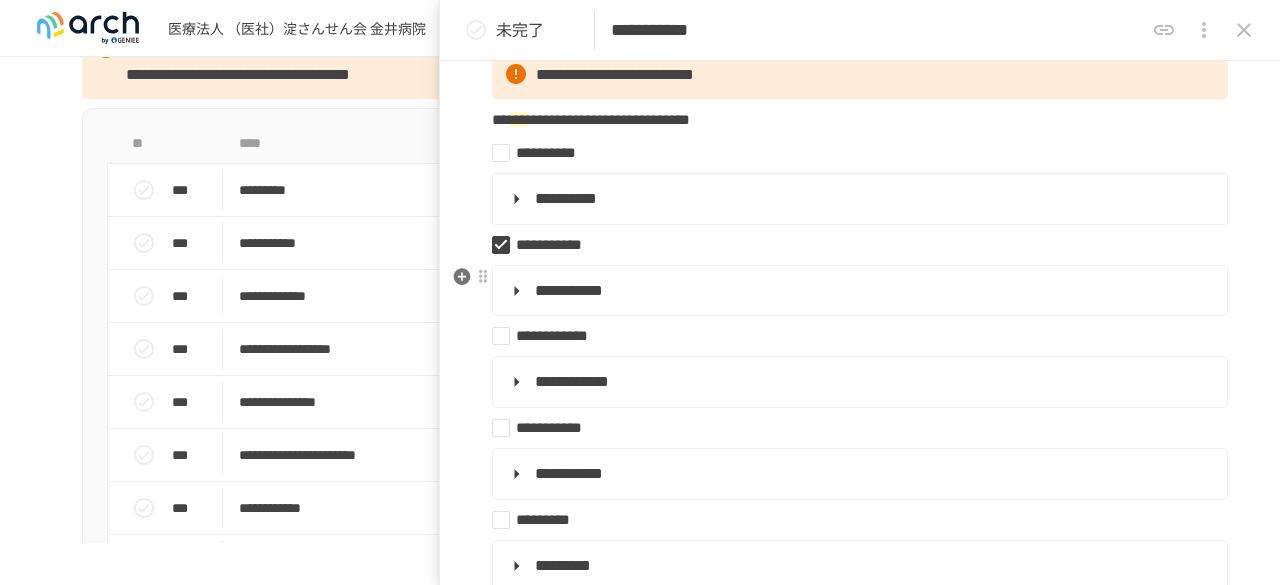 scroll, scrollTop: 400, scrollLeft: 0, axis: vertical 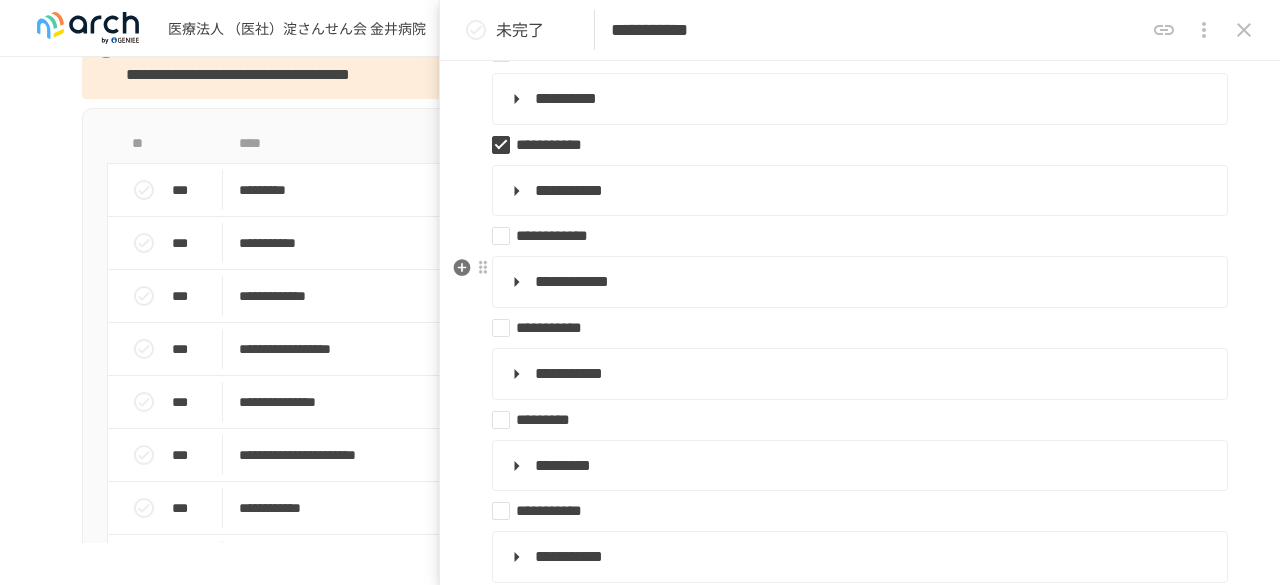 click on "**********" at bounding box center (858, 282) 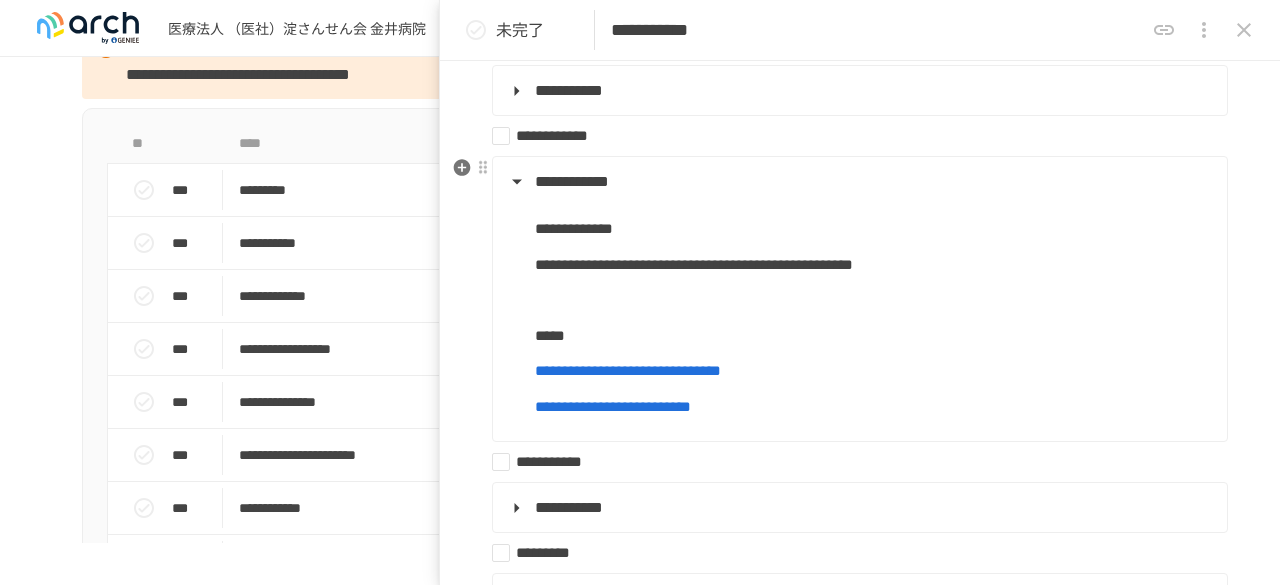 scroll, scrollTop: 600, scrollLeft: 0, axis: vertical 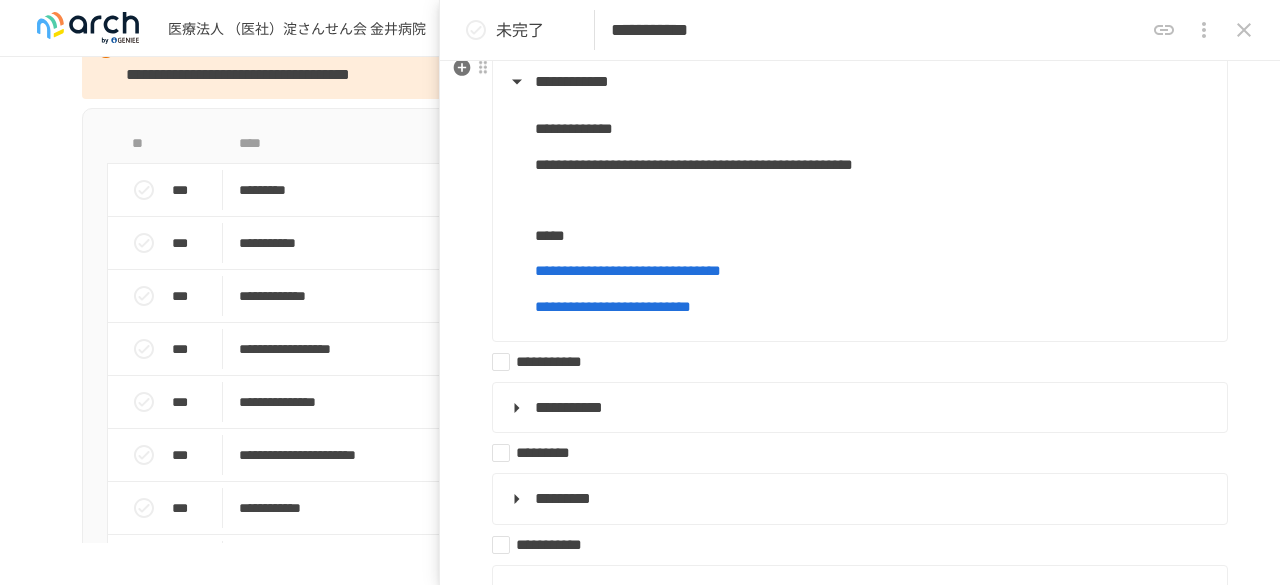 click on "**********" at bounding box center (858, 82) 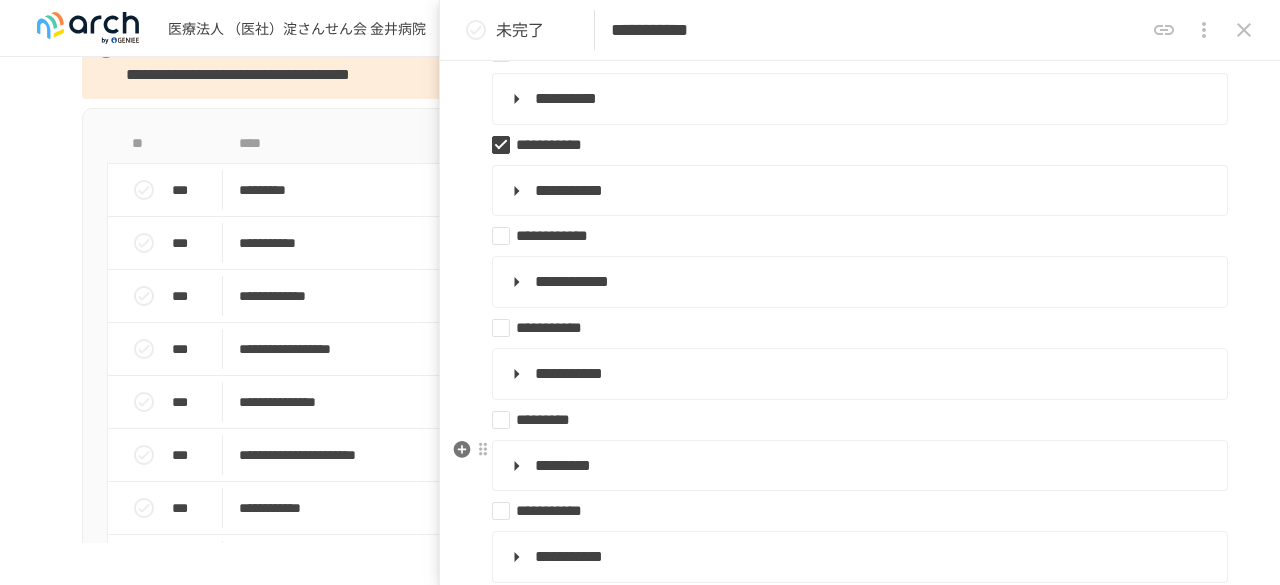 scroll, scrollTop: 500, scrollLeft: 0, axis: vertical 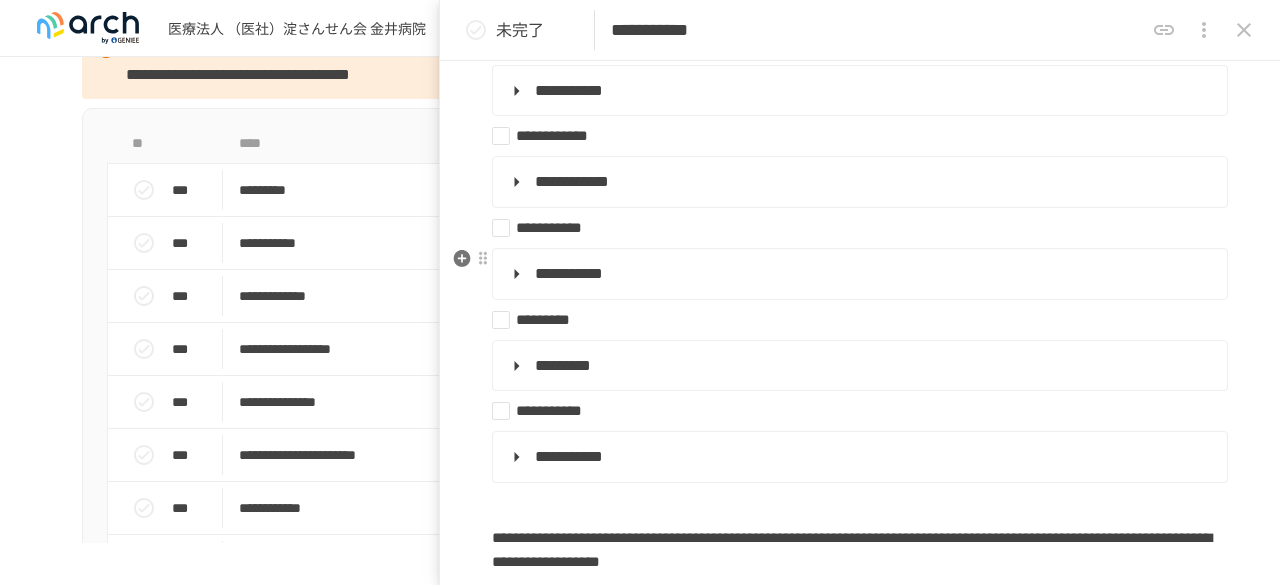 click on "**********" at bounding box center (858, 274) 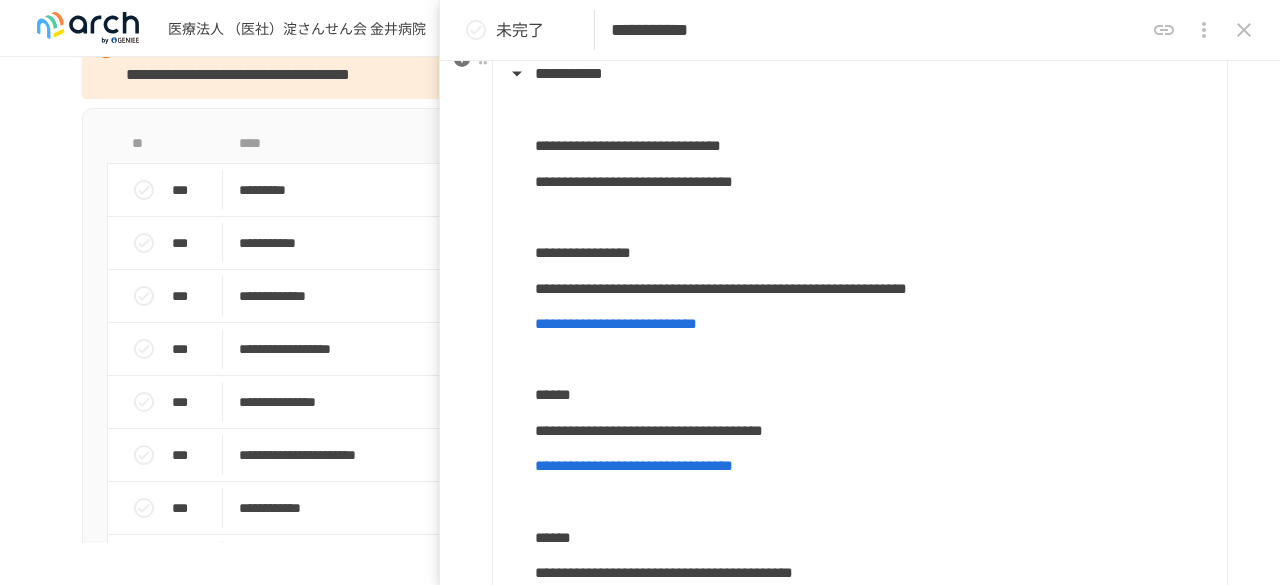 scroll, scrollTop: 500, scrollLeft: 0, axis: vertical 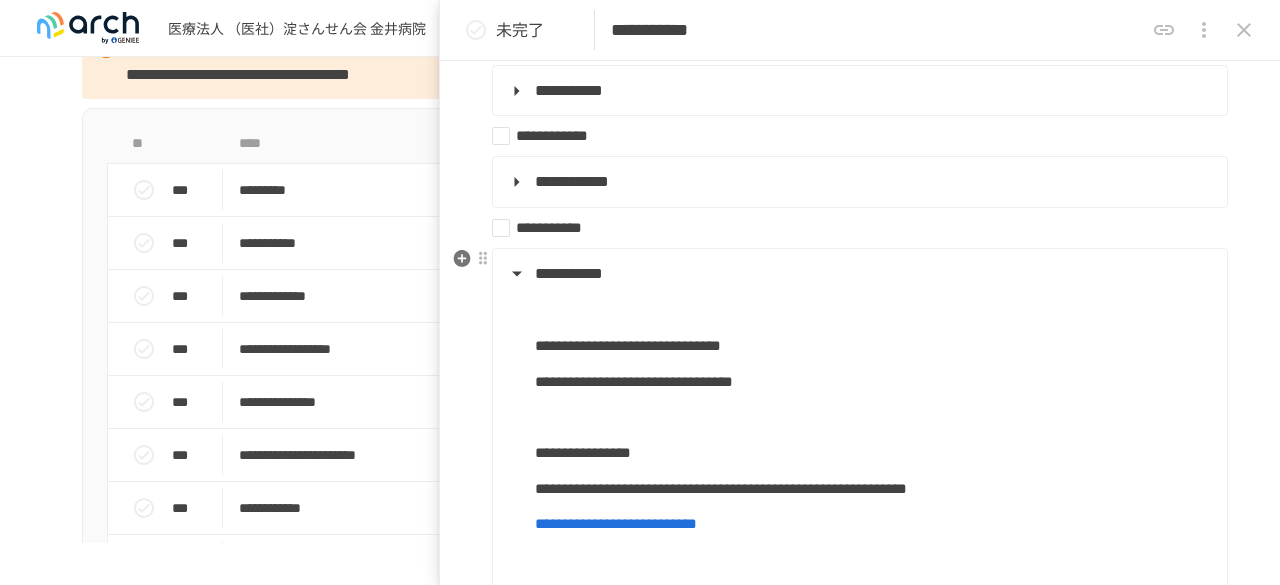 click on "**********" at bounding box center [858, 274] 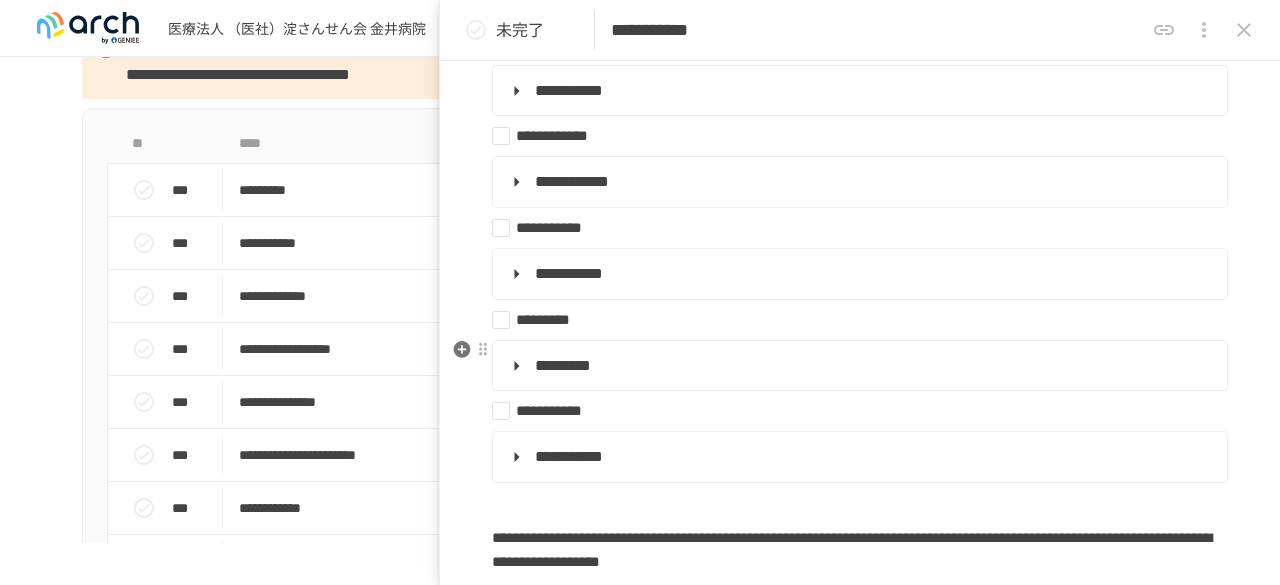 click on "*********" at bounding box center [858, 366] 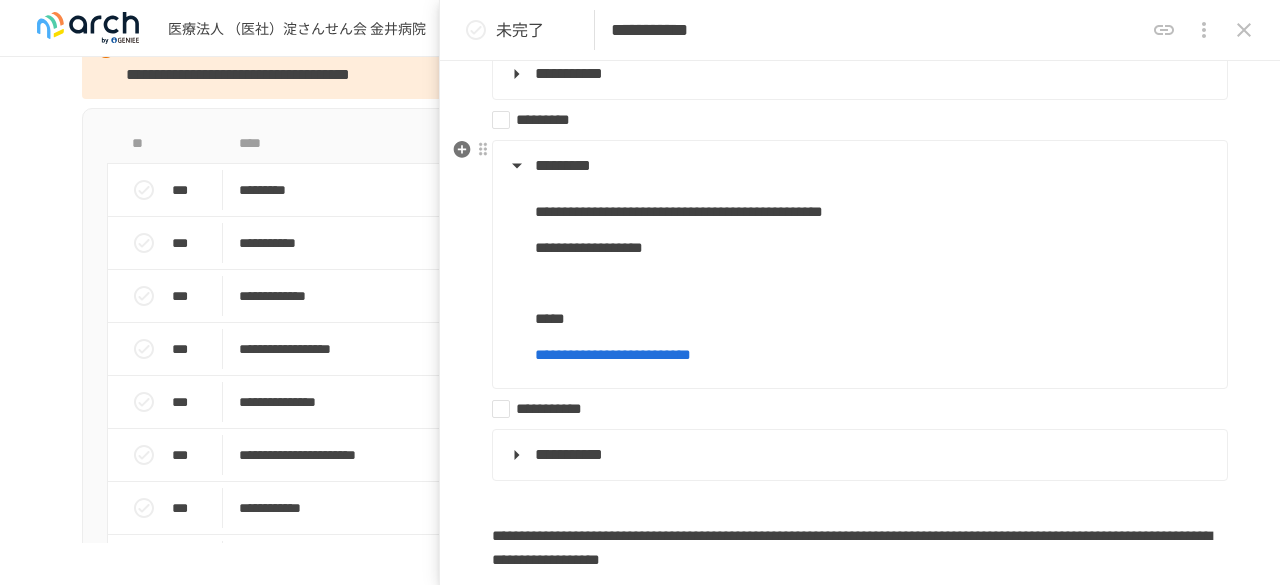 scroll, scrollTop: 600, scrollLeft: 0, axis: vertical 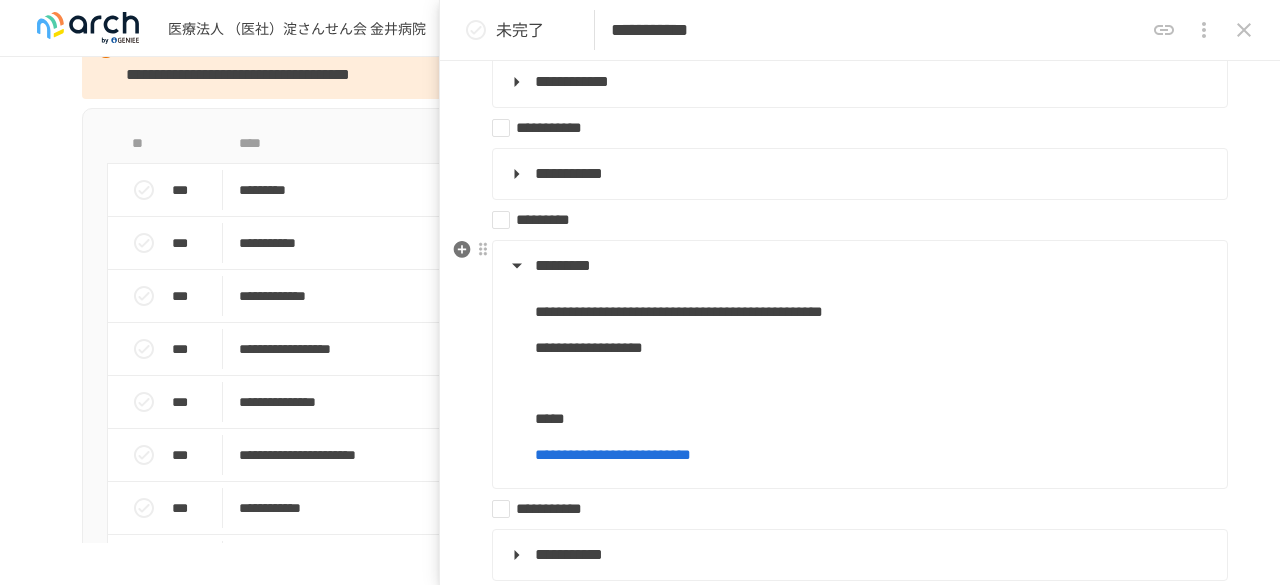 click on "**********" at bounding box center [873, 348] 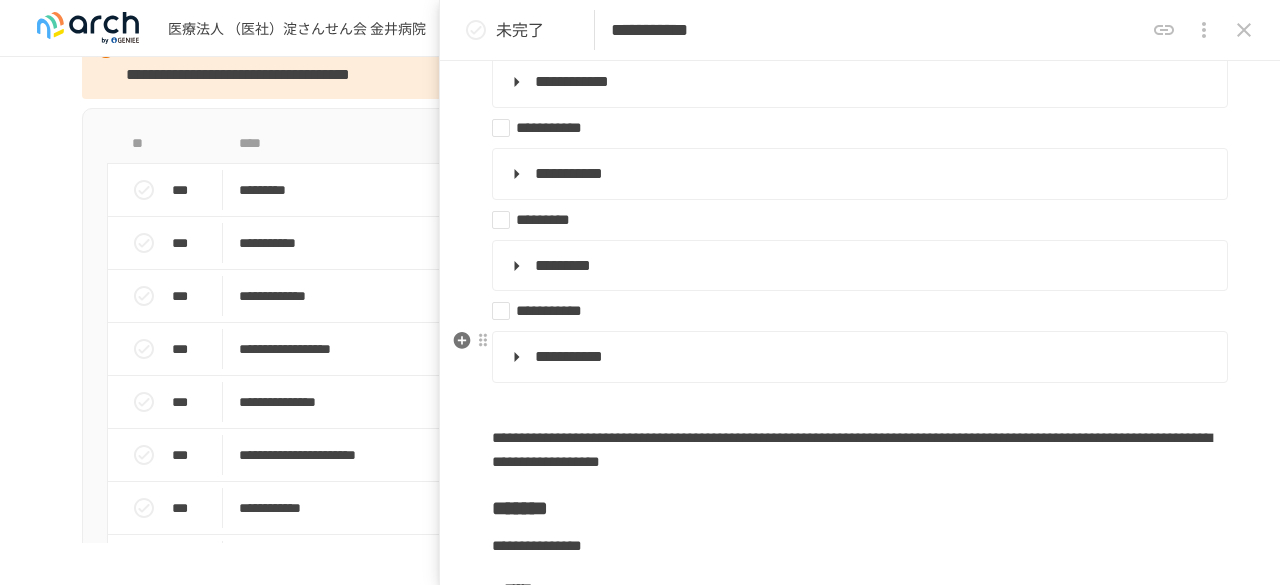 click on "**********" at bounding box center [858, 357] 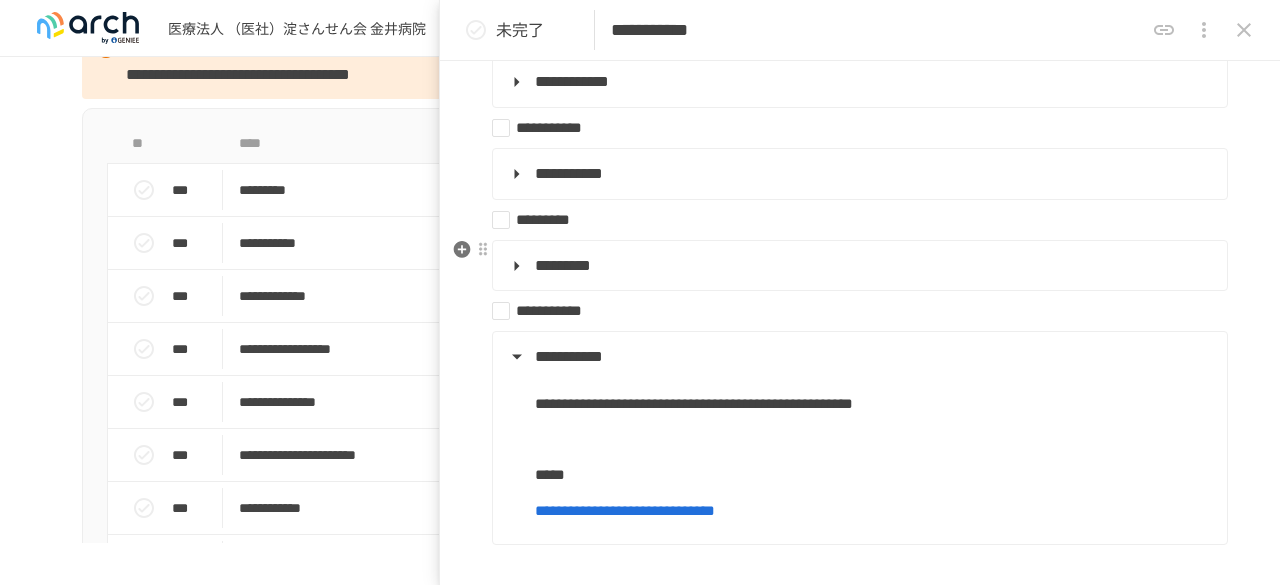 scroll, scrollTop: 500, scrollLeft: 0, axis: vertical 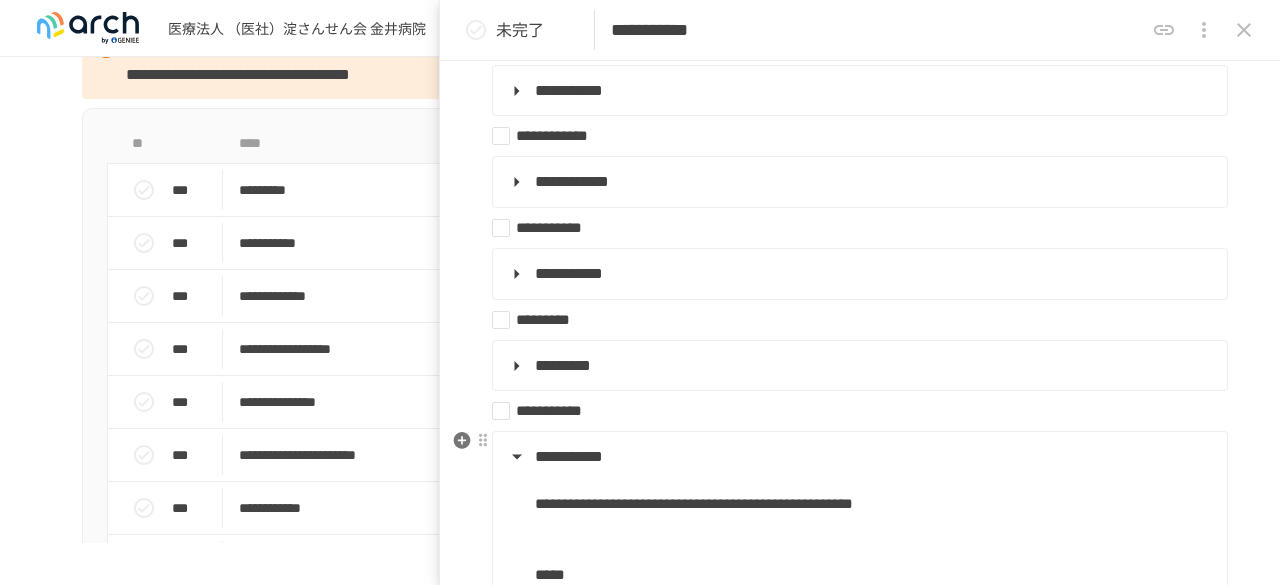 click on "**********" at bounding box center (858, 457) 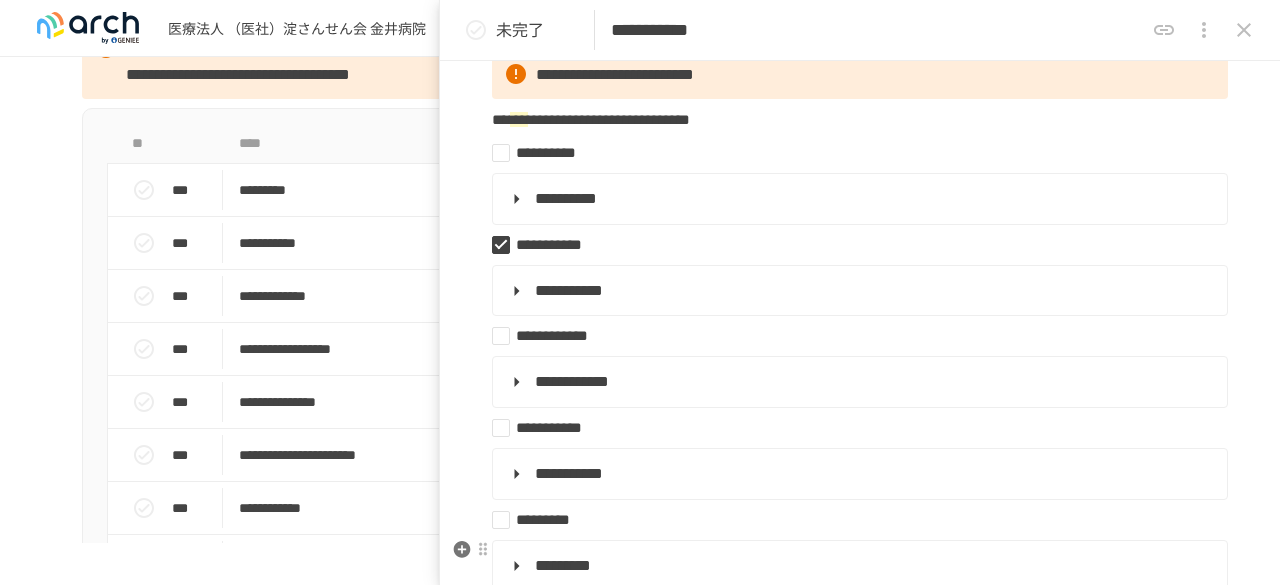 scroll, scrollTop: 400, scrollLeft: 0, axis: vertical 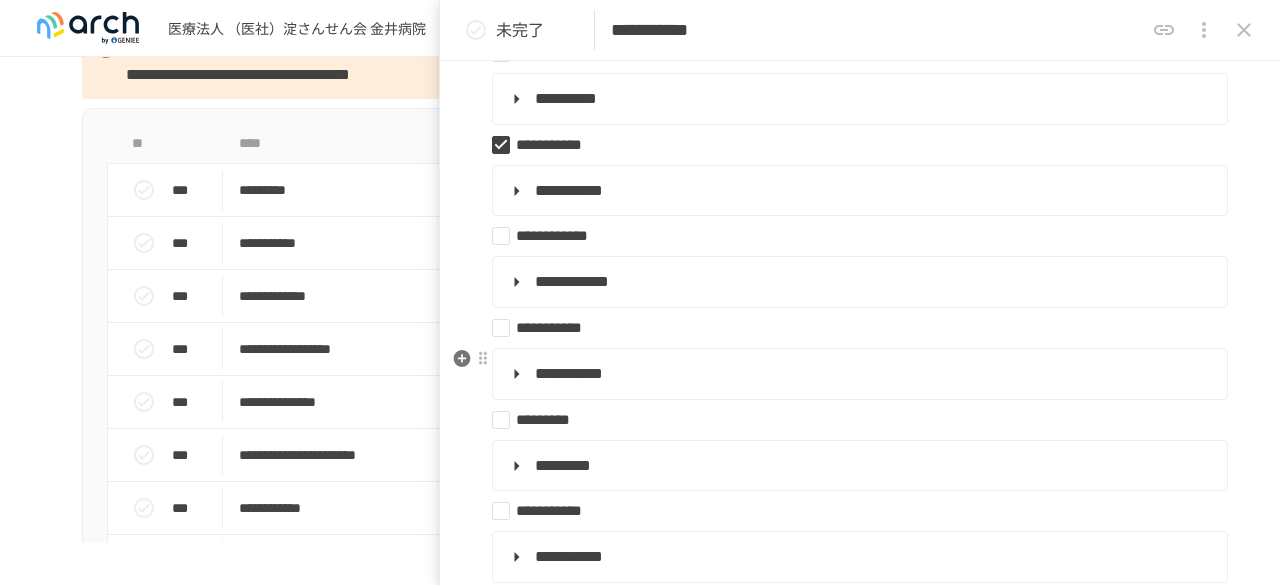click on "**********" at bounding box center [858, 374] 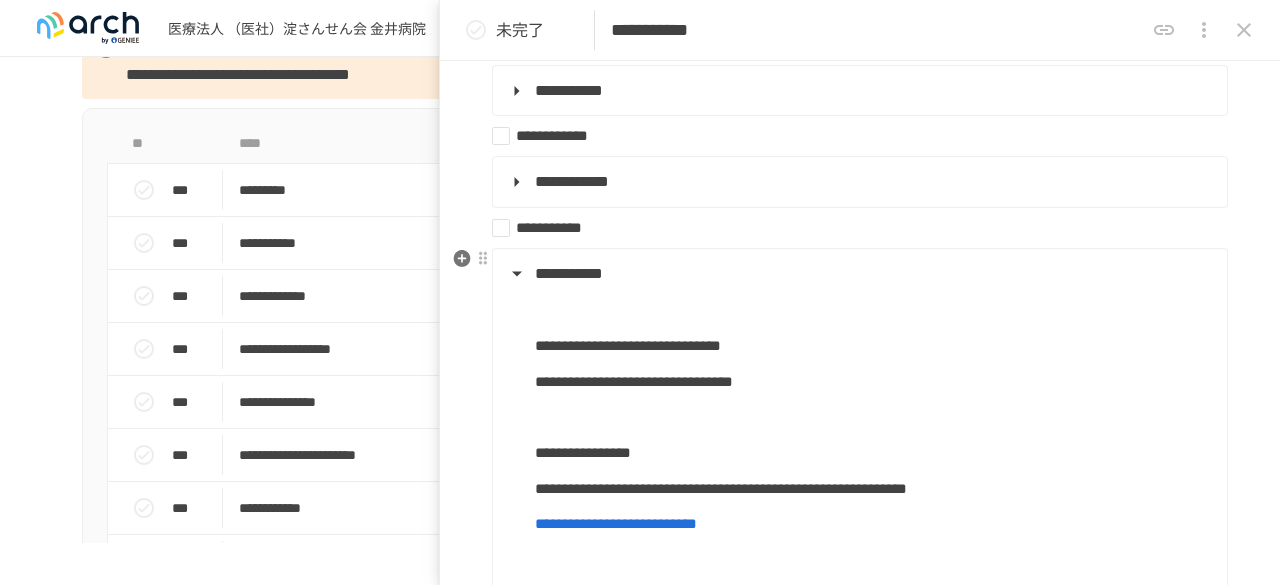 scroll, scrollTop: 600, scrollLeft: 0, axis: vertical 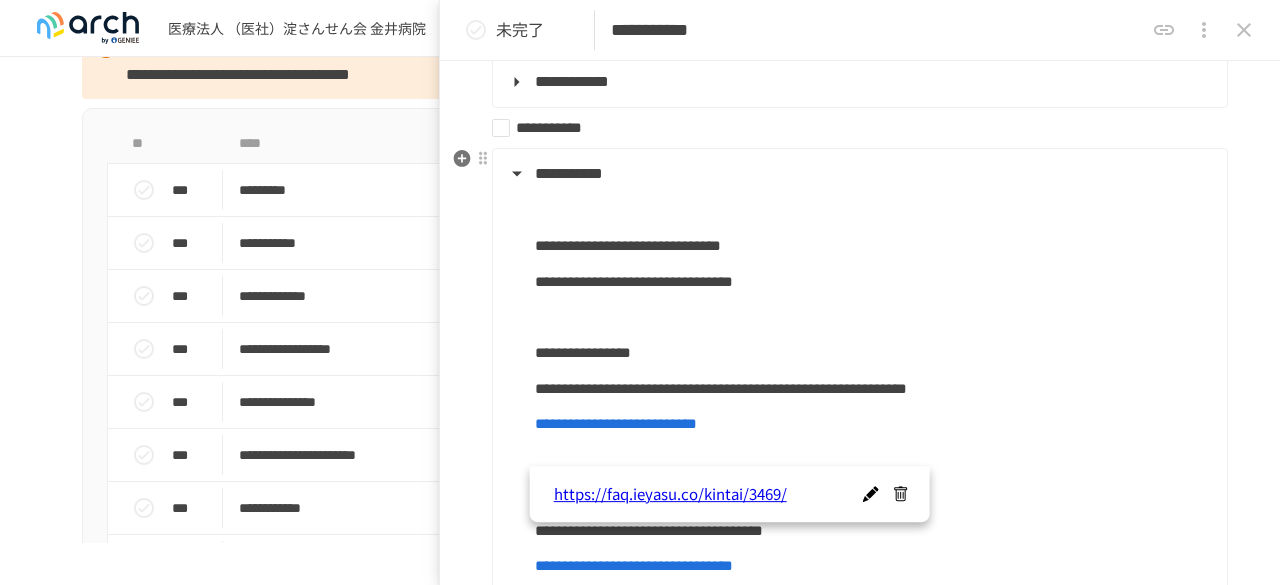 click on "**********" at bounding box center (616, 423) 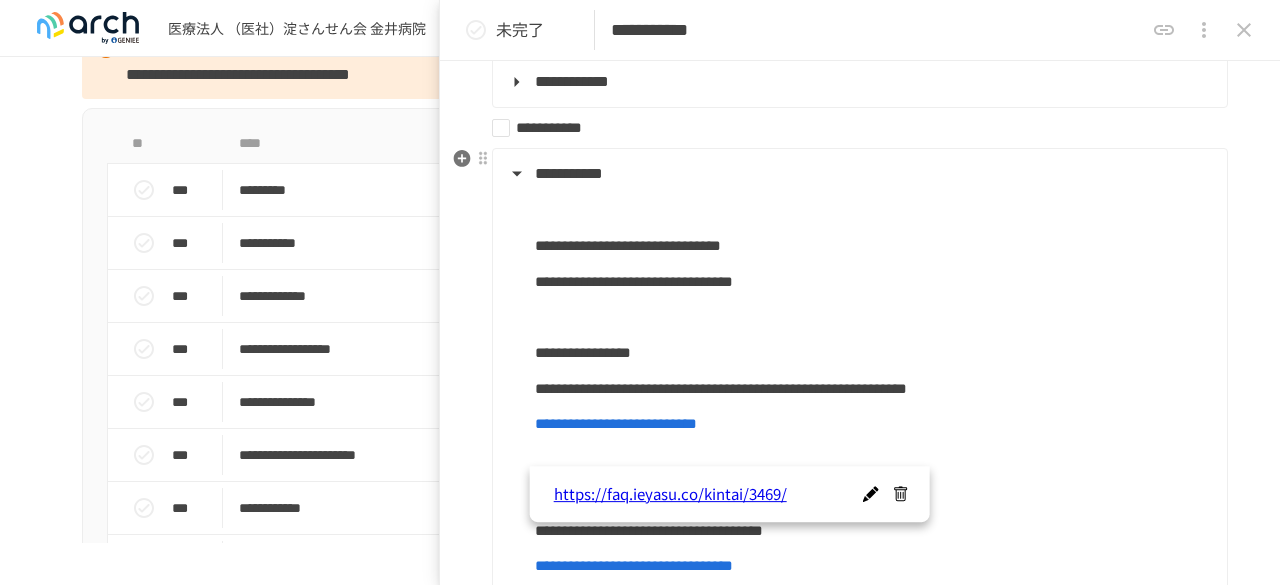 scroll, scrollTop: 500, scrollLeft: 0, axis: vertical 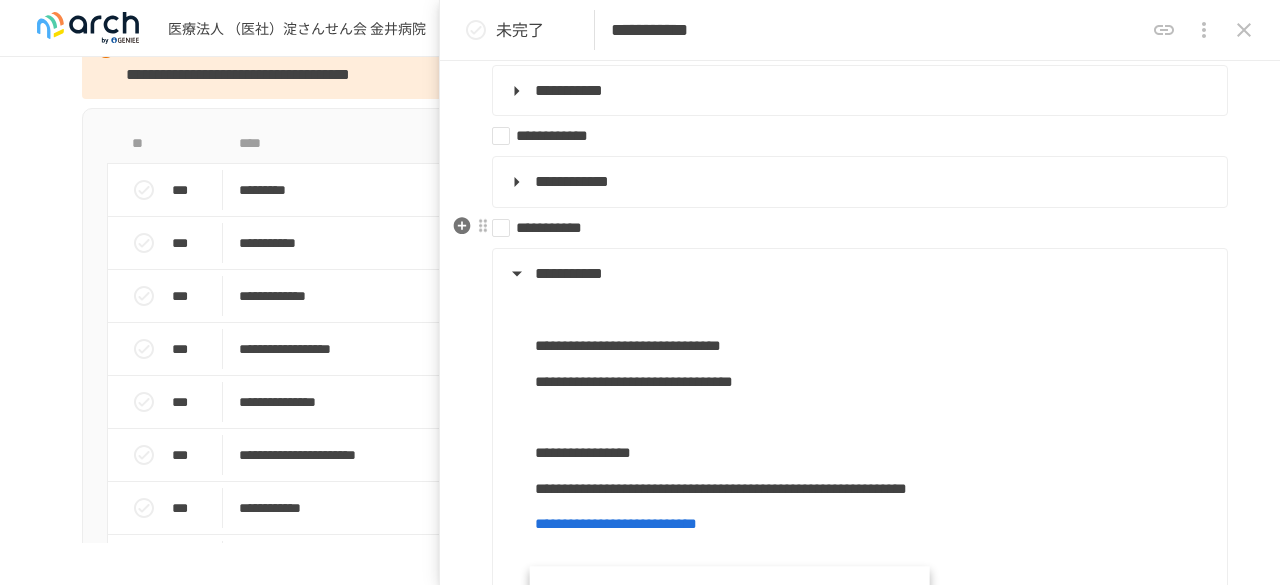 click on "**********" at bounding box center [852, 228] 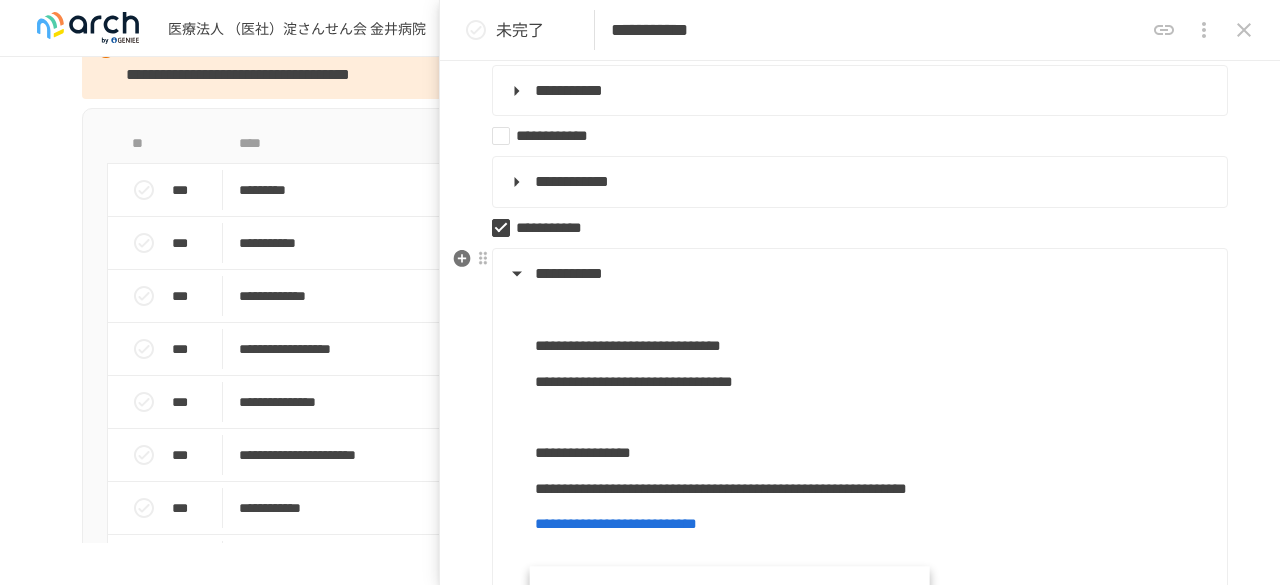 click on "**********" at bounding box center (858, 274) 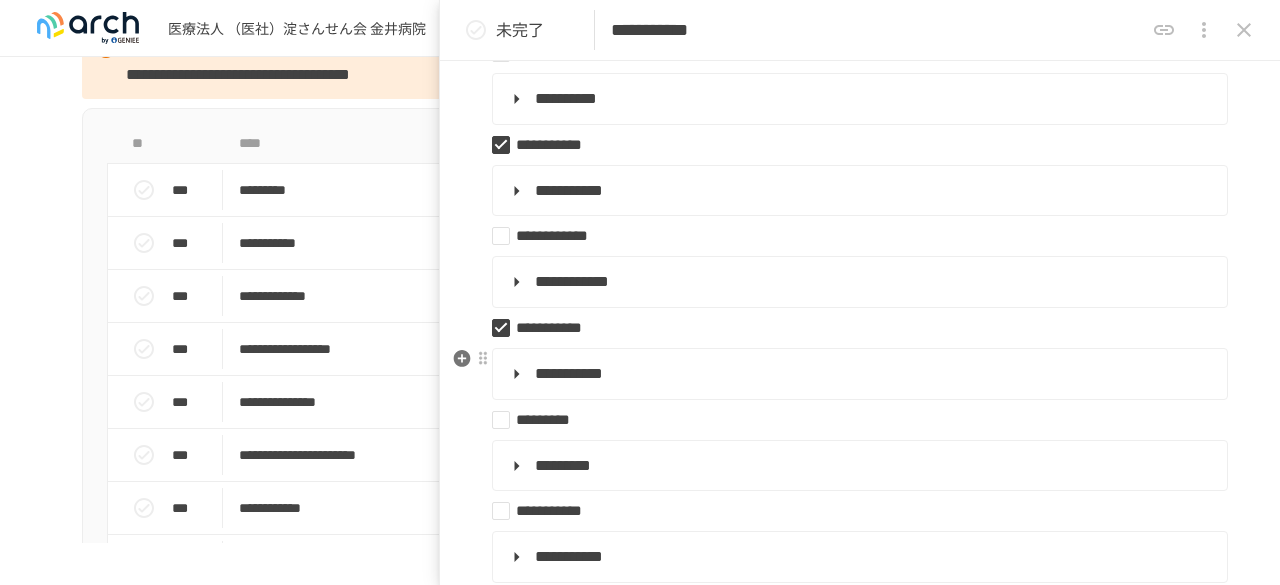 scroll, scrollTop: 500, scrollLeft: 0, axis: vertical 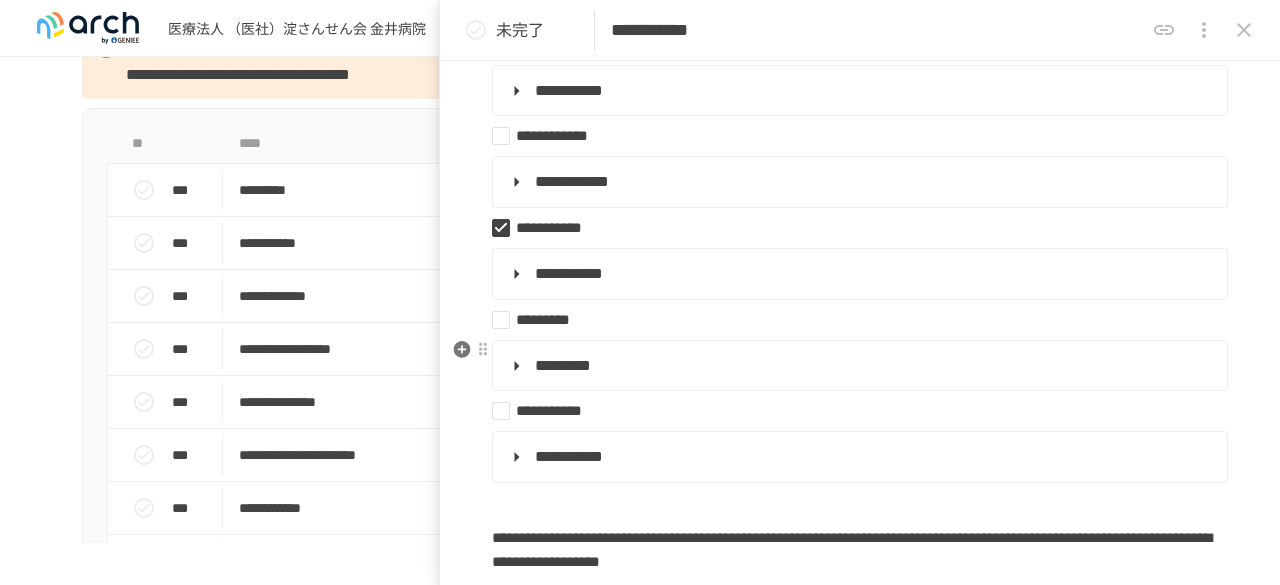 click on "*********" at bounding box center [858, 366] 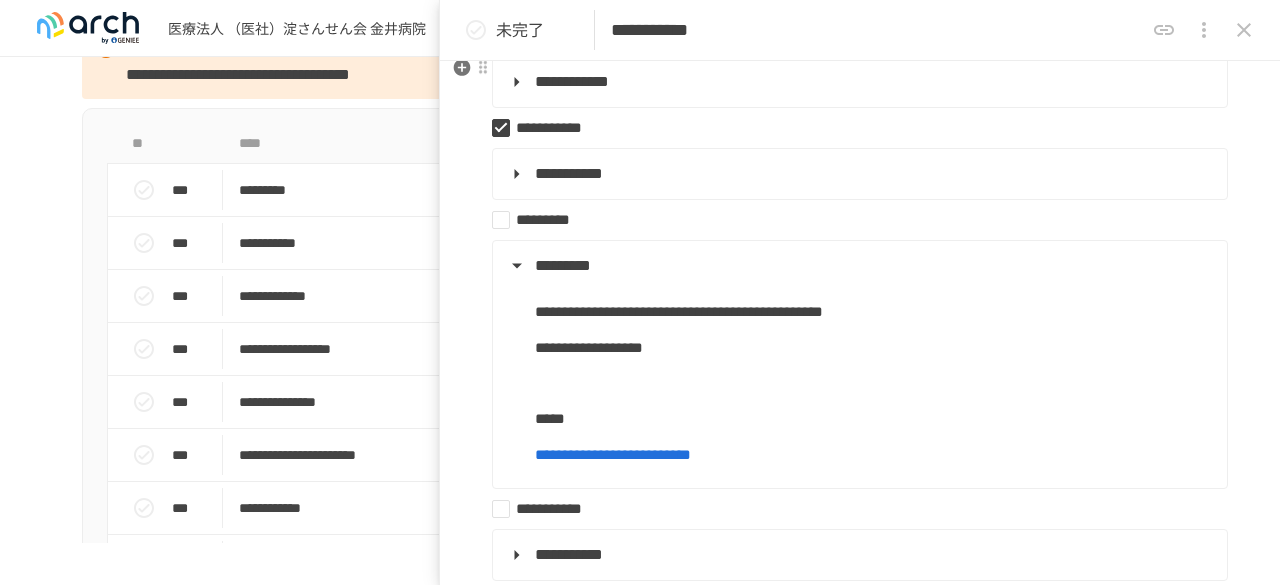 scroll, scrollTop: 400, scrollLeft: 0, axis: vertical 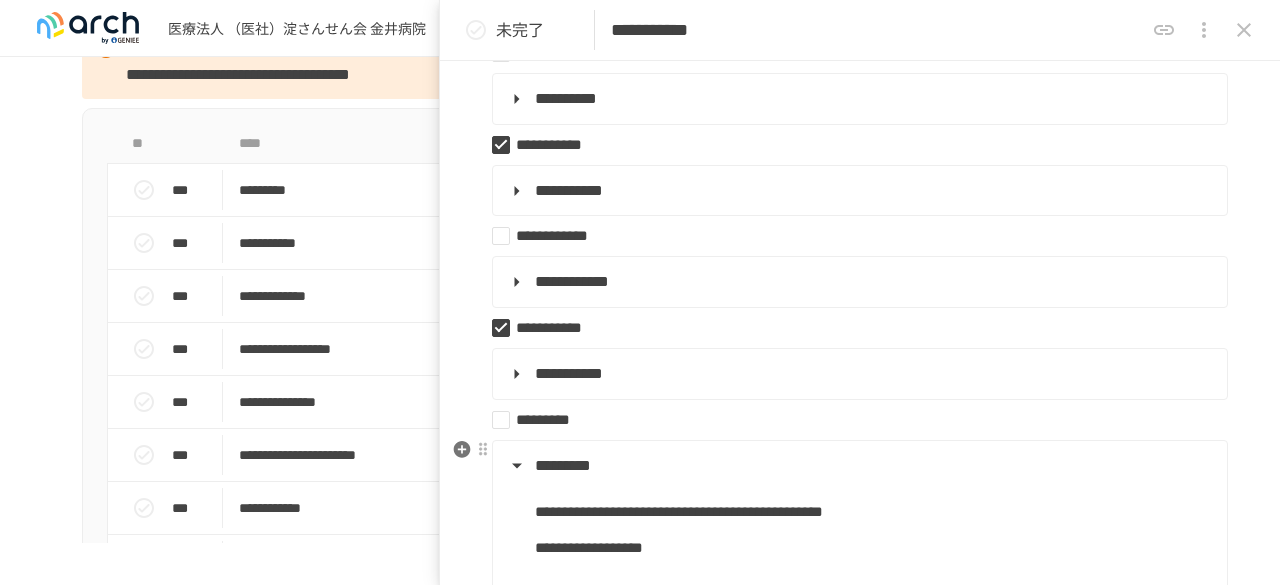 click on "*********" at bounding box center [858, 466] 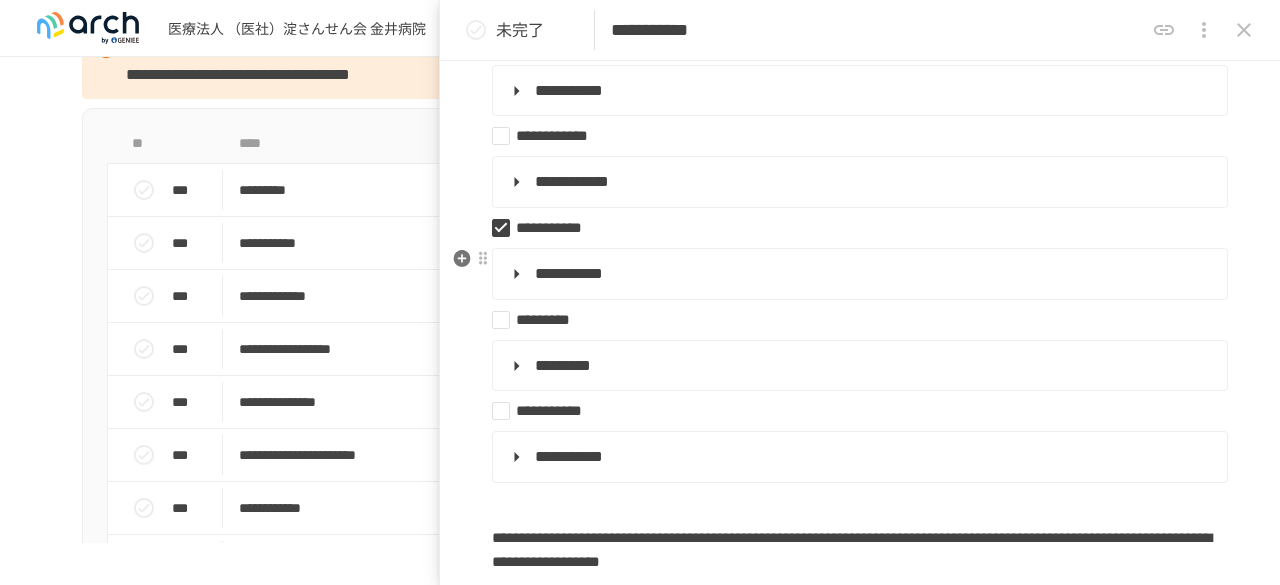 scroll, scrollTop: 600, scrollLeft: 0, axis: vertical 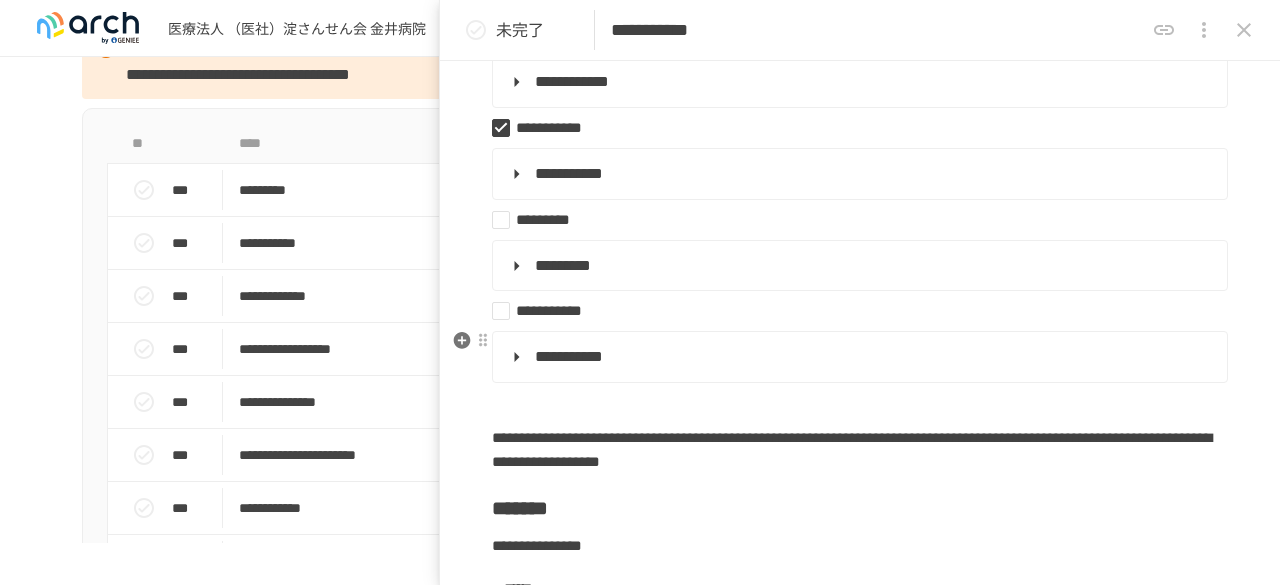 click on "**********" at bounding box center [858, 357] 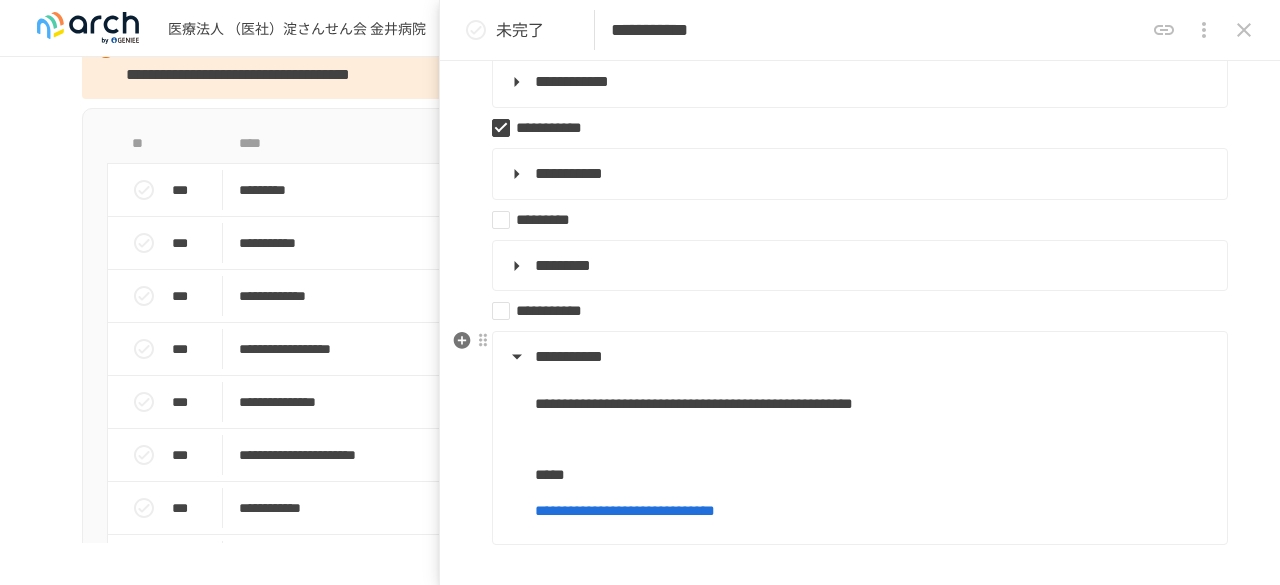 scroll, scrollTop: 700, scrollLeft: 0, axis: vertical 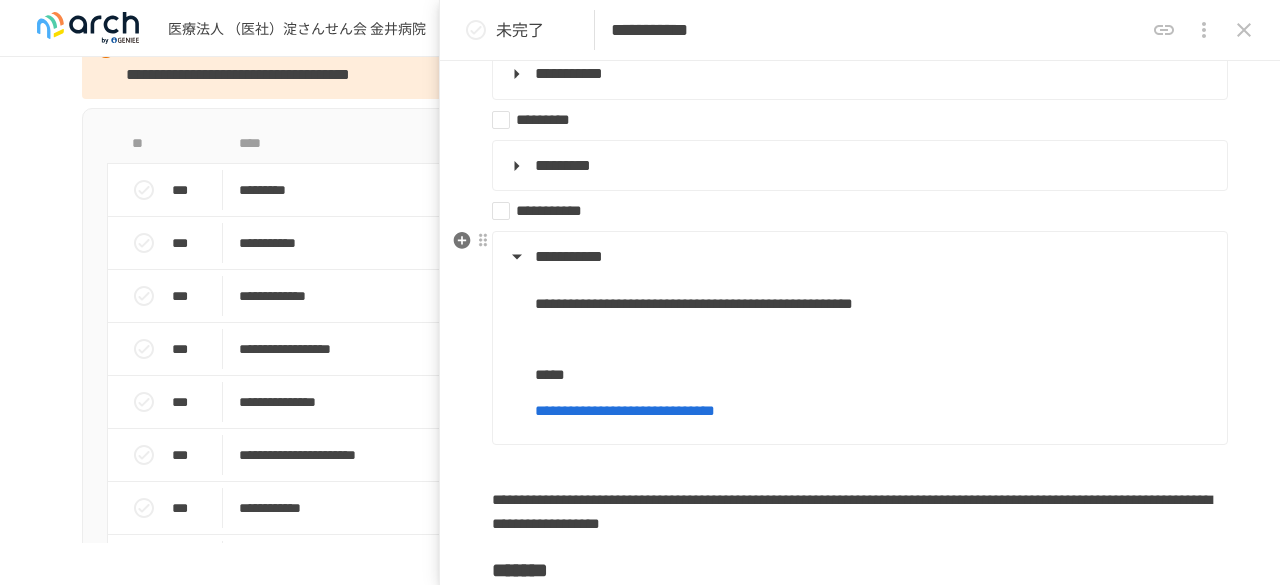click on "**********" at bounding box center [858, 257] 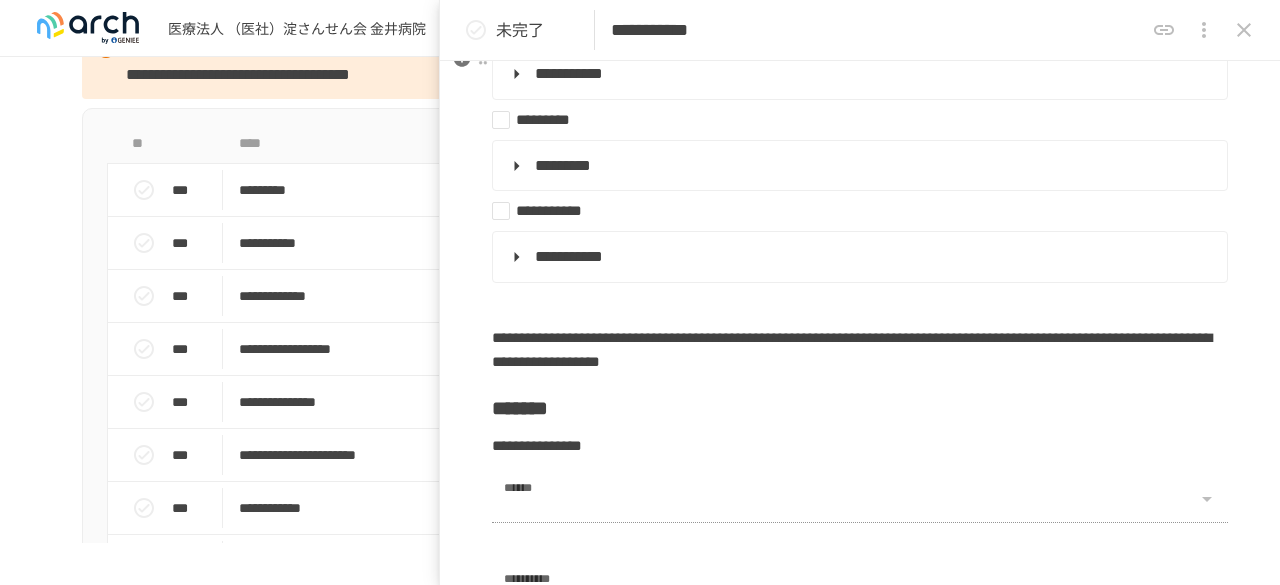 scroll, scrollTop: 500, scrollLeft: 0, axis: vertical 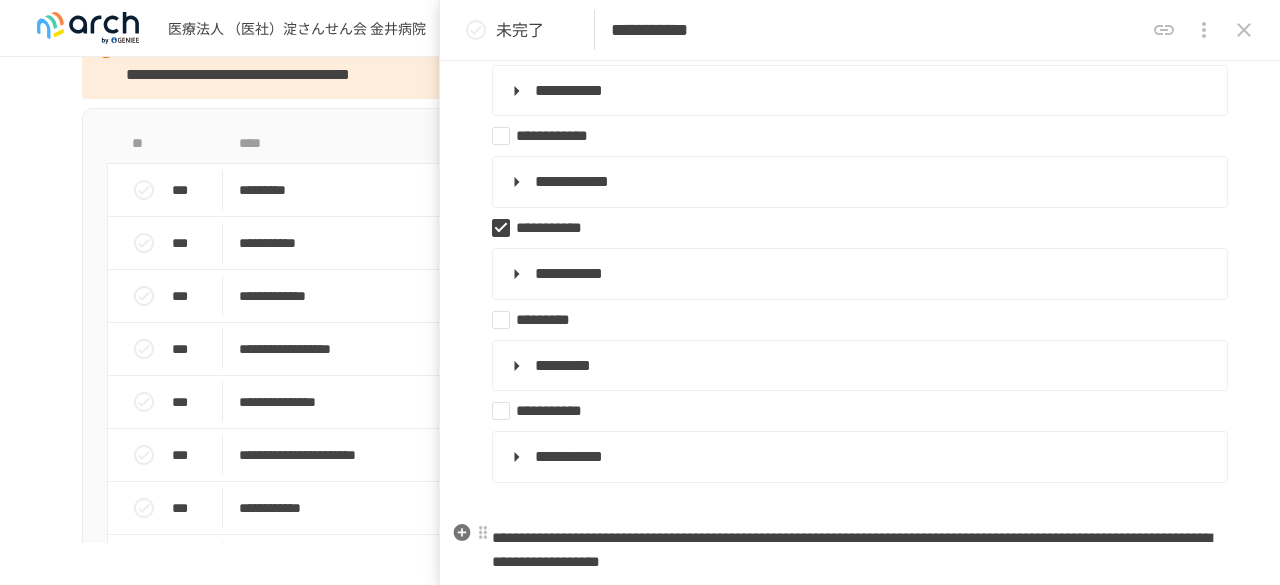 click on "**********" at bounding box center [852, 549] 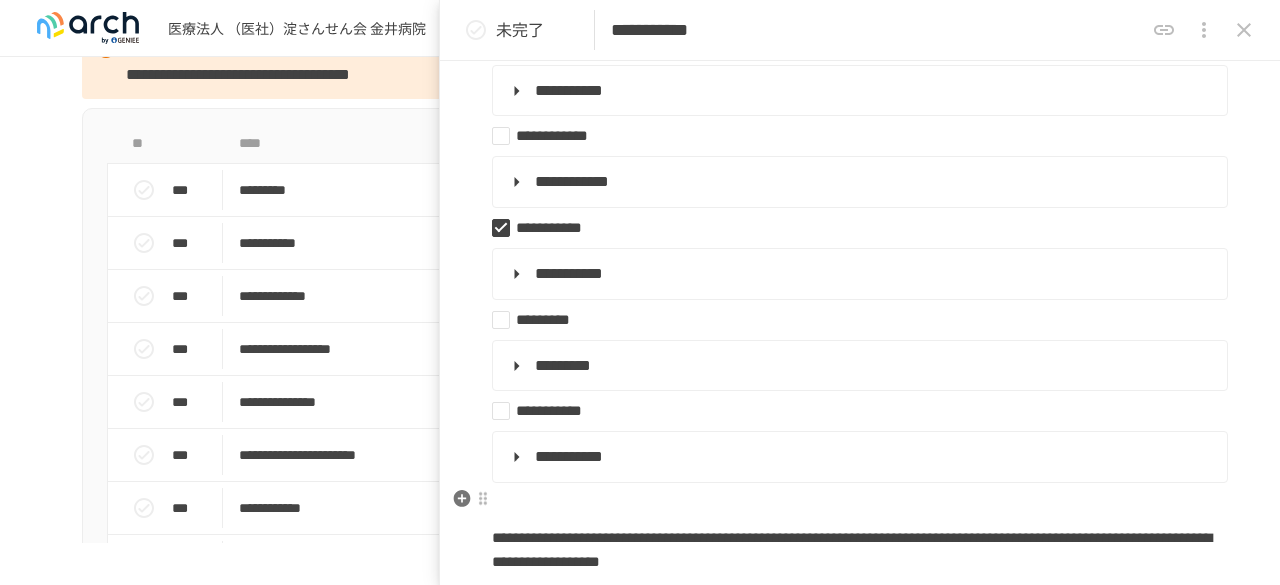 click at bounding box center (860, 504) 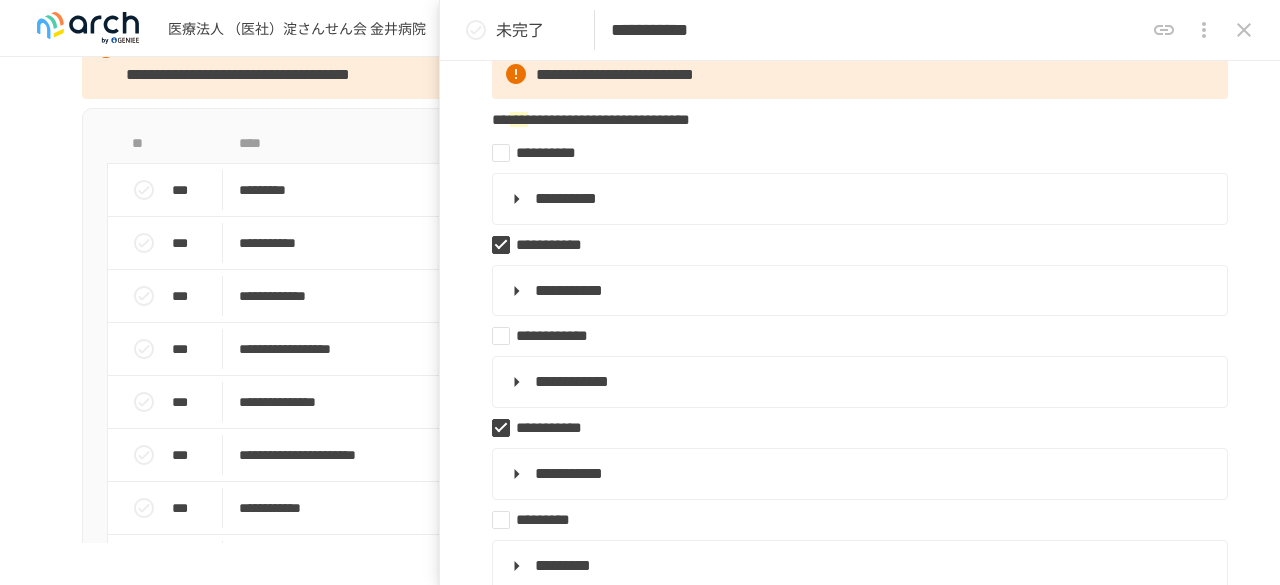scroll, scrollTop: 200, scrollLeft: 0, axis: vertical 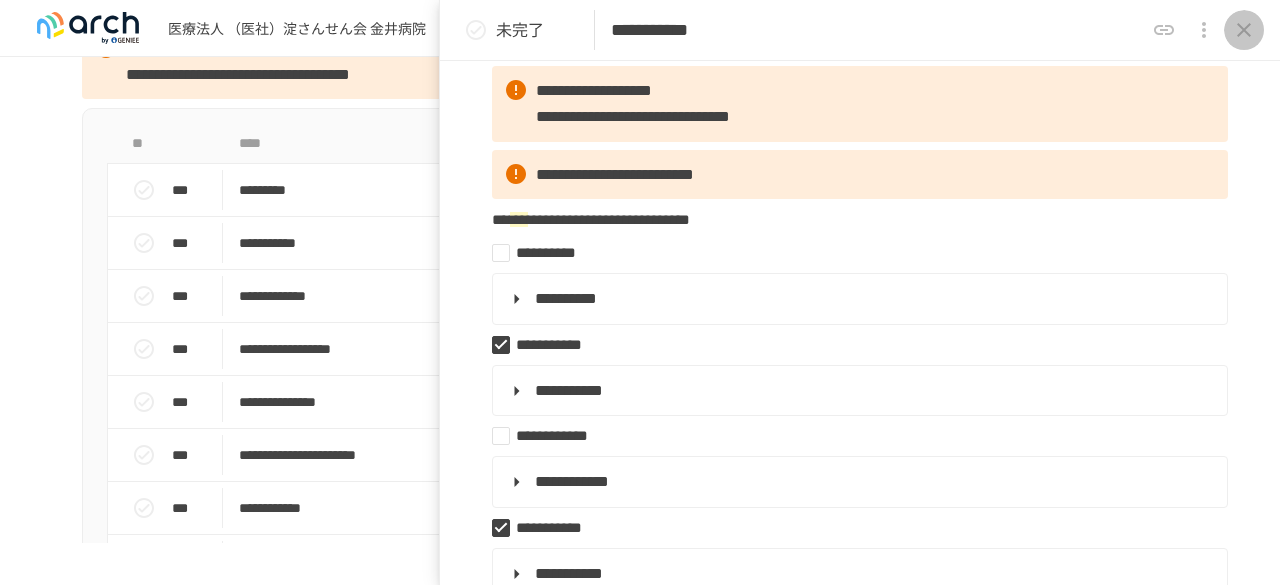 click 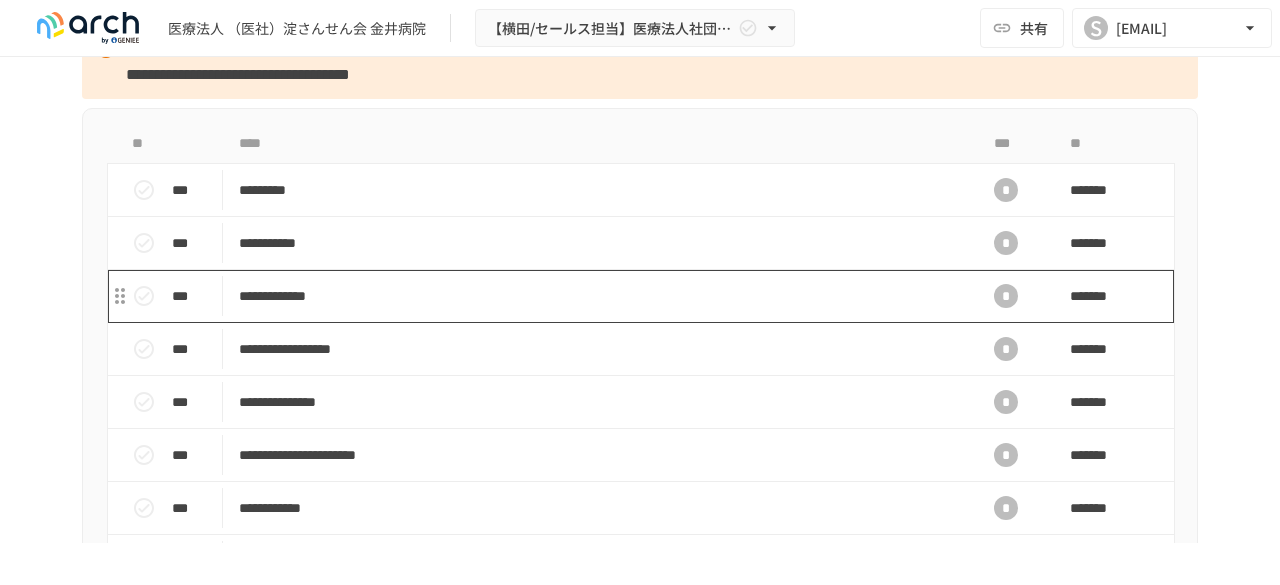 click on "**********" at bounding box center (598, 296) 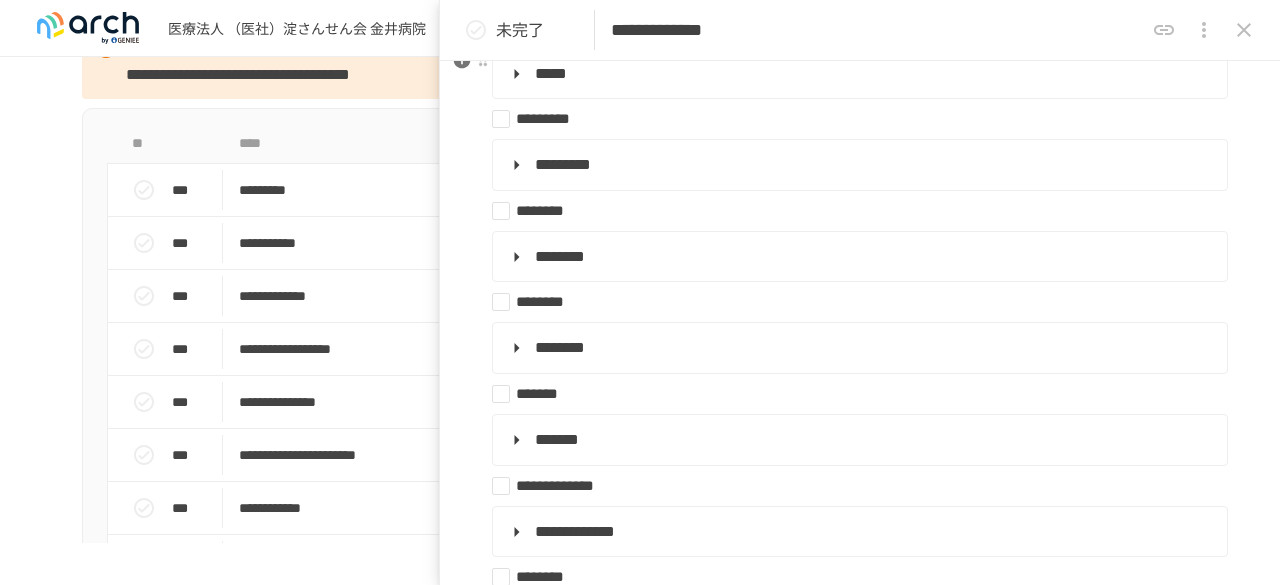 scroll, scrollTop: 300, scrollLeft: 0, axis: vertical 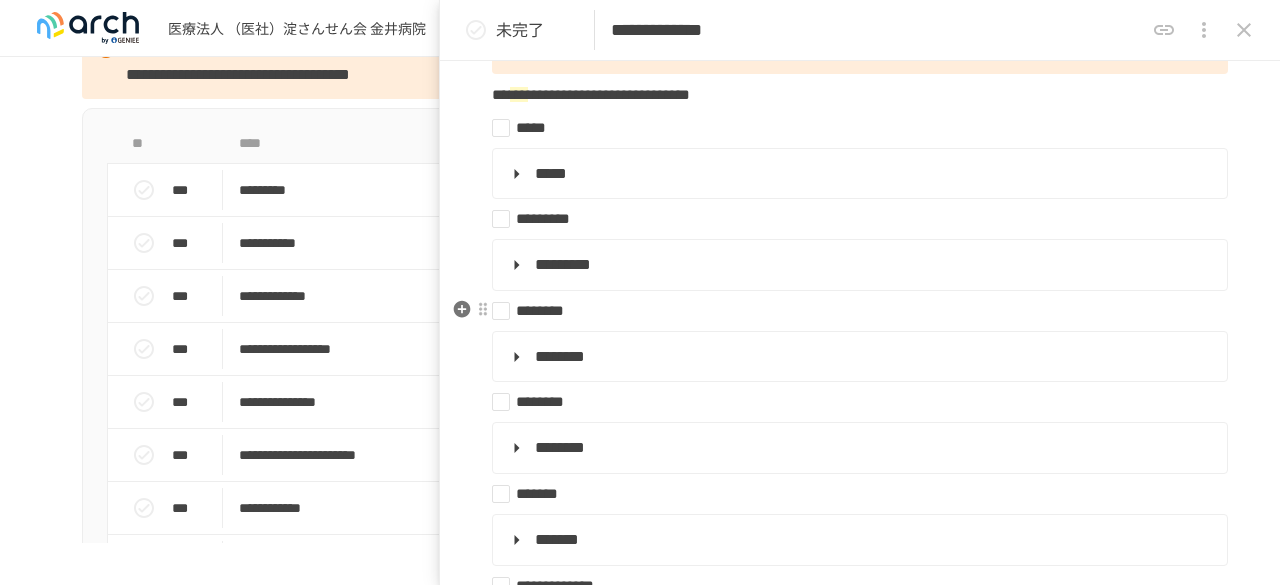 click on "********" at bounding box center [852, 311] 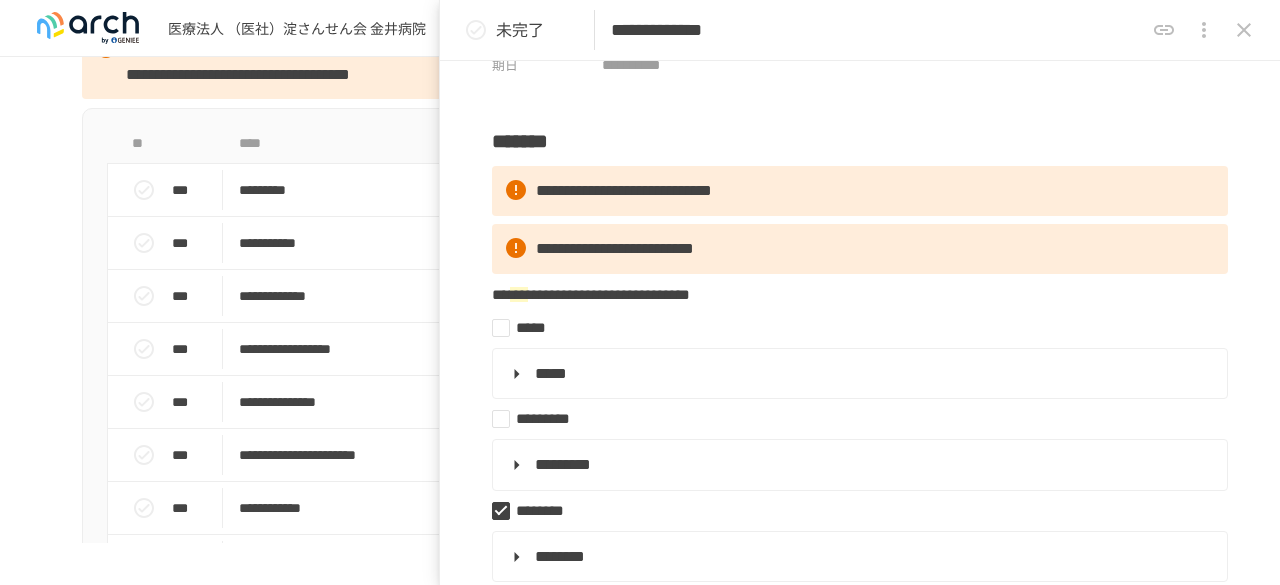 scroll, scrollTop: 0, scrollLeft: 0, axis: both 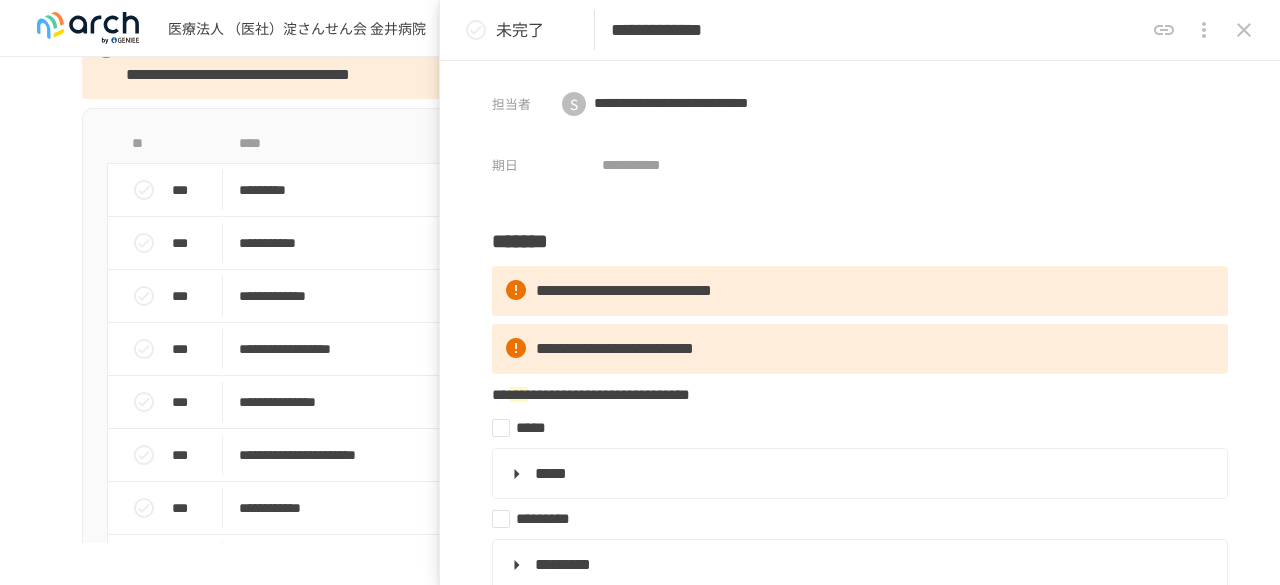 click 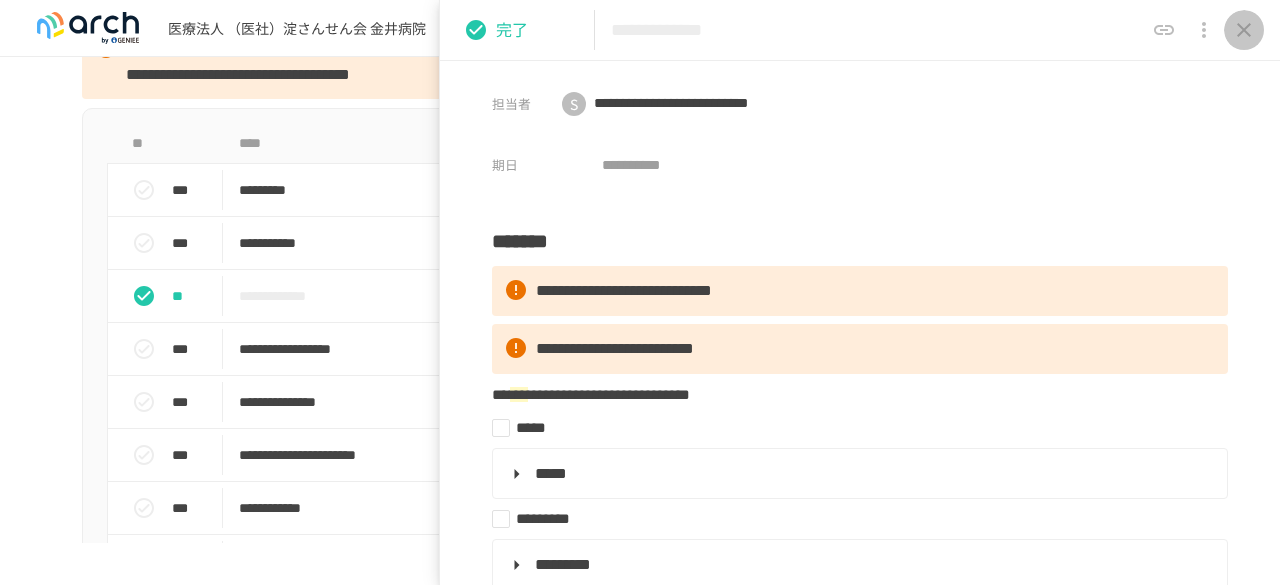 click 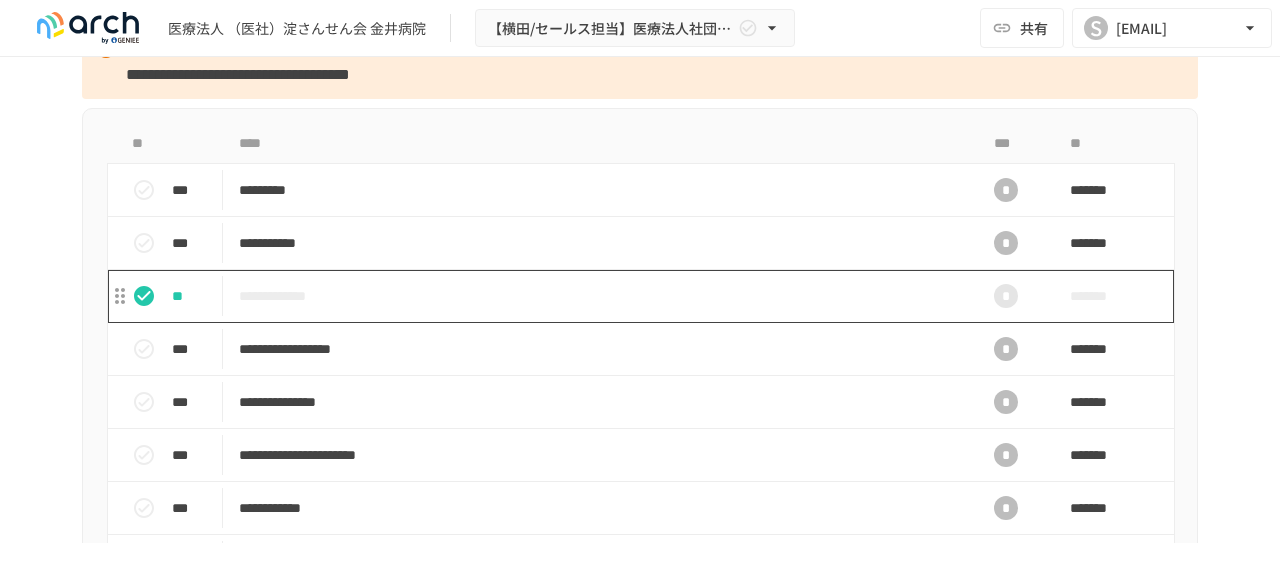 click on "**********" at bounding box center [598, 296] 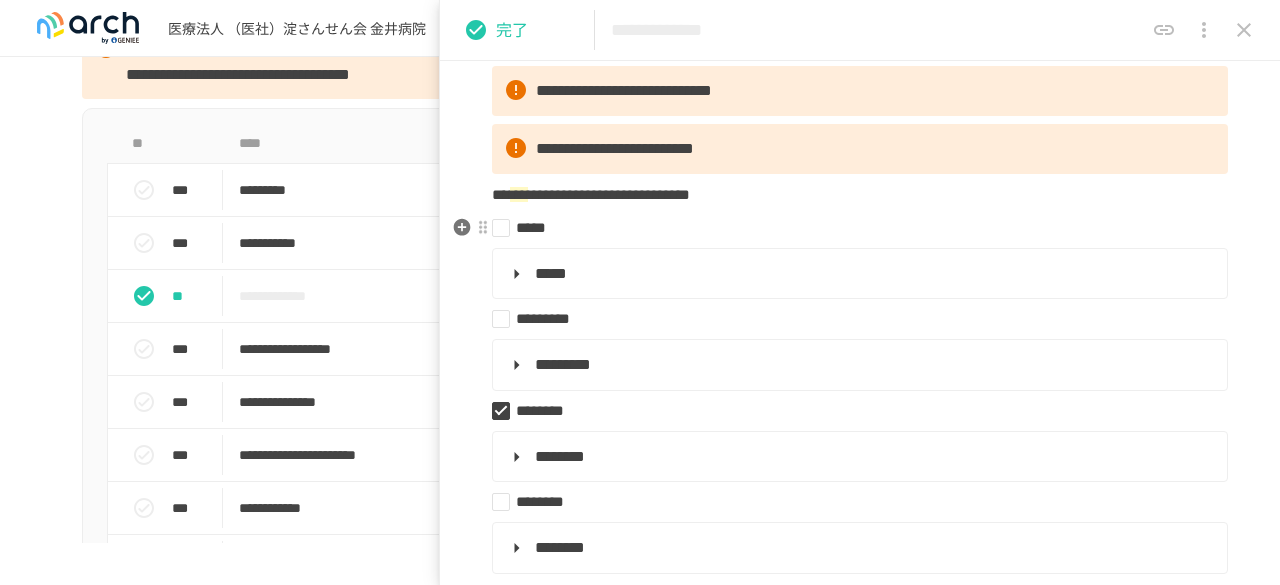scroll, scrollTop: 0, scrollLeft: 0, axis: both 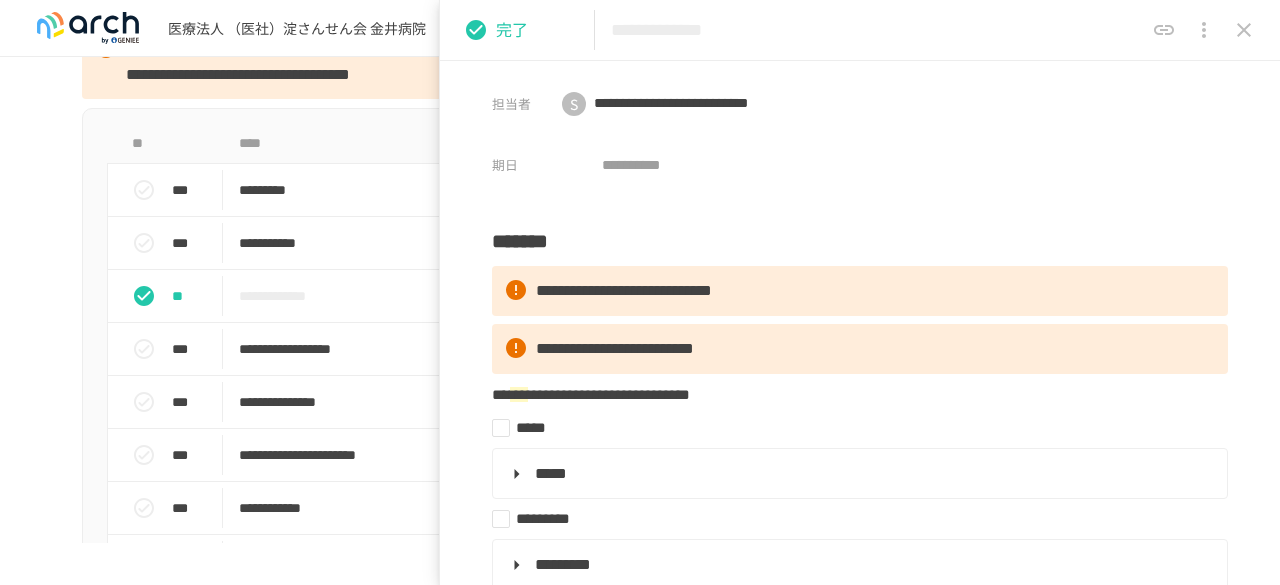 click 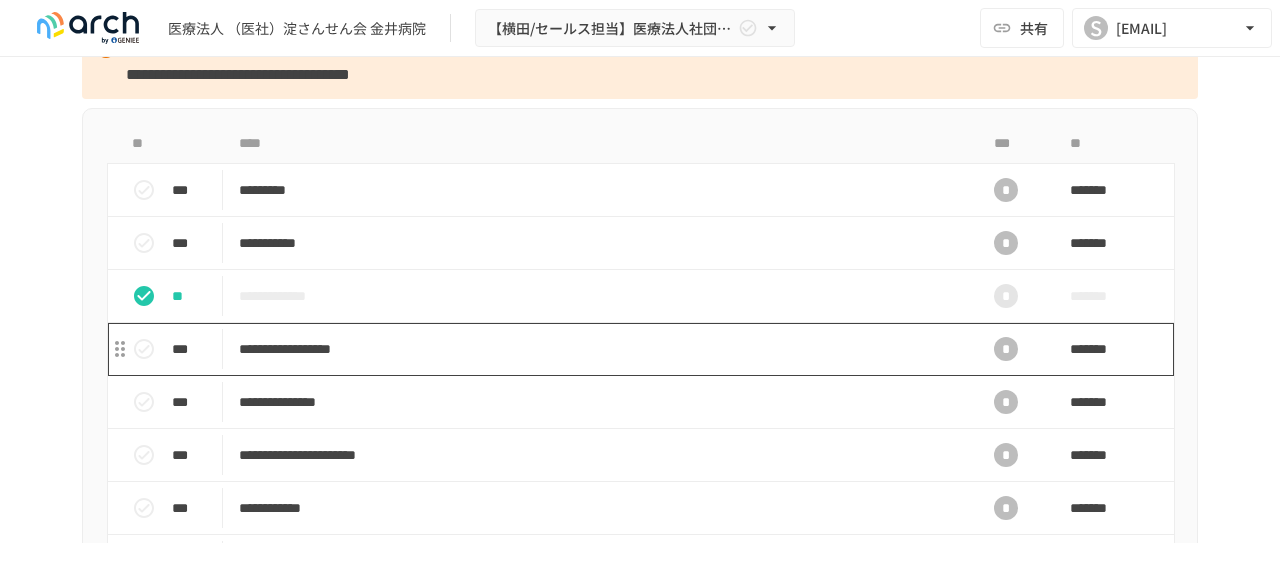 click on "**********" at bounding box center (598, 349) 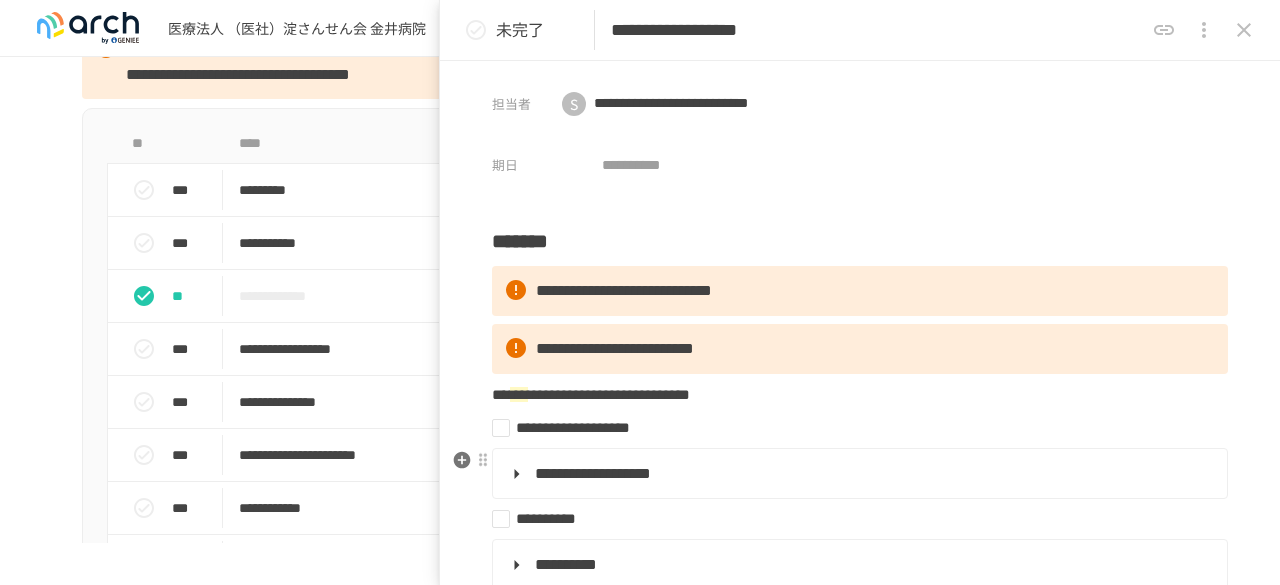 scroll, scrollTop: 100, scrollLeft: 0, axis: vertical 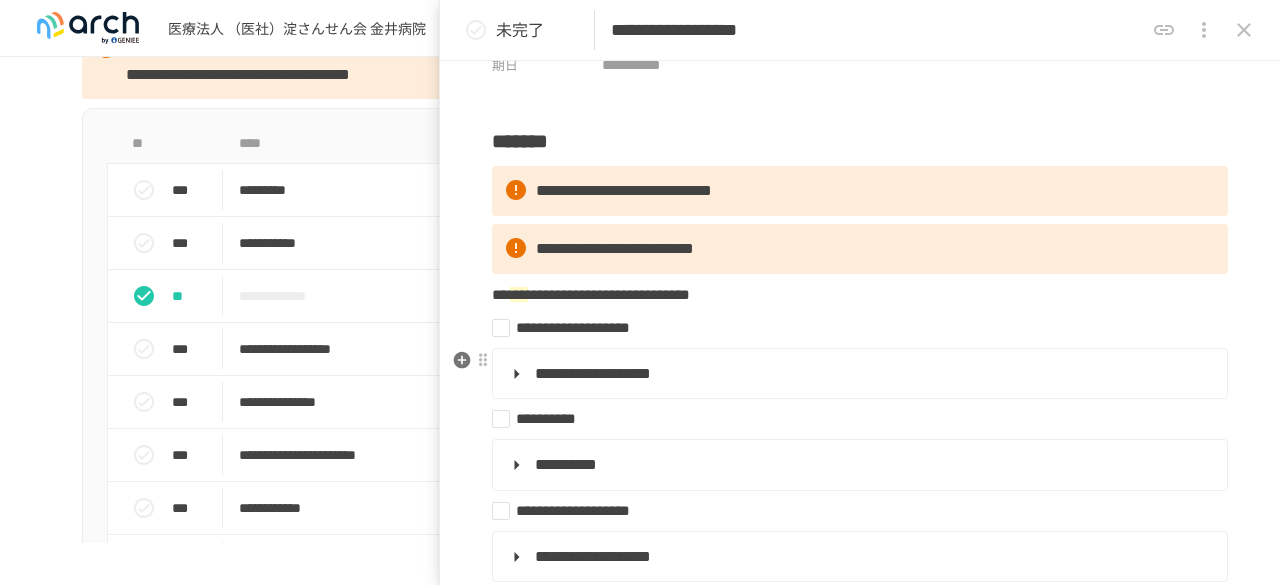 click on "**********" at bounding box center [858, 374] 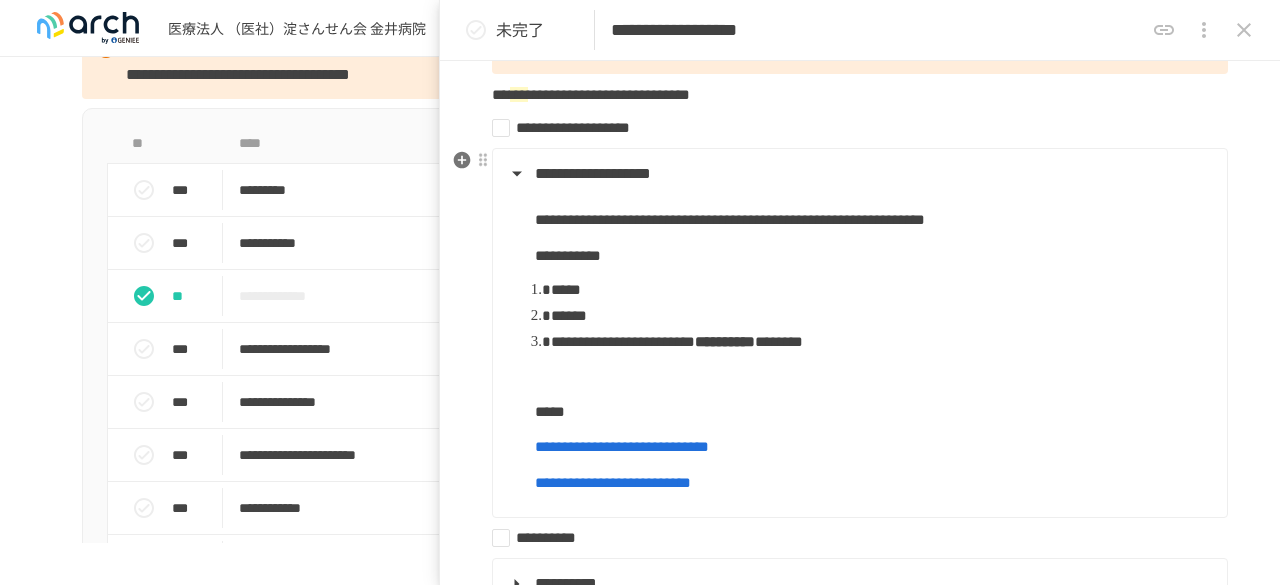 scroll, scrollTop: 200, scrollLeft: 0, axis: vertical 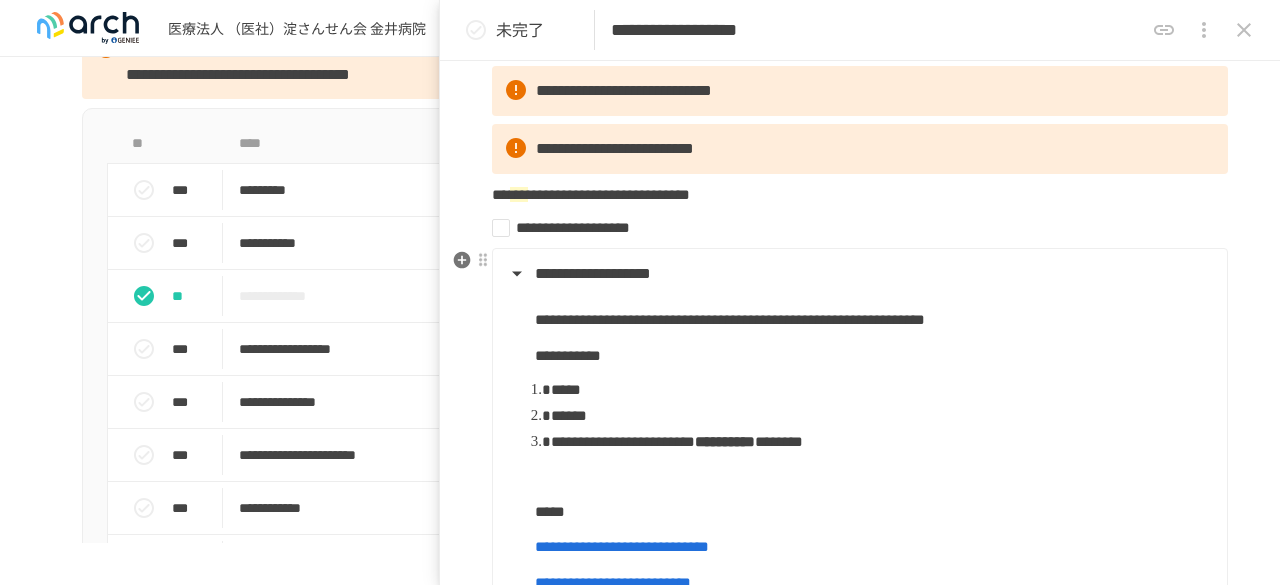 click on "**********" at bounding box center (858, 274) 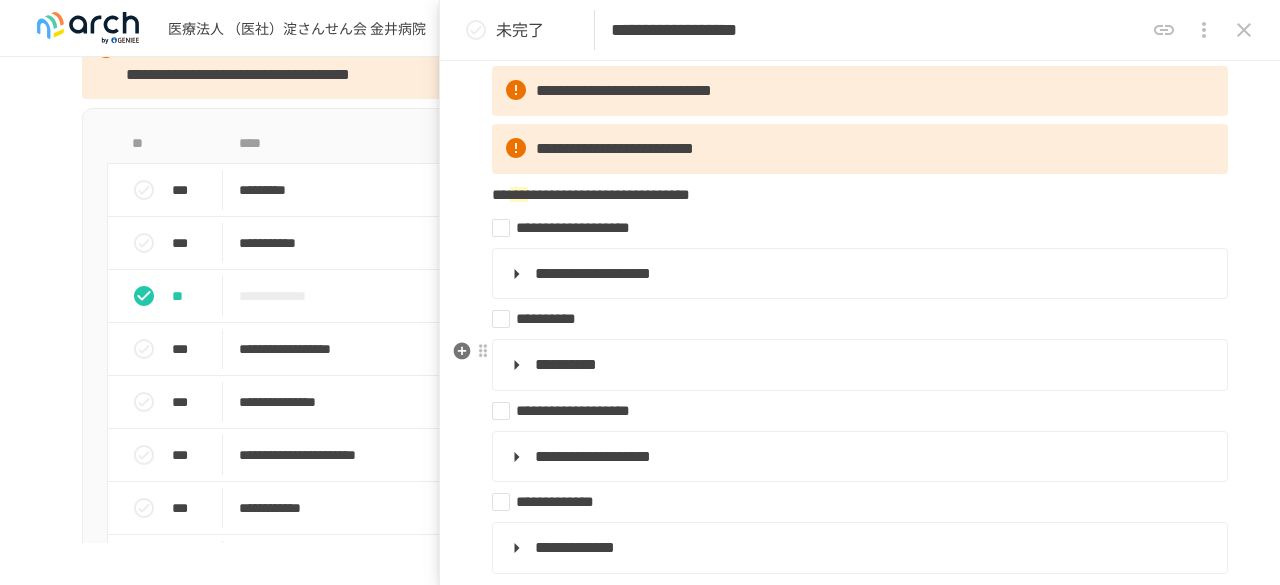 click on "**********" at bounding box center (858, 365) 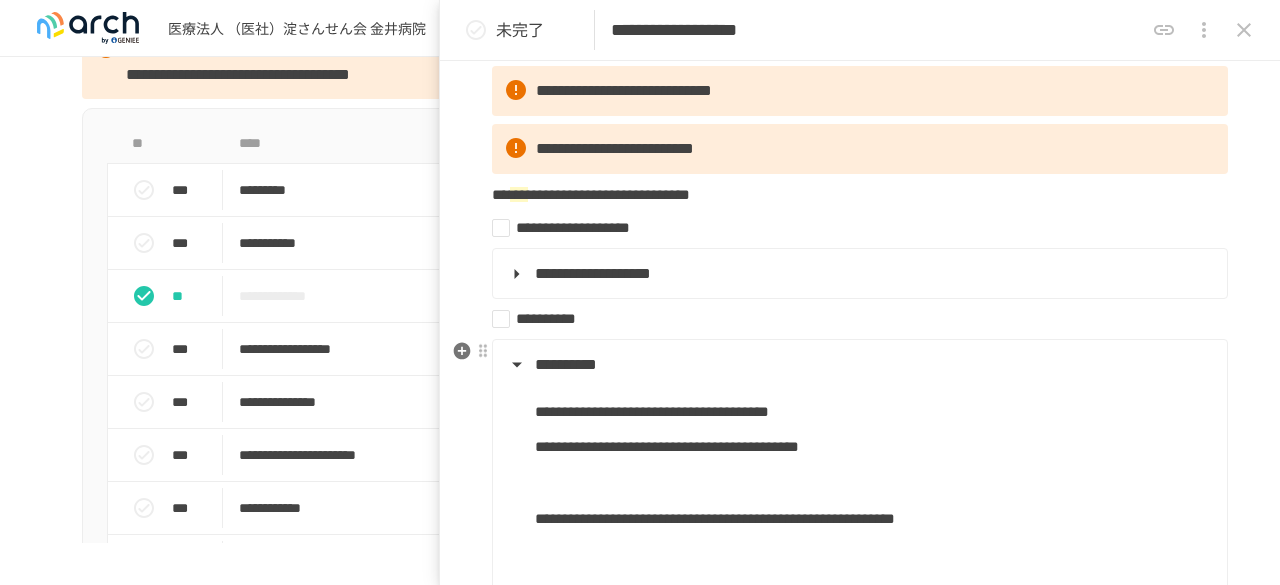 scroll, scrollTop: 300, scrollLeft: 0, axis: vertical 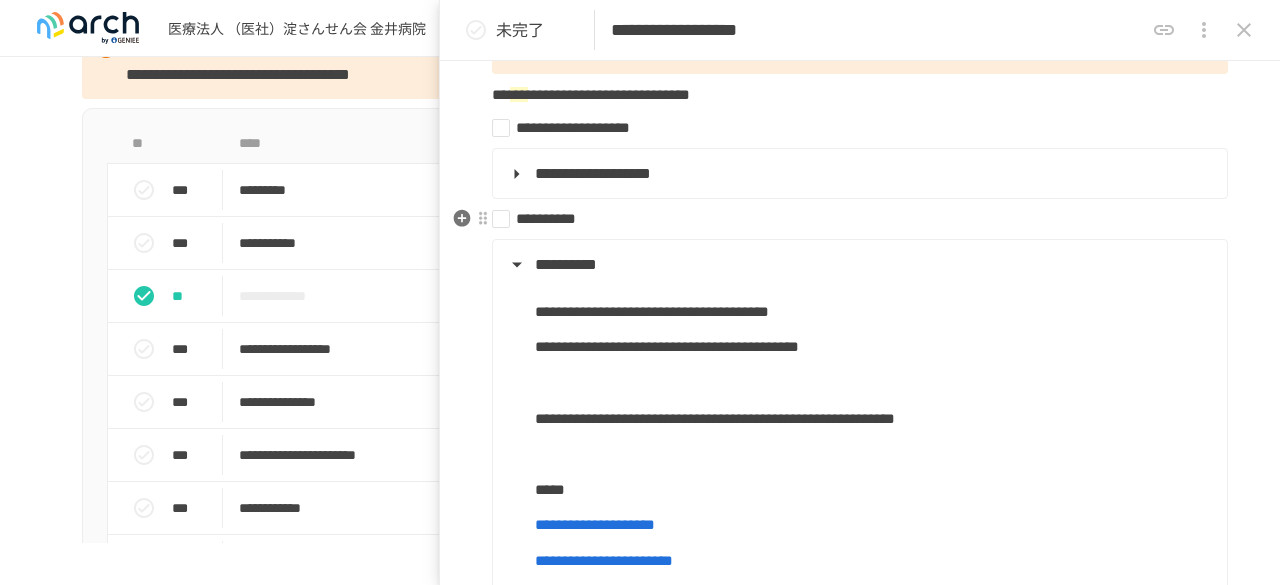click on "**********" at bounding box center [852, 219] 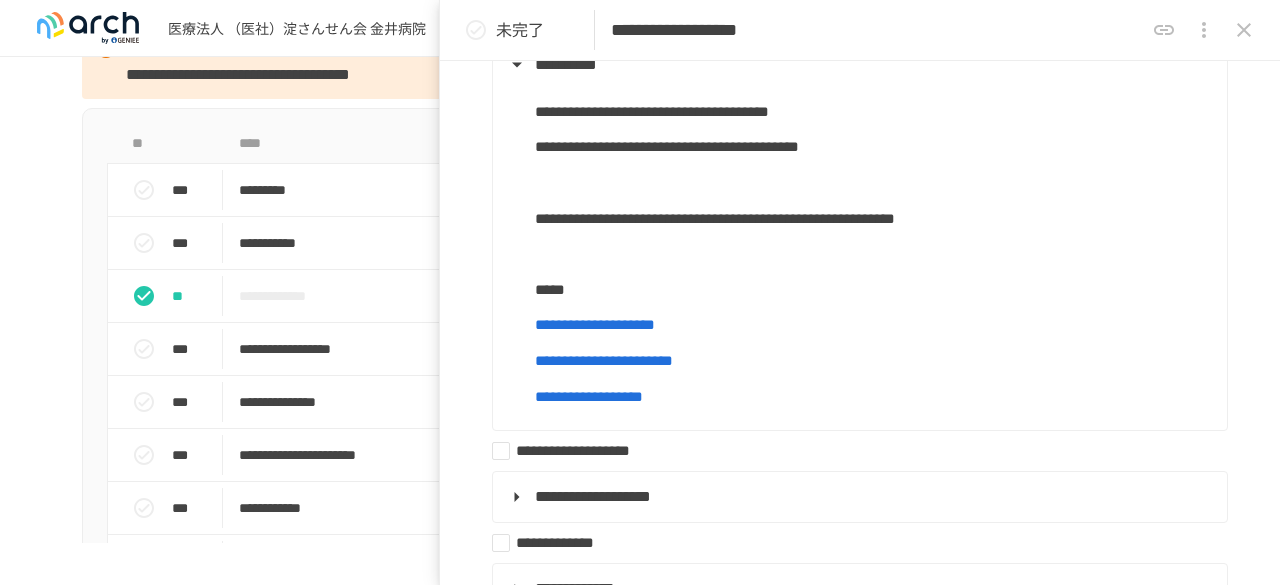 scroll, scrollTop: 700, scrollLeft: 0, axis: vertical 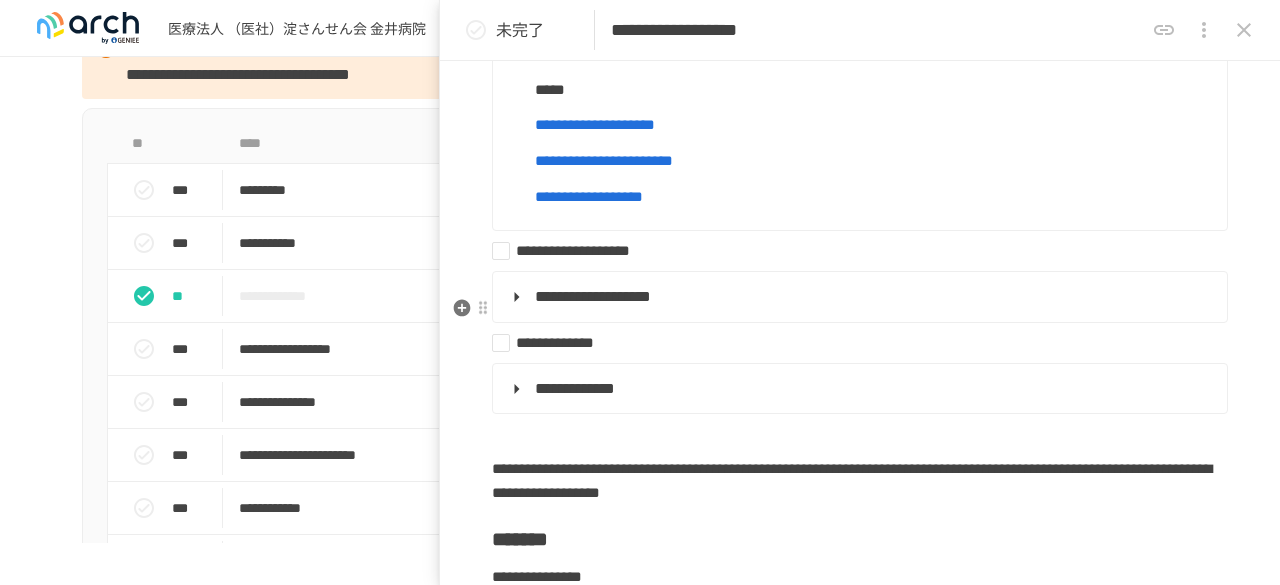 click on "**********" at bounding box center (858, 297) 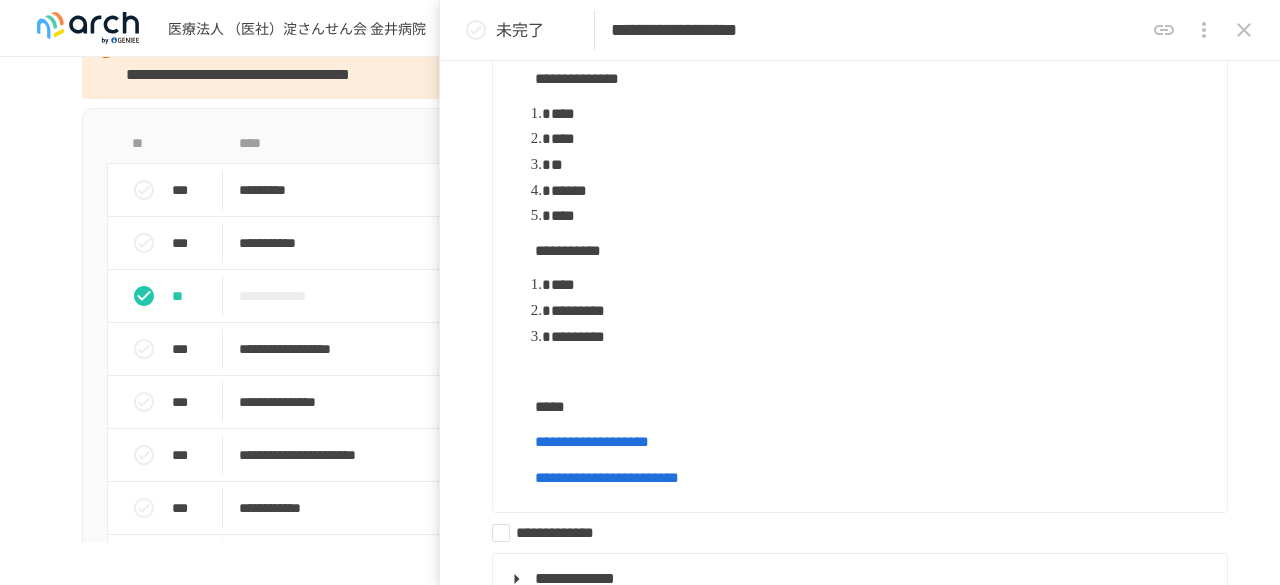 scroll, scrollTop: 900, scrollLeft: 0, axis: vertical 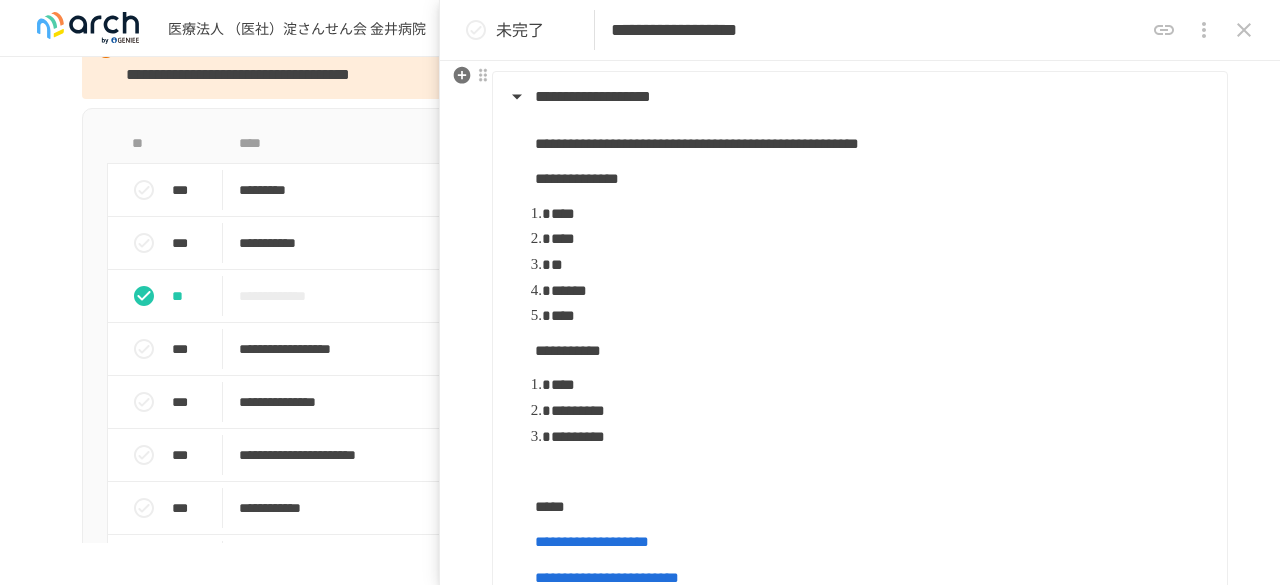 click on "**********" at bounding box center (852, 51) 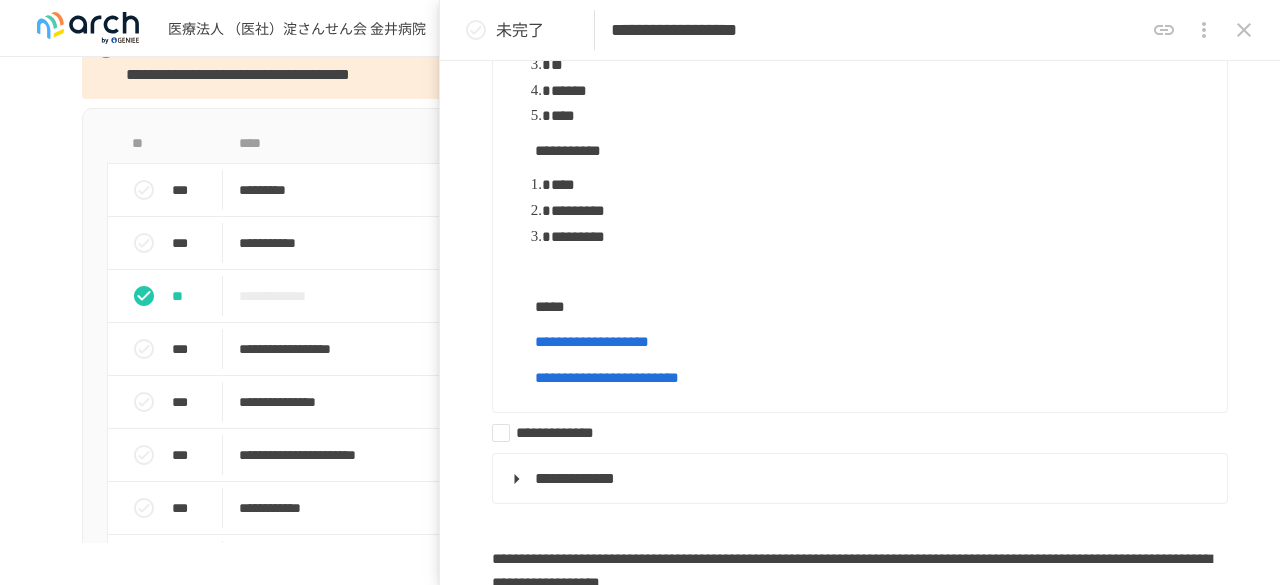 scroll, scrollTop: 1200, scrollLeft: 0, axis: vertical 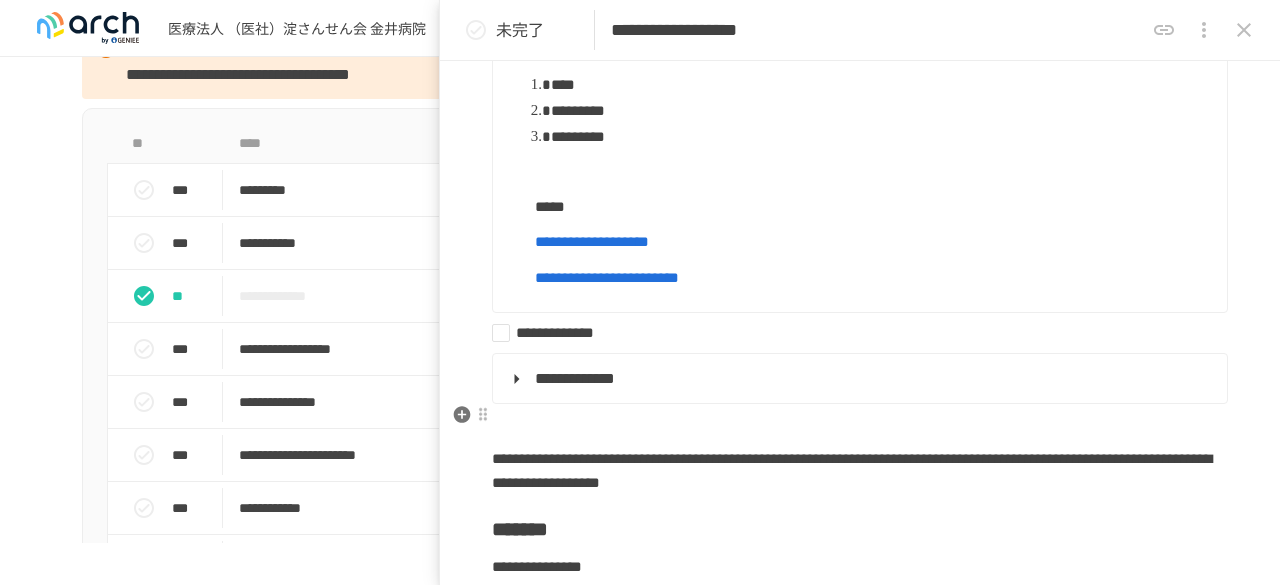 click on "**********" at bounding box center (858, 379) 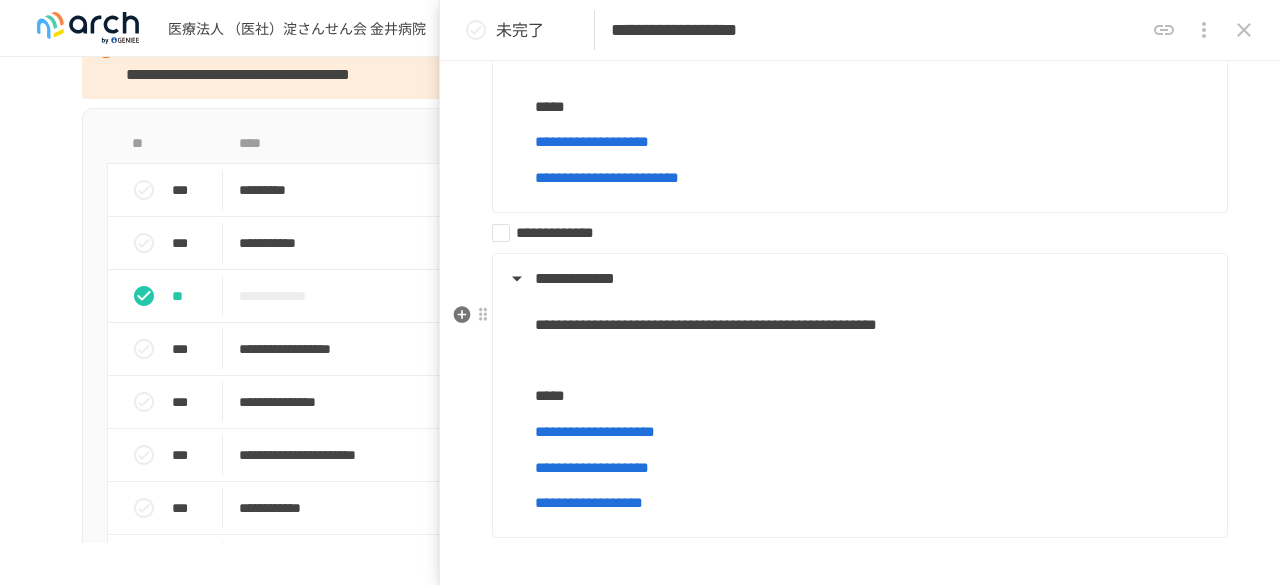 scroll, scrollTop: 1400, scrollLeft: 0, axis: vertical 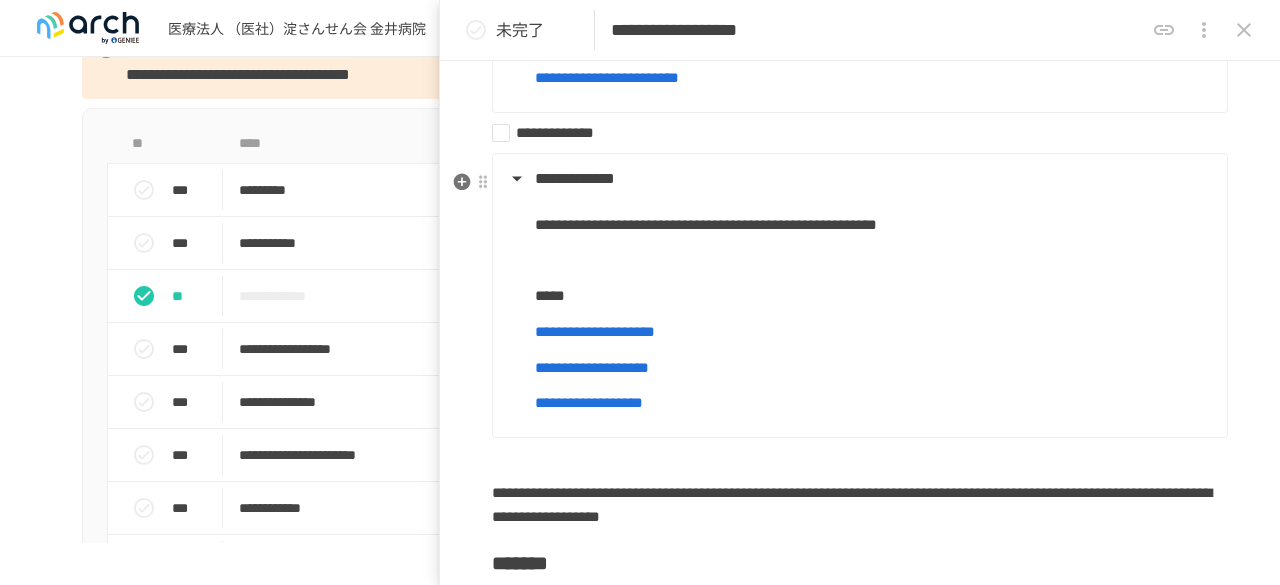 click on "**********" at bounding box center (852, 133) 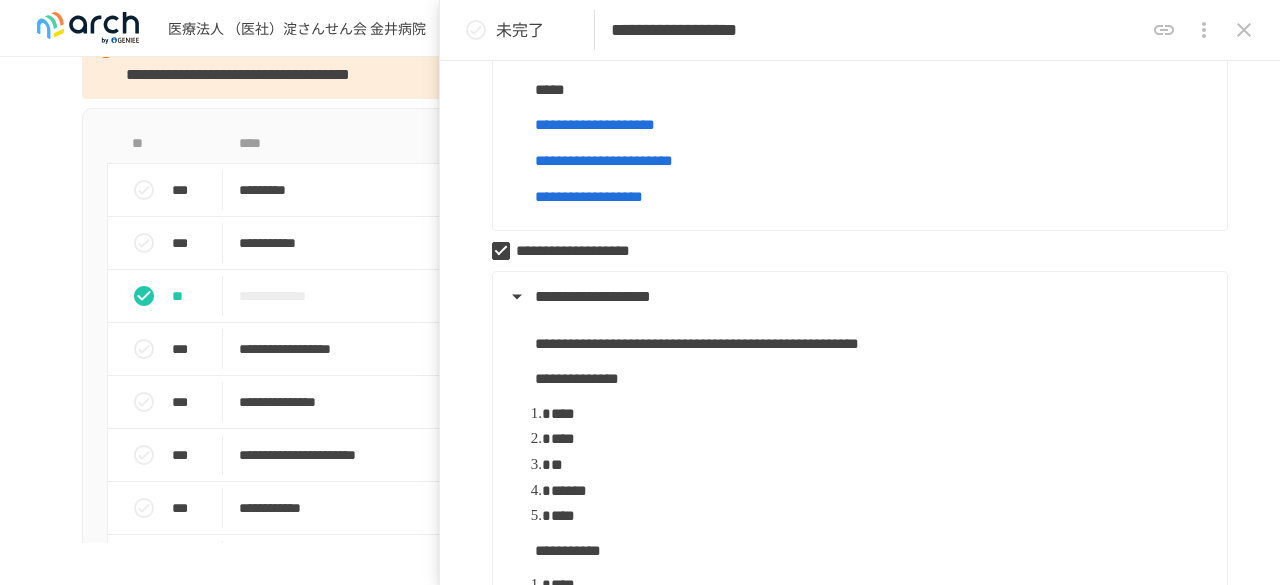 scroll, scrollTop: 500, scrollLeft: 0, axis: vertical 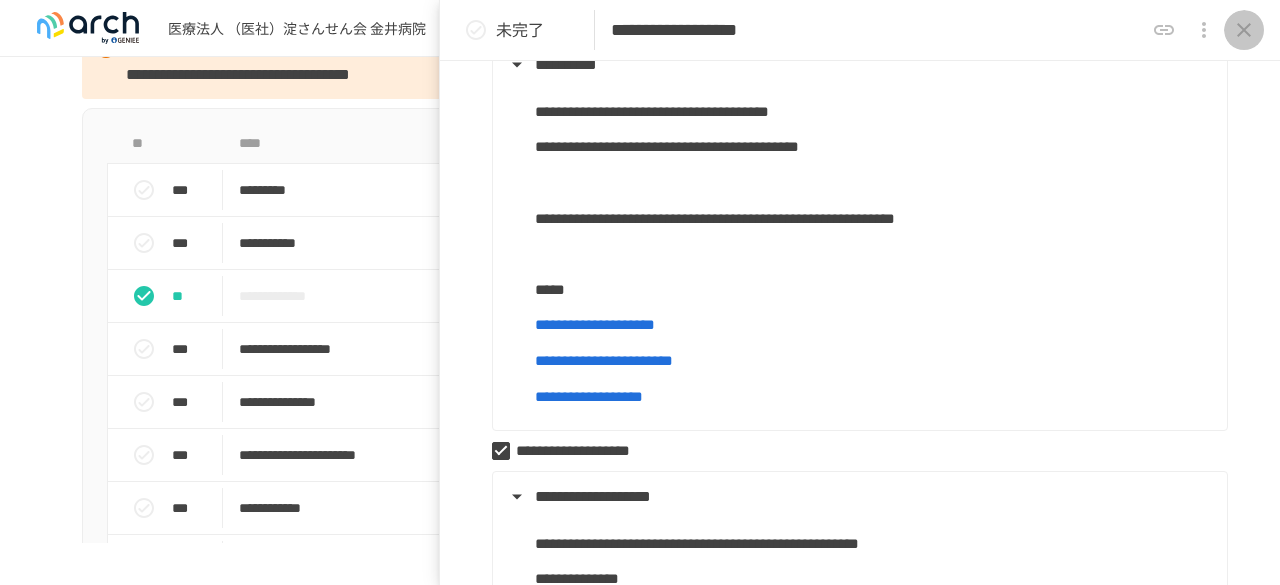 click 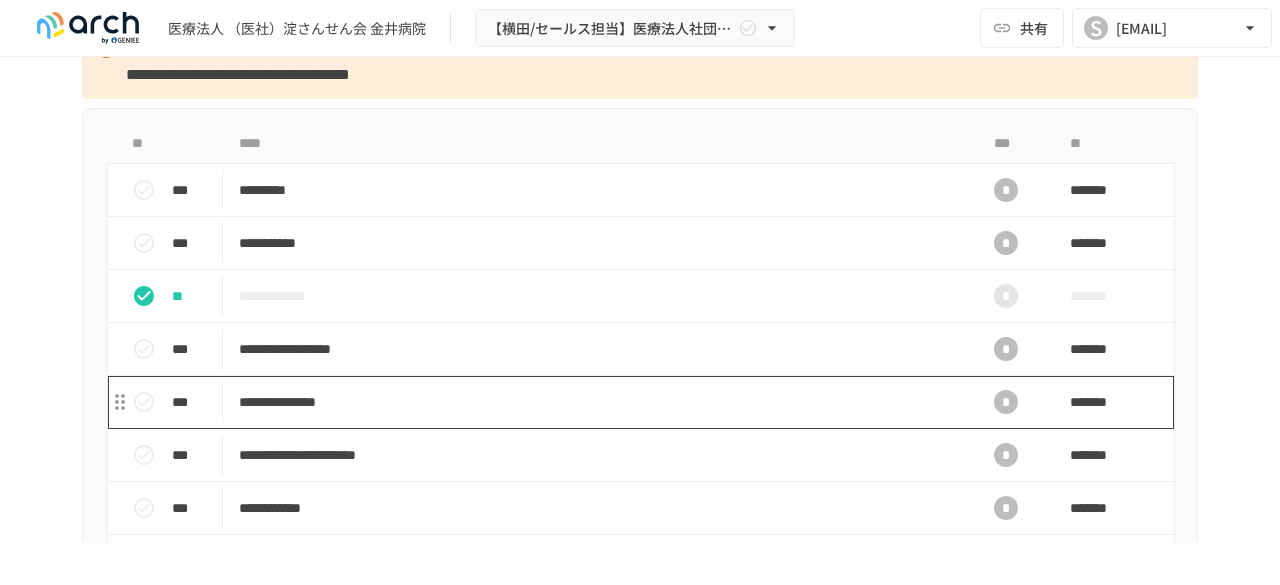 click on "**********" at bounding box center (598, 402) 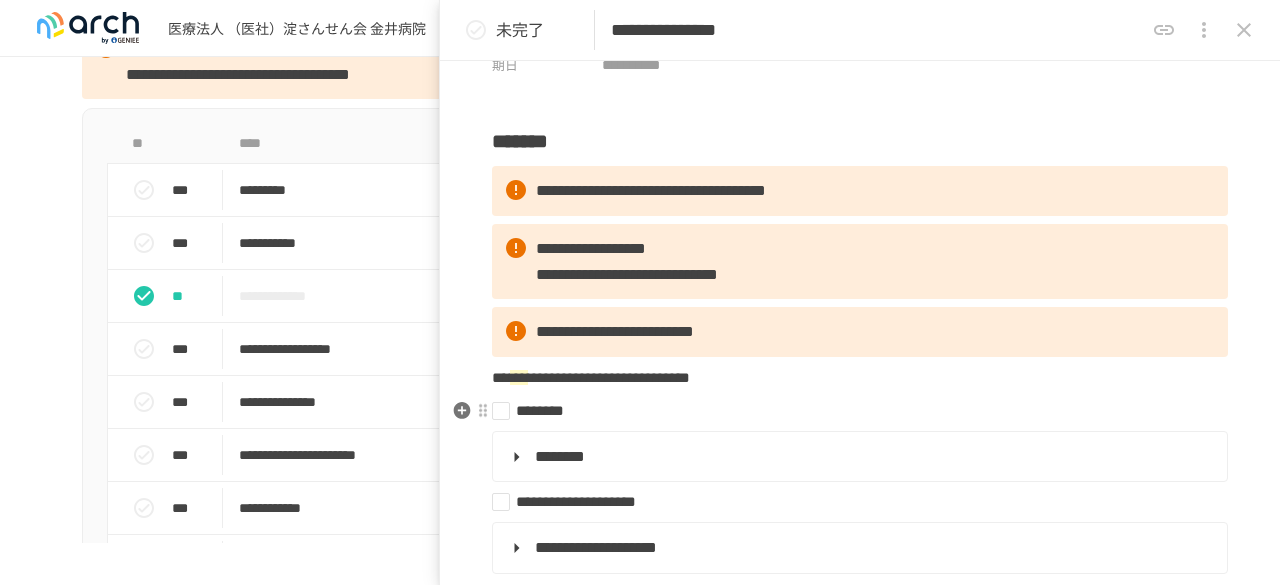 scroll, scrollTop: 200, scrollLeft: 0, axis: vertical 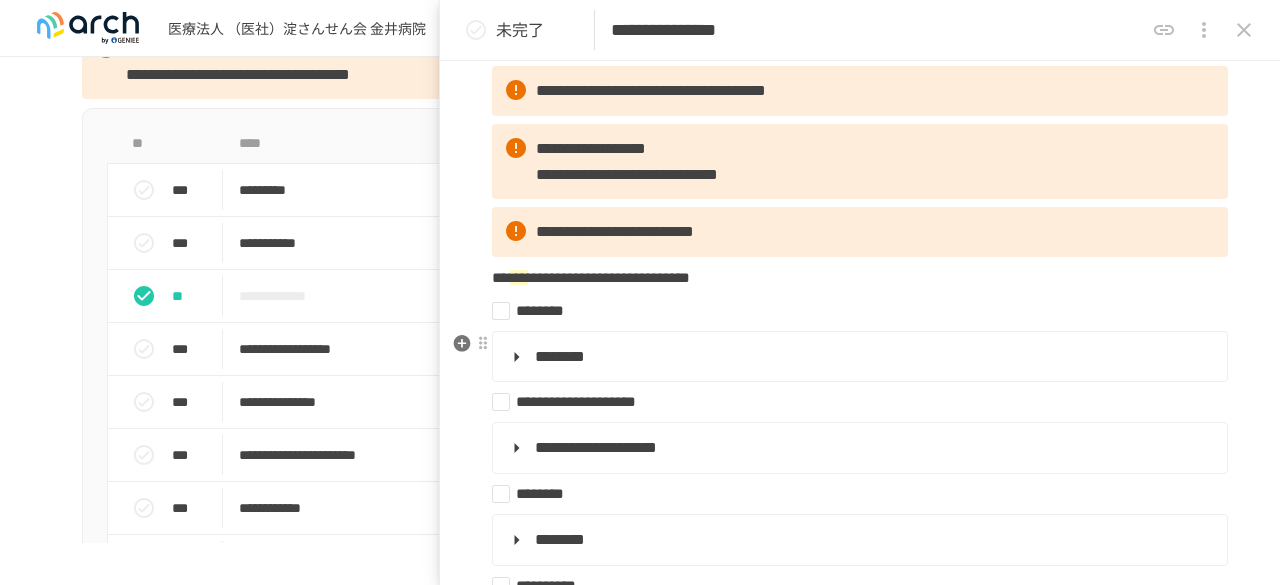 click on "********" at bounding box center [858, 357] 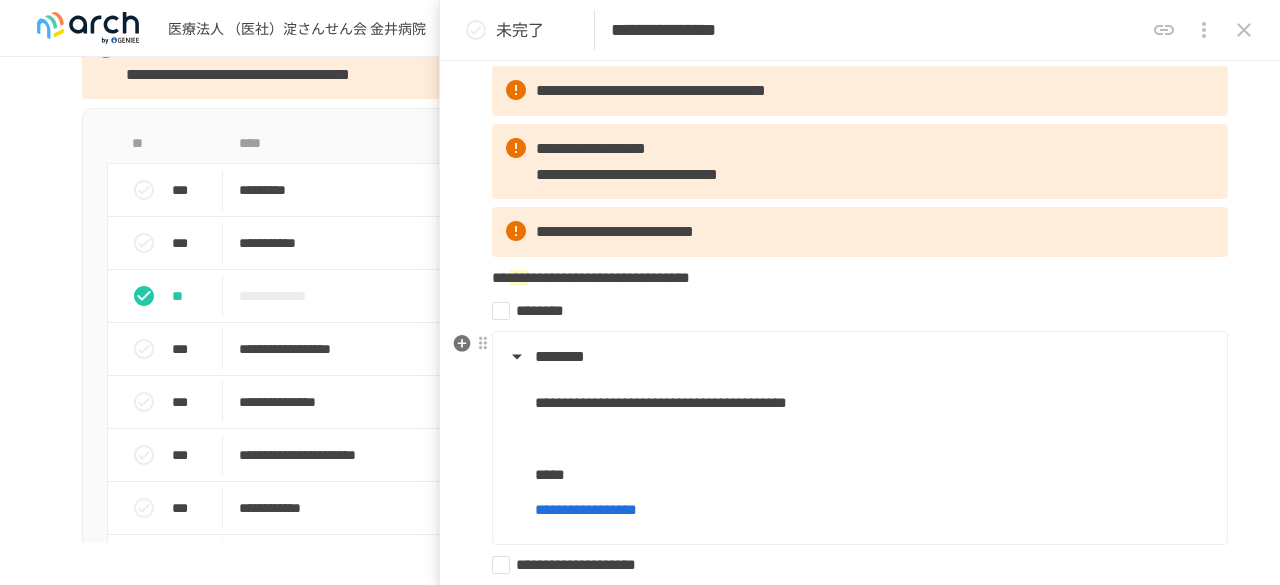 scroll, scrollTop: 300, scrollLeft: 0, axis: vertical 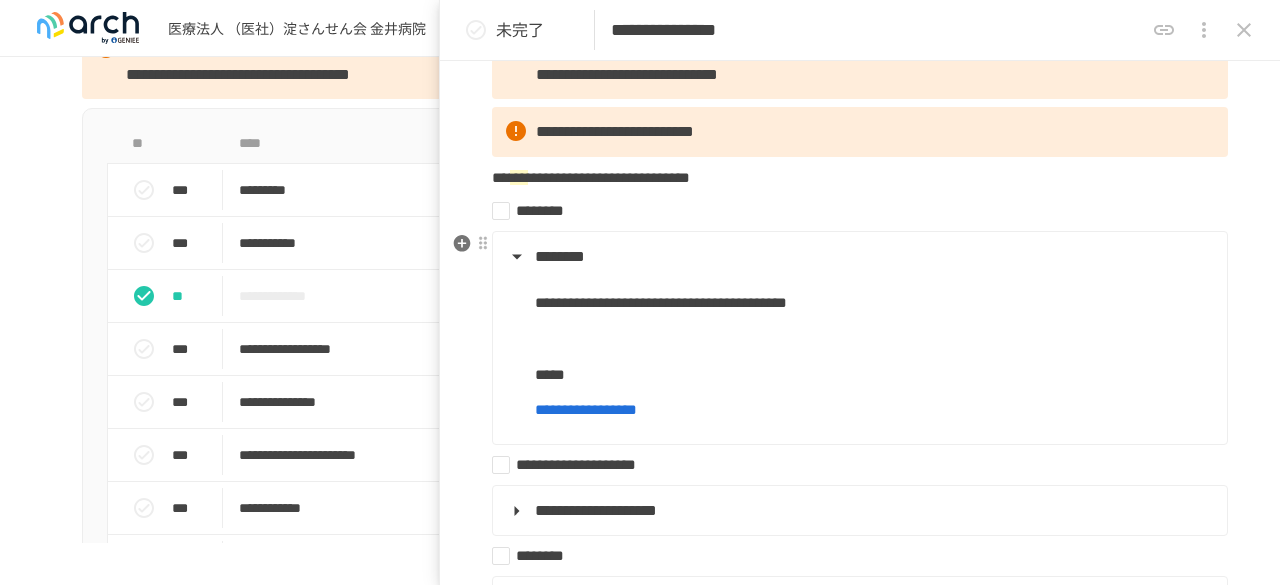 click on "**********" at bounding box center [858, 346] 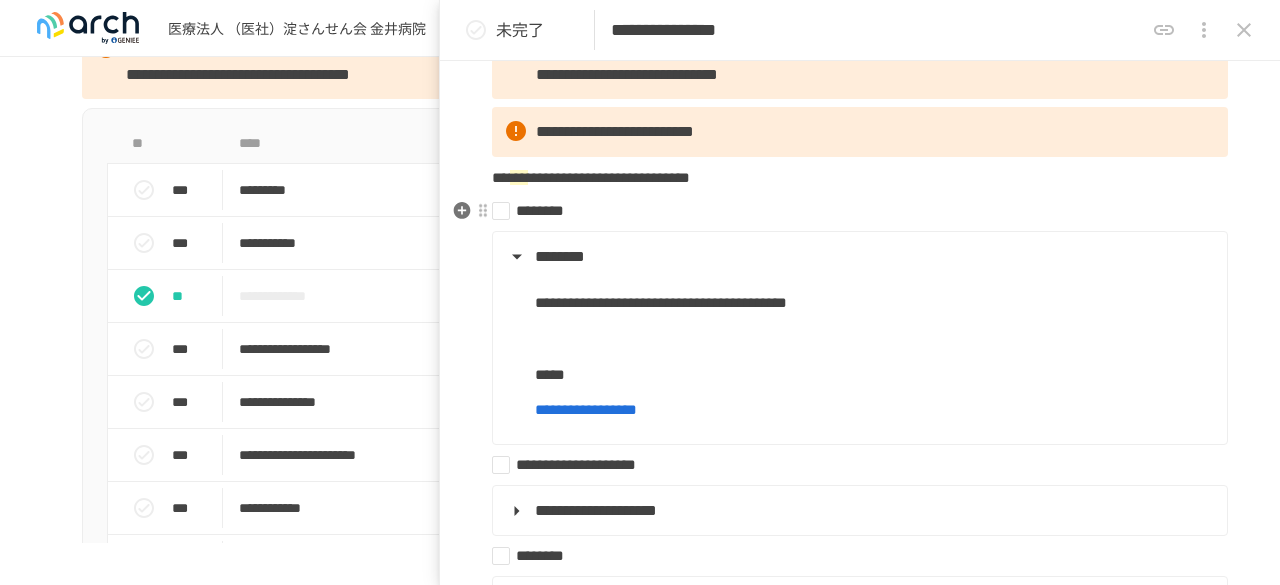 click on "********" at bounding box center [852, 211] 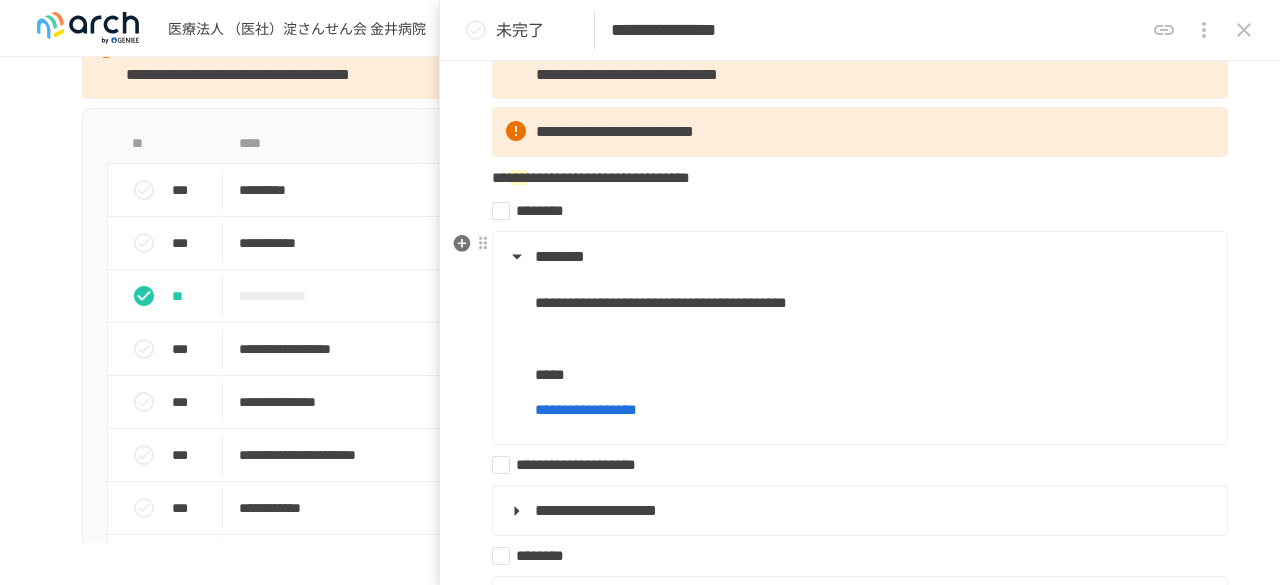click on "********" at bounding box center (858, 257) 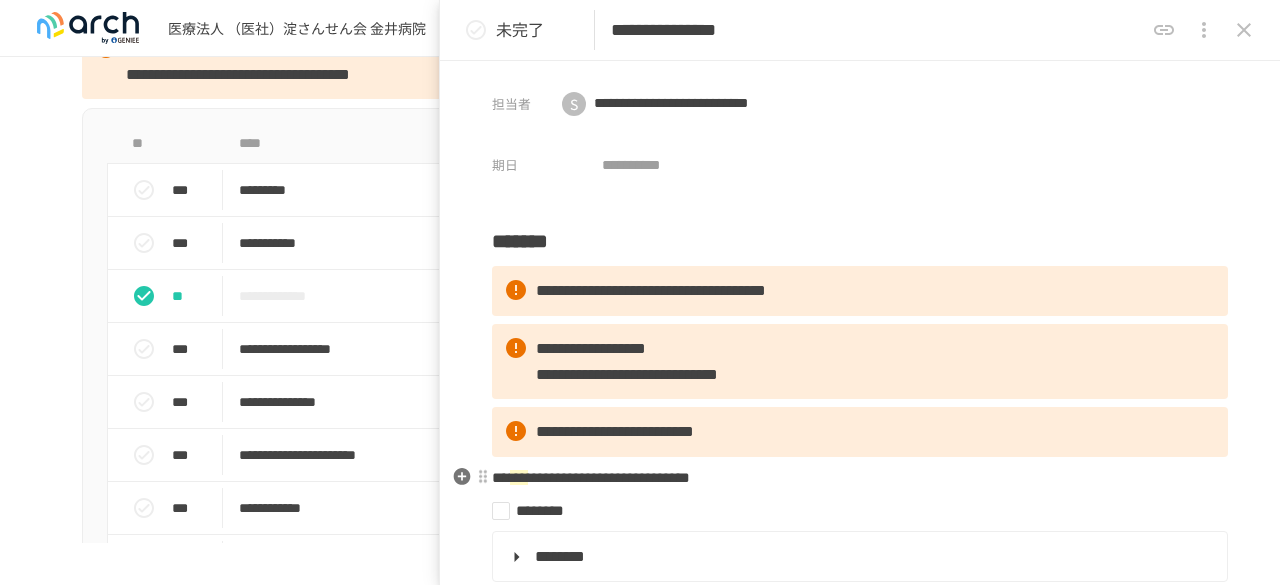 scroll, scrollTop: 100, scrollLeft: 0, axis: vertical 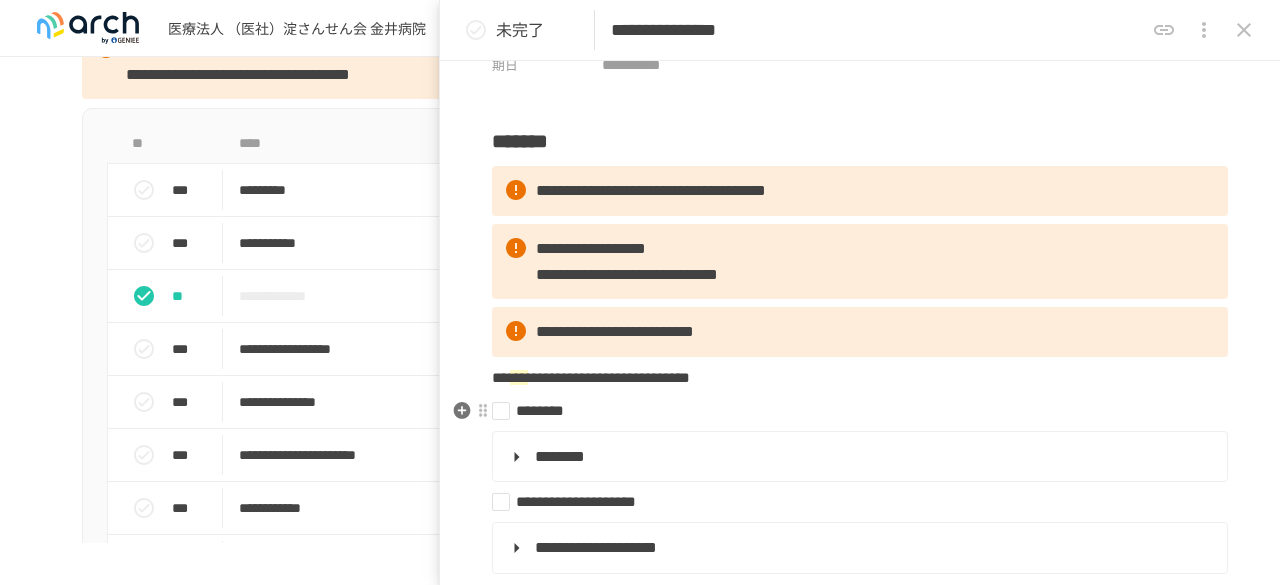 click on "********" at bounding box center (852, 411) 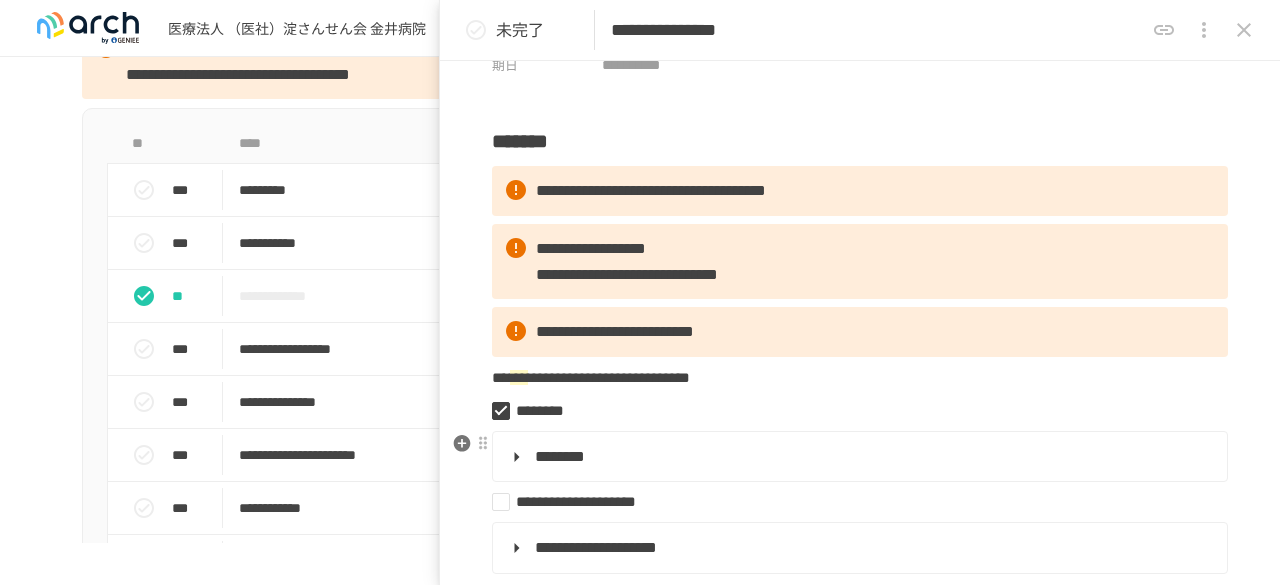 scroll, scrollTop: 200, scrollLeft: 0, axis: vertical 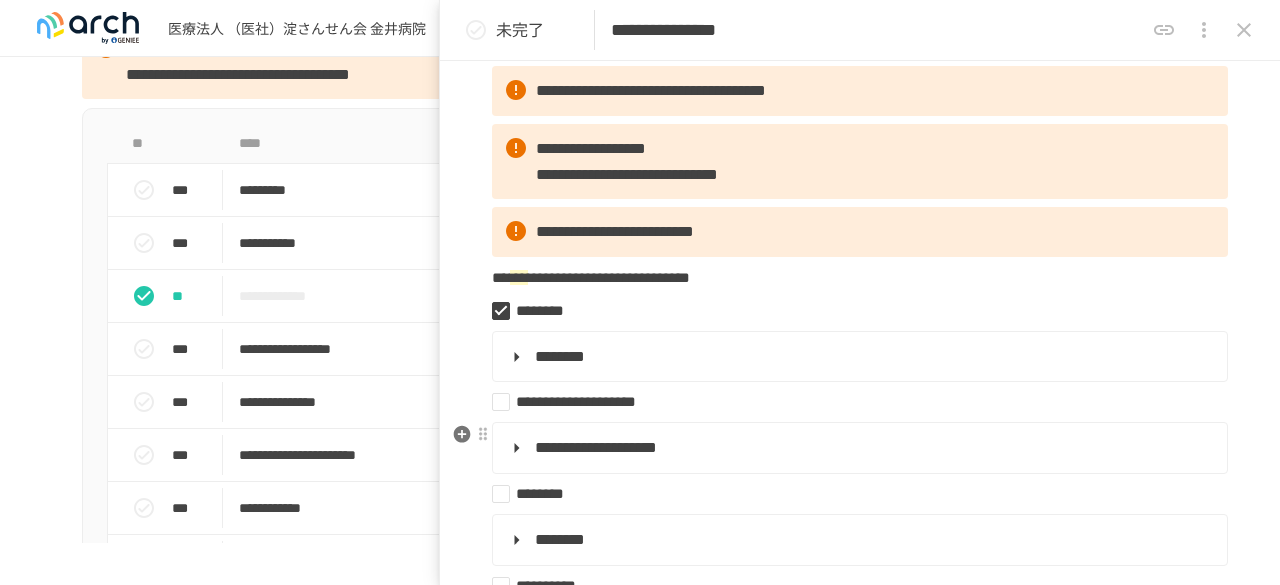click on "**********" at bounding box center [858, 448] 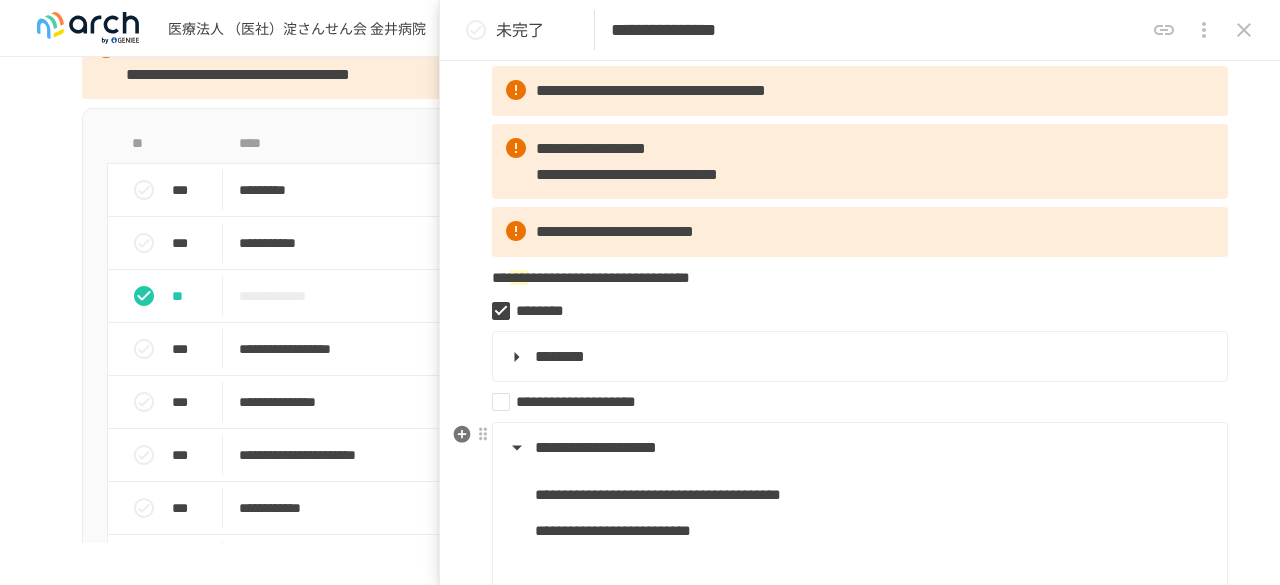scroll, scrollTop: 300, scrollLeft: 0, axis: vertical 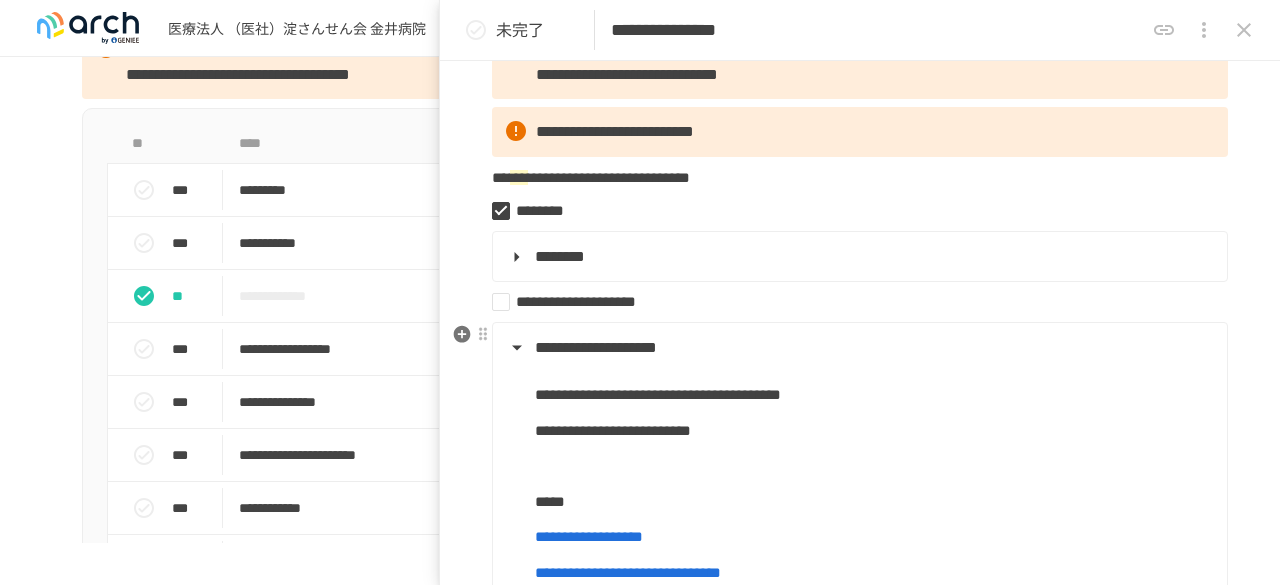 click on "**********" at bounding box center (858, 348) 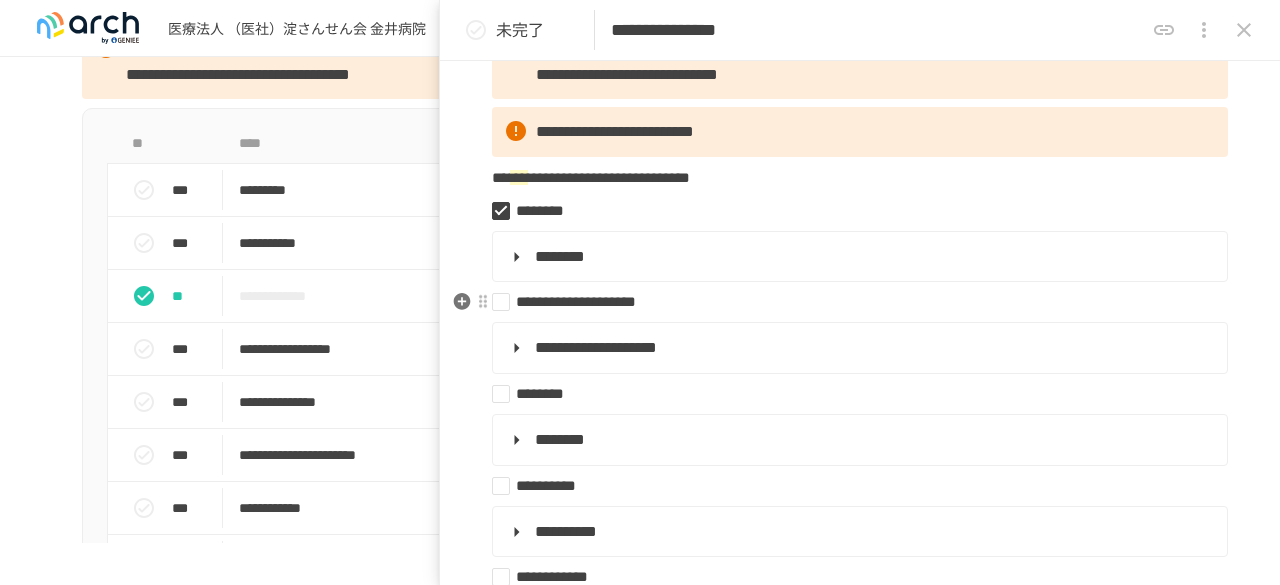 click on "**********" at bounding box center [852, 302] 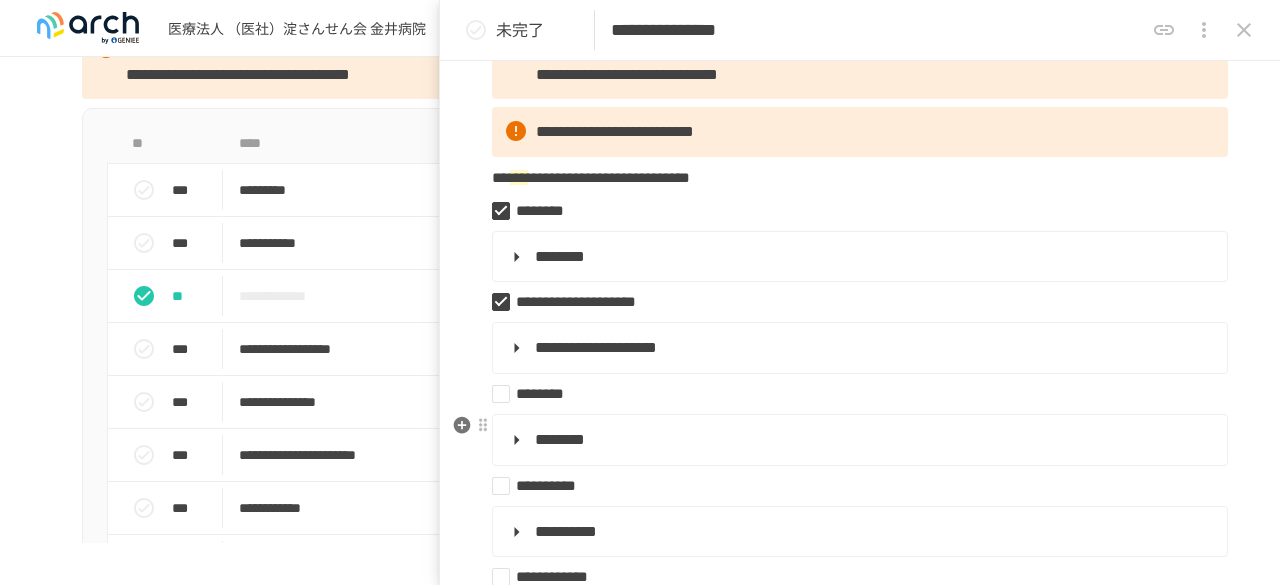 scroll, scrollTop: 400, scrollLeft: 0, axis: vertical 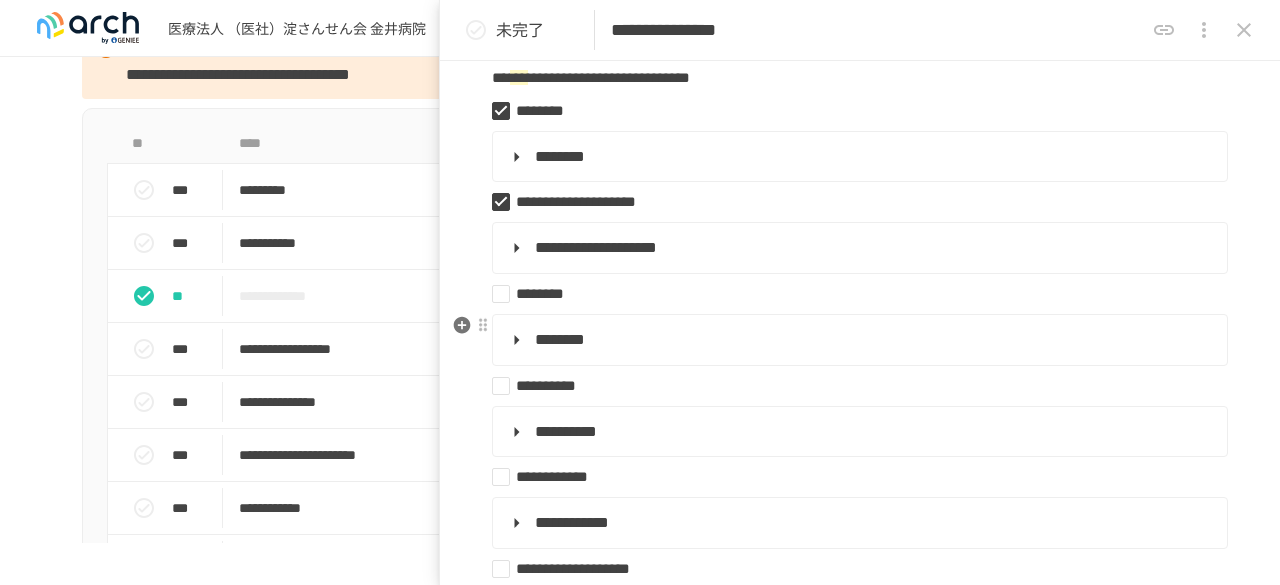 click on "********" at bounding box center [858, 340] 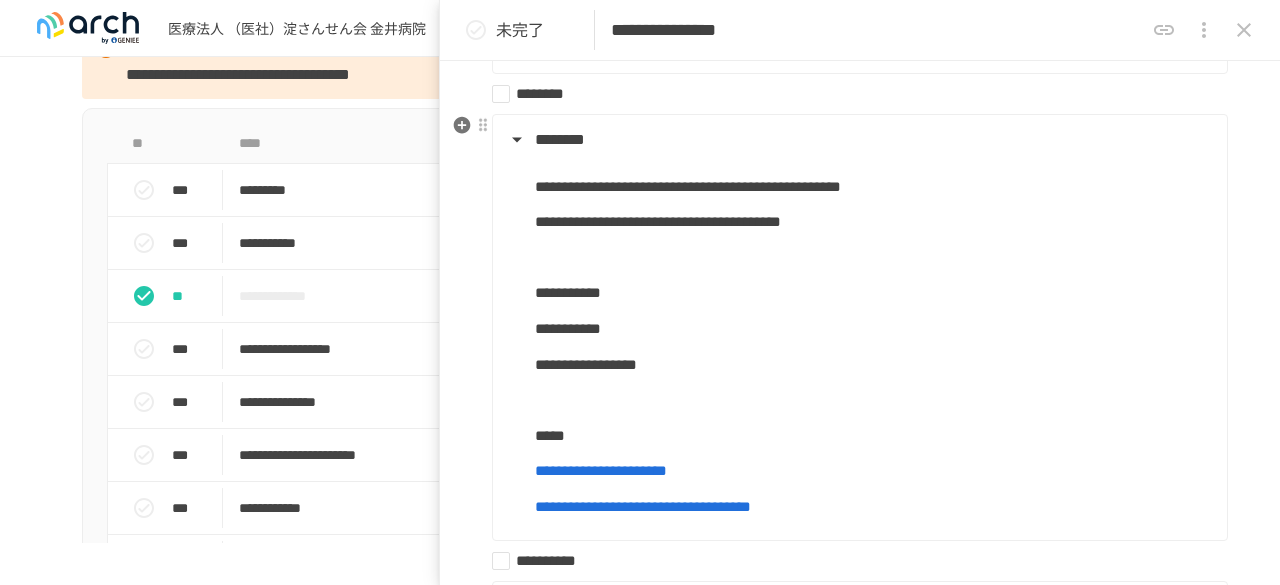 scroll, scrollTop: 500, scrollLeft: 0, axis: vertical 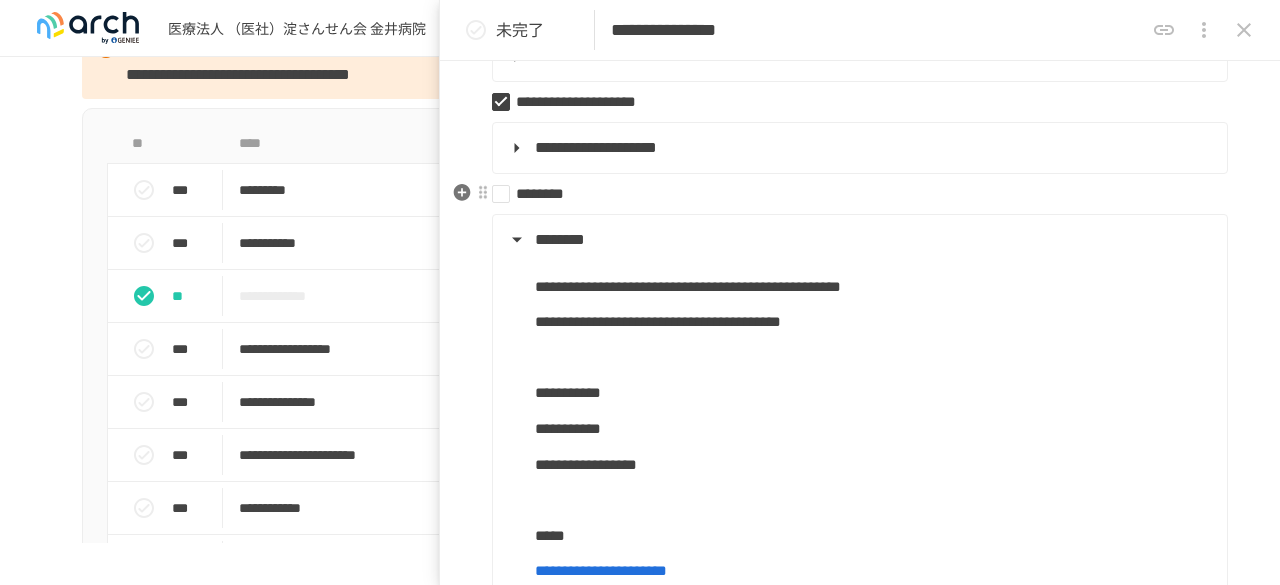 click on "********" at bounding box center [852, 194] 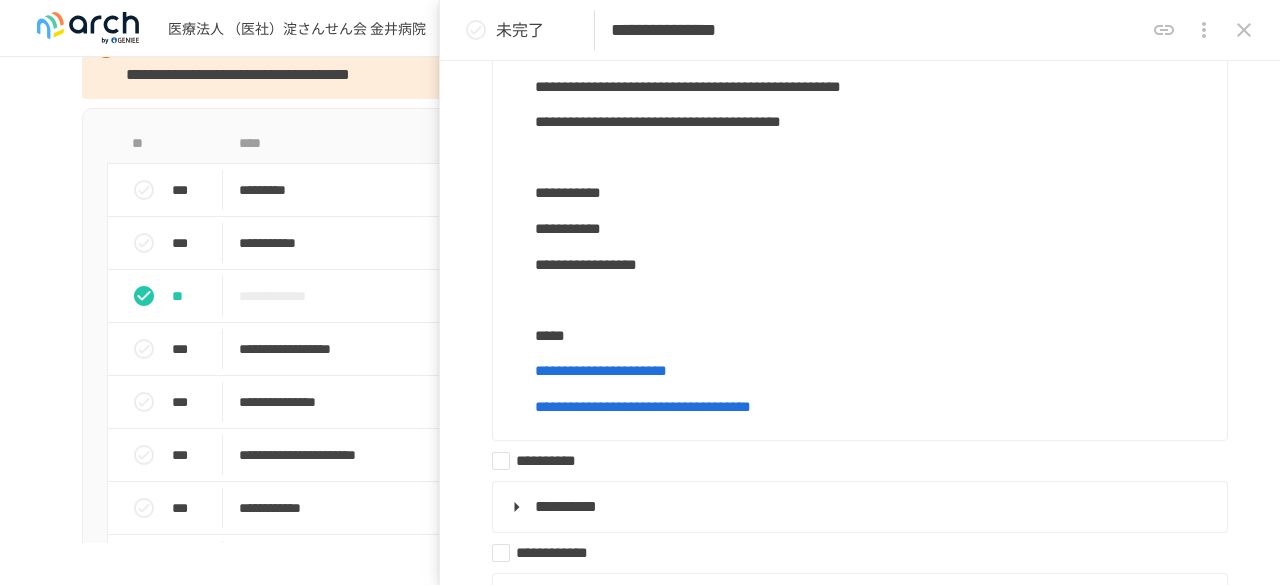 scroll, scrollTop: 800, scrollLeft: 0, axis: vertical 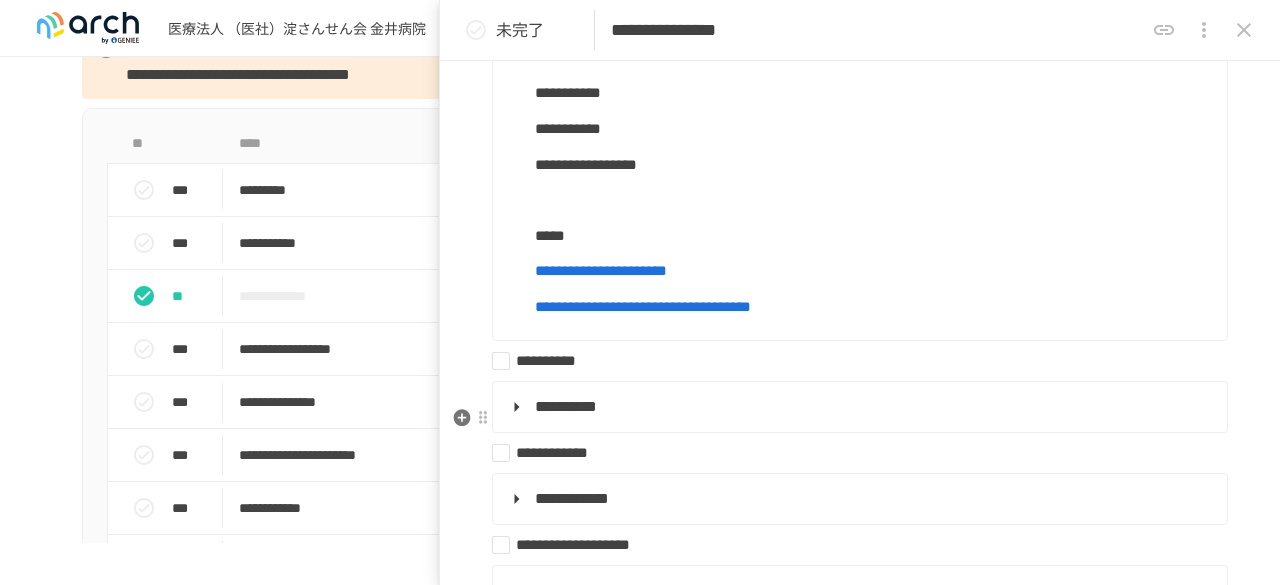 click on "**********" at bounding box center (566, 406) 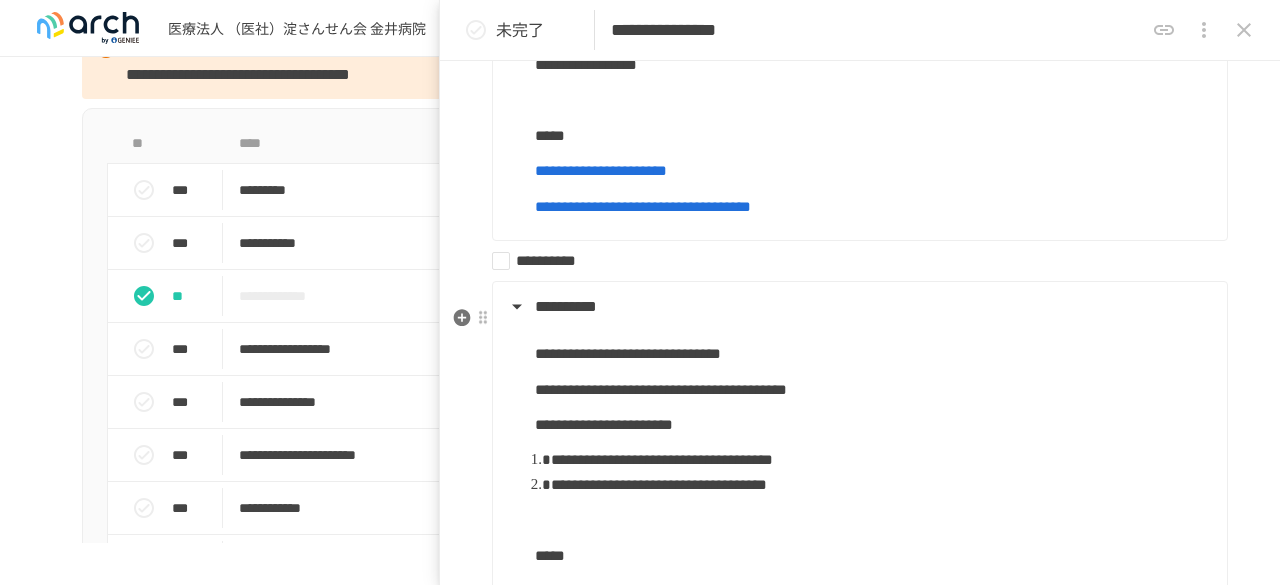 scroll, scrollTop: 1000, scrollLeft: 0, axis: vertical 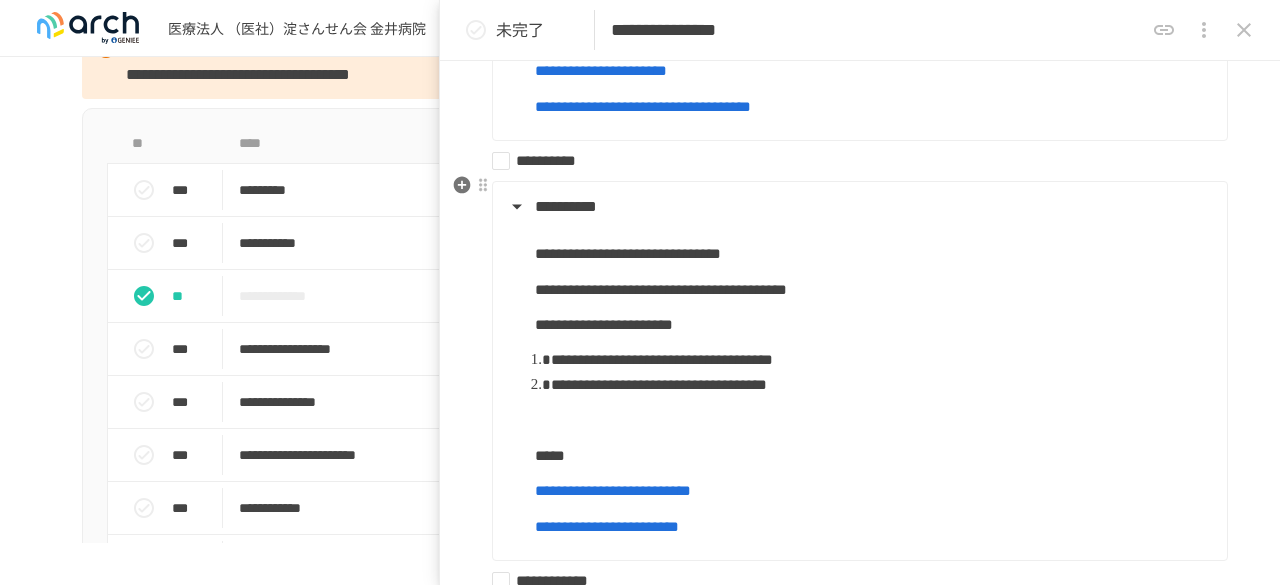 click on "**********" at bounding box center (852, 161) 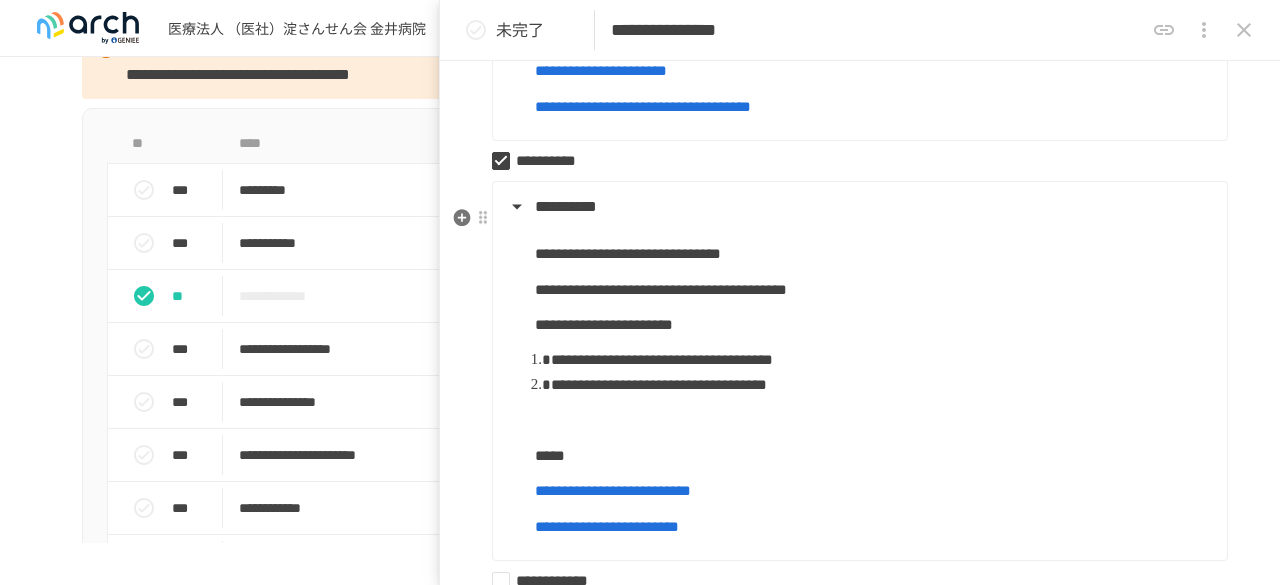 click on "**********" at bounding box center (858, 207) 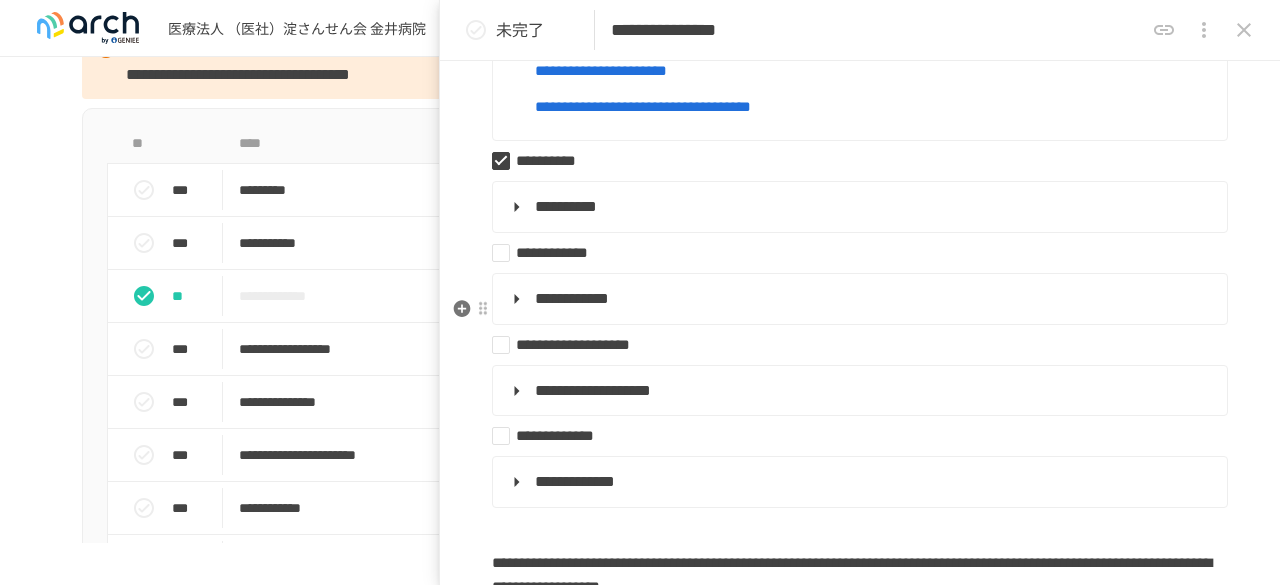 click on "**********" at bounding box center [858, 299] 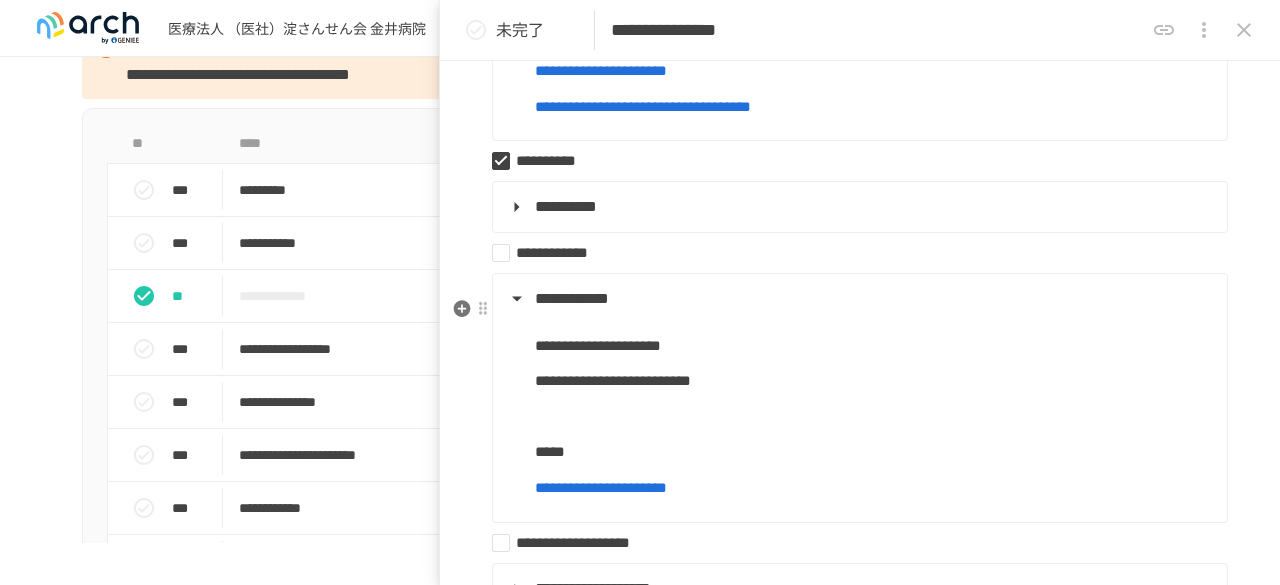 click on "**********" at bounding box center (858, 299) 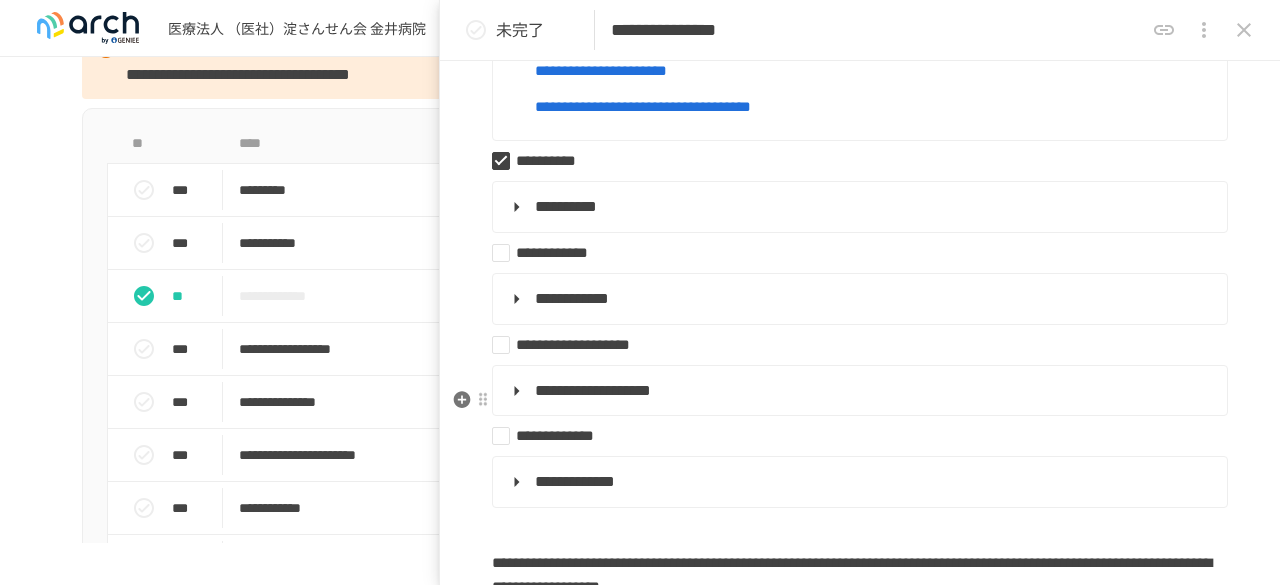 click on "**********" at bounding box center (858, 391) 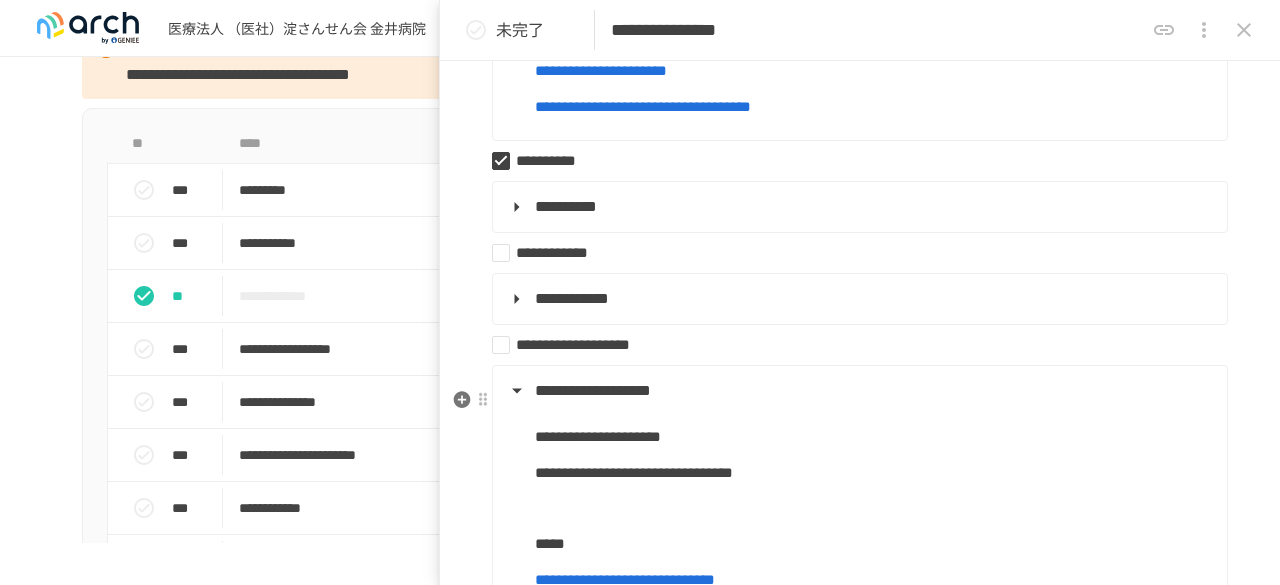scroll, scrollTop: 1100, scrollLeft: 0, axis: vertical 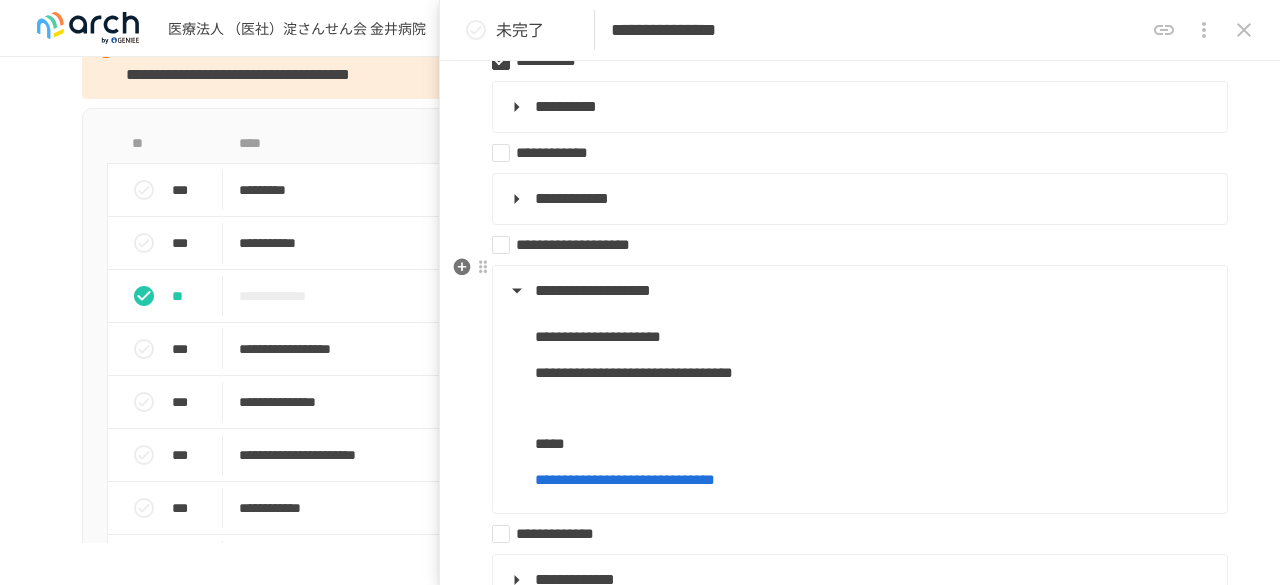click on "**********" at bounding box center [852, 245] 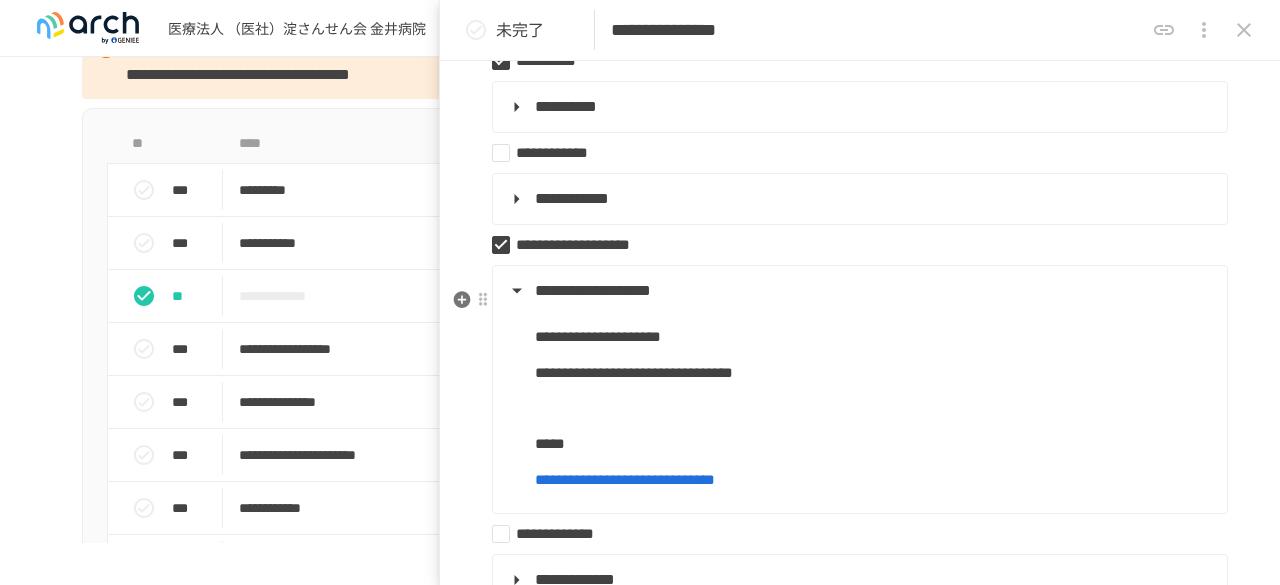 click on "**********" at bounding box center [858, 291] 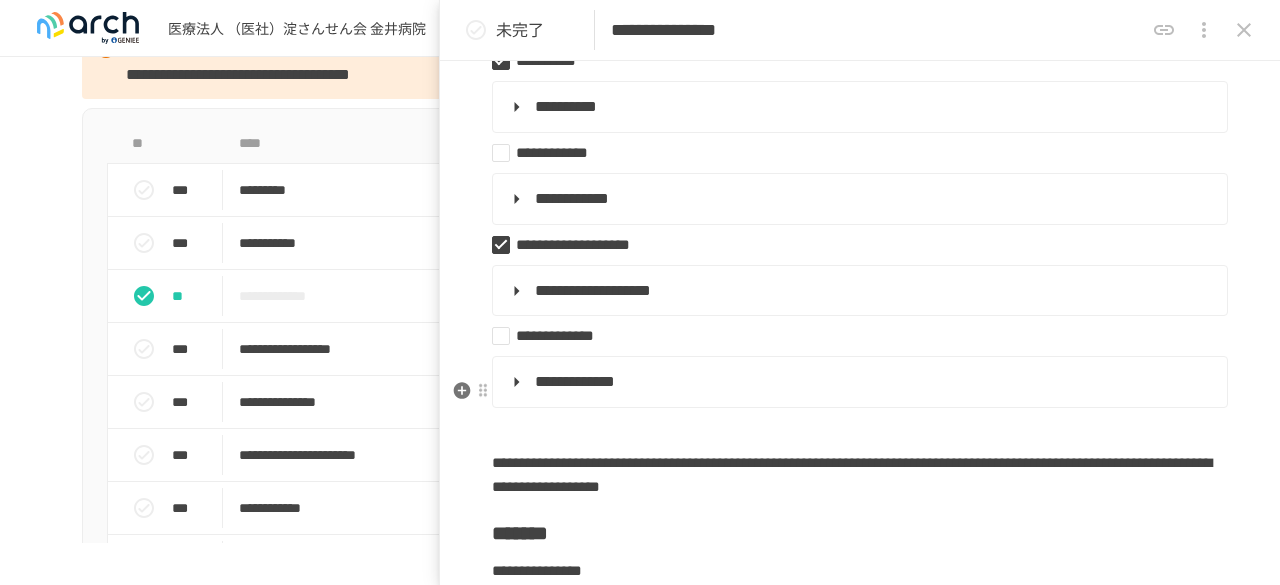 click on "**********" at bounding box center (858, 382) 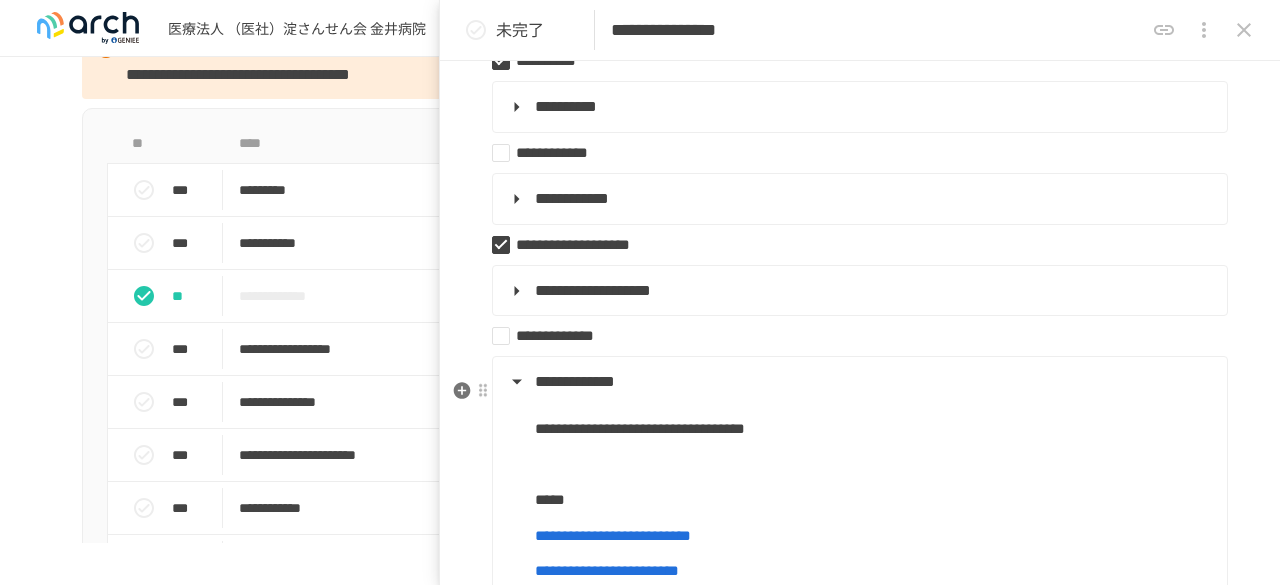 scroll, scrollTop: 1200, scrollLeft: 0, axis: vertical 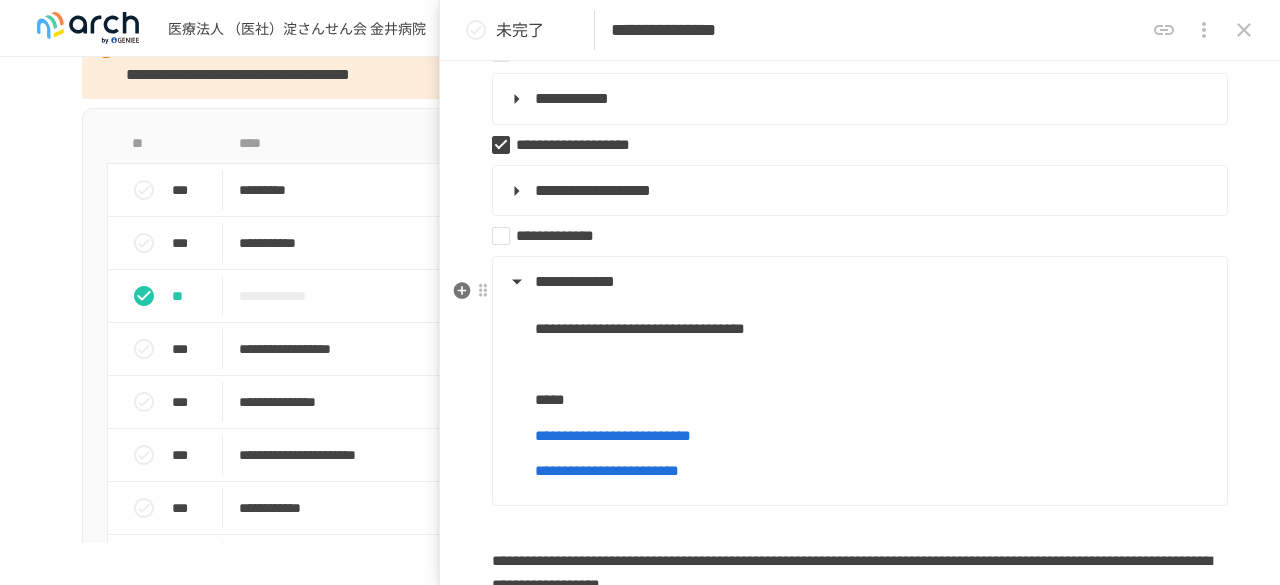 click on "**********" at bounding box center (858, 282) 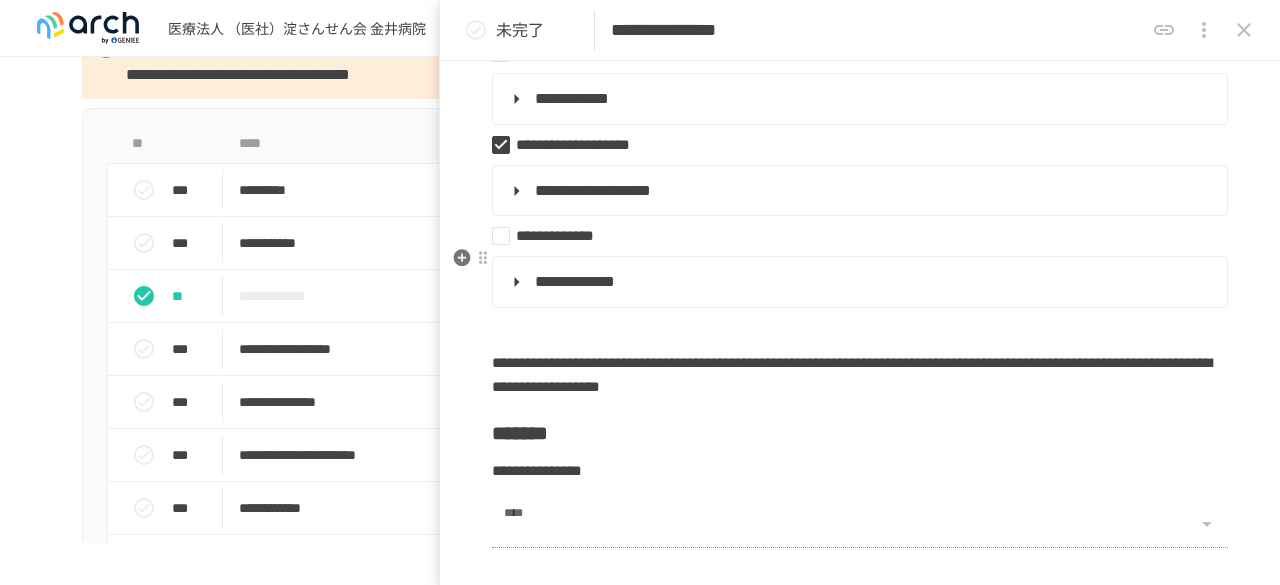 click on "**********" at bounding box center (852, 236) 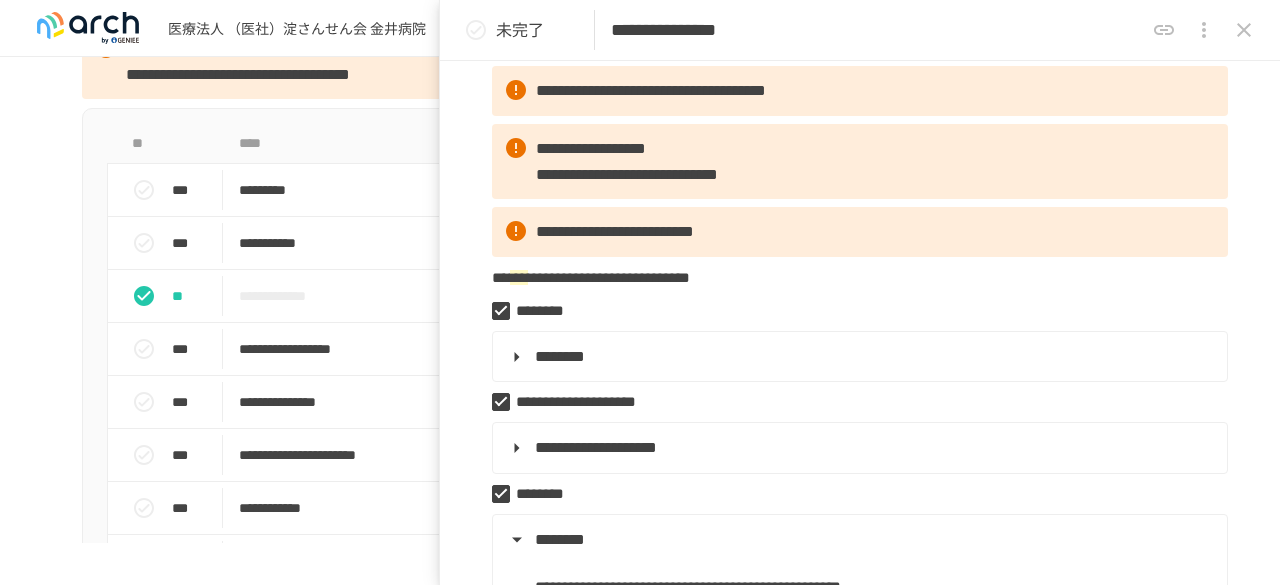 scroll, scrollTop: 0, scrollLeft: 0, axis: both 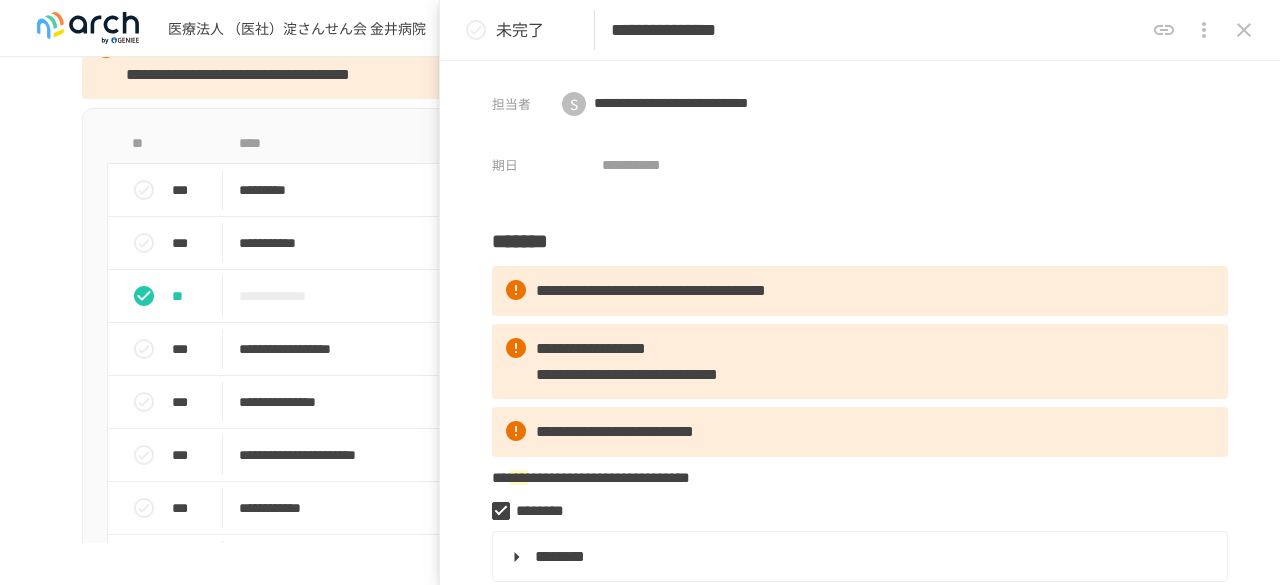 click 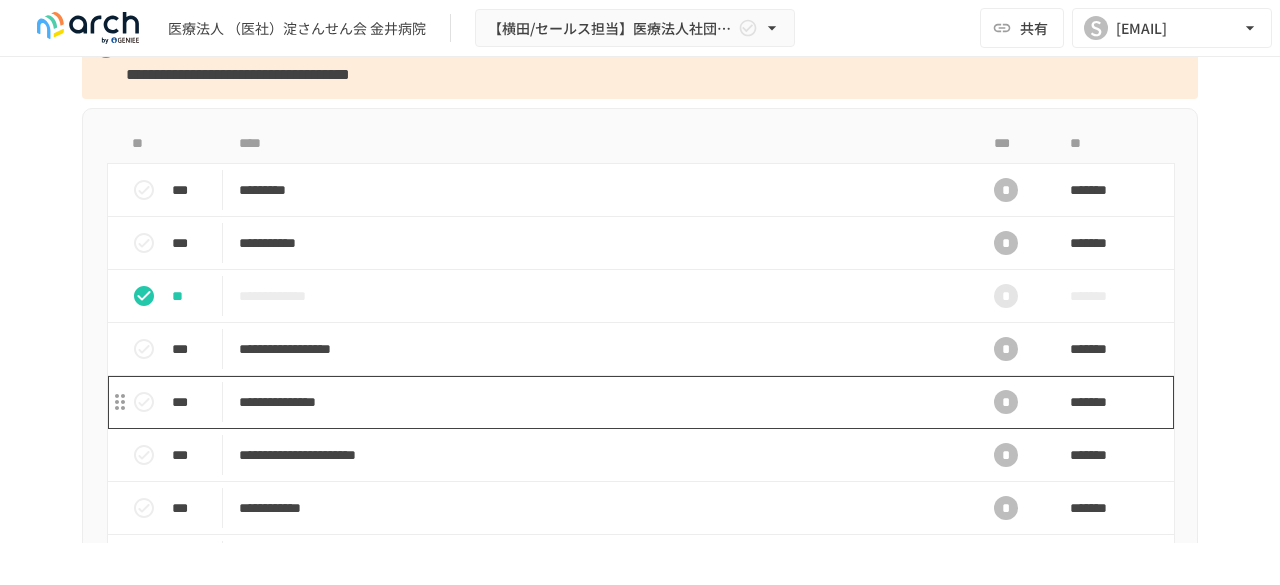 scroll, scrollTop: 1900, scrollLeft: 0, axis: vertical 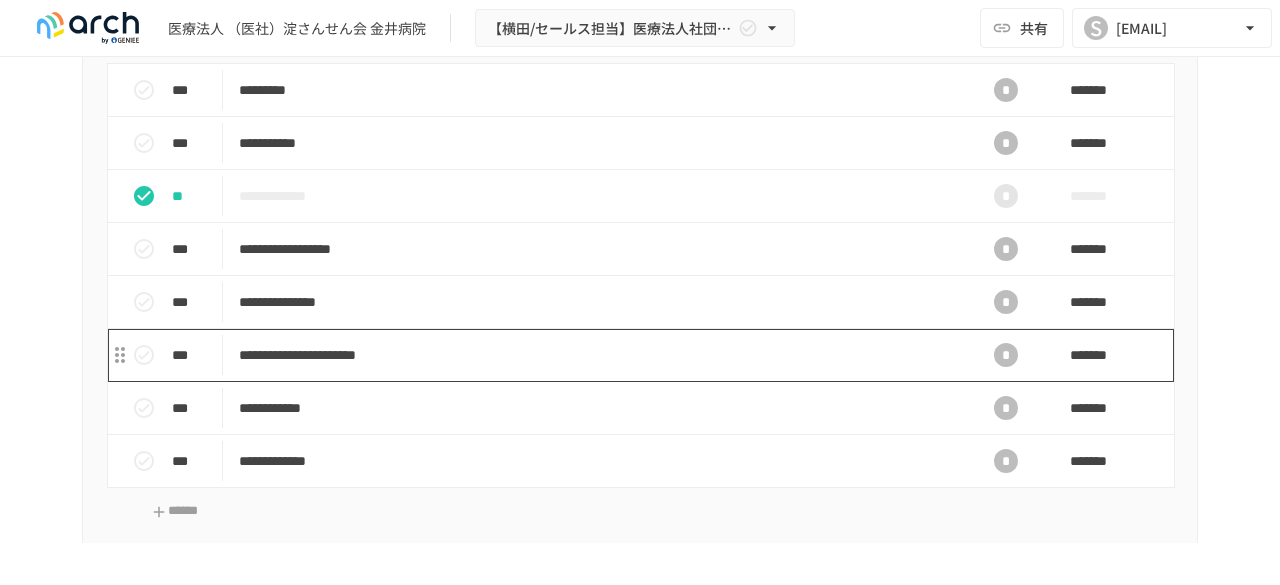click on "**********" at bounding box center (598, 355) 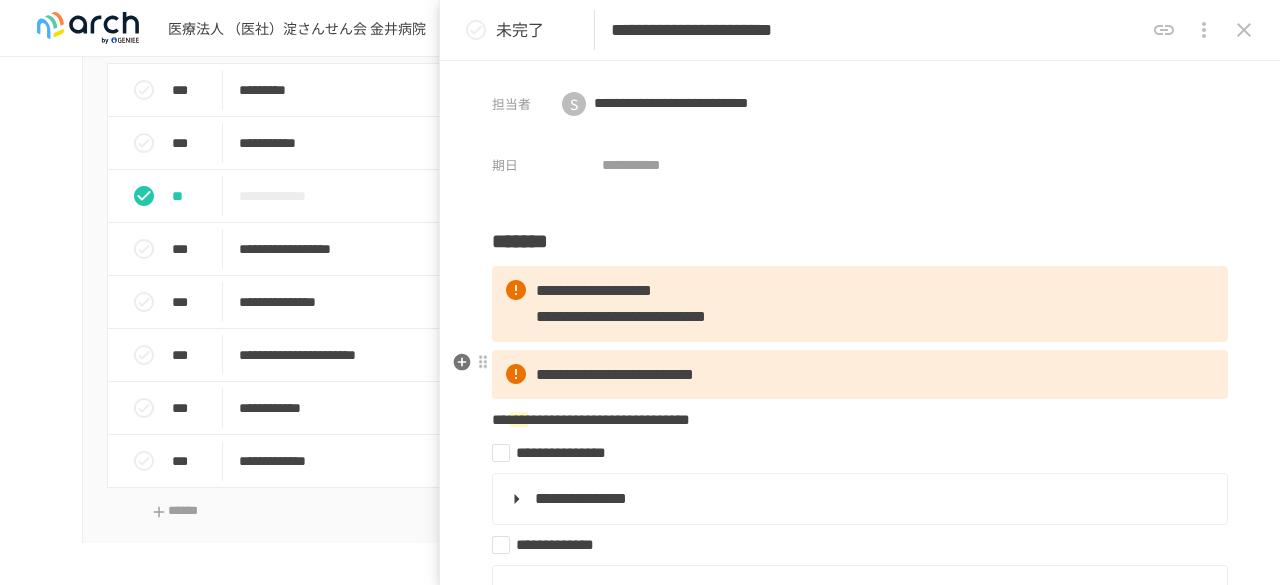scroll, scrollTop: 100, scrollLeft: 0, axis: vertical 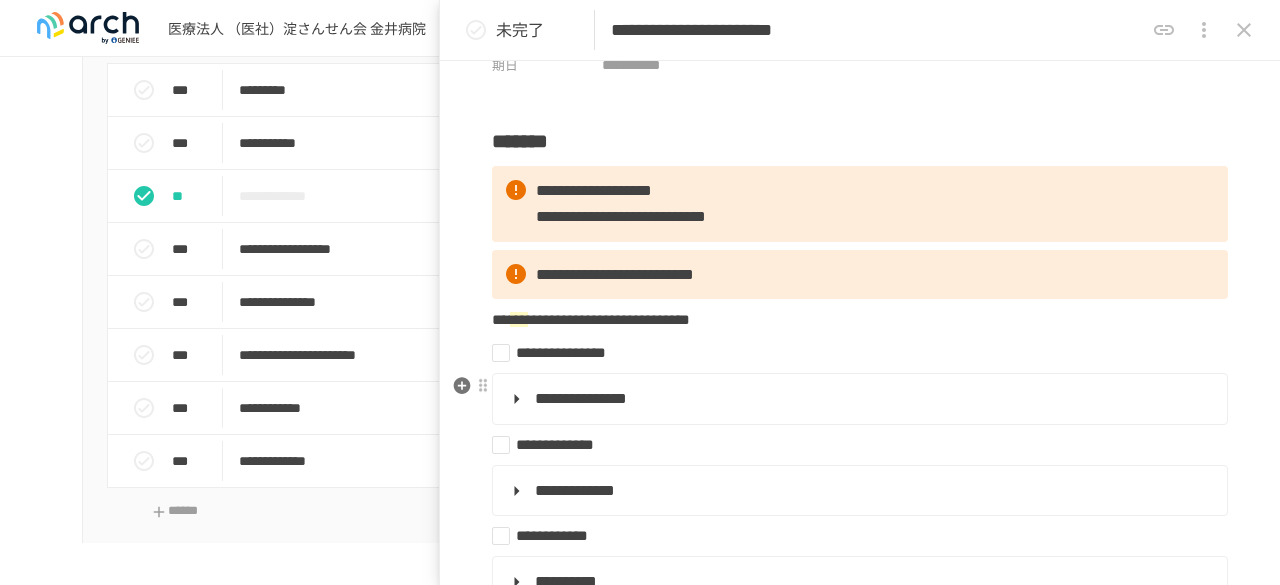 click on "**********" at bounding box center [858, 399] 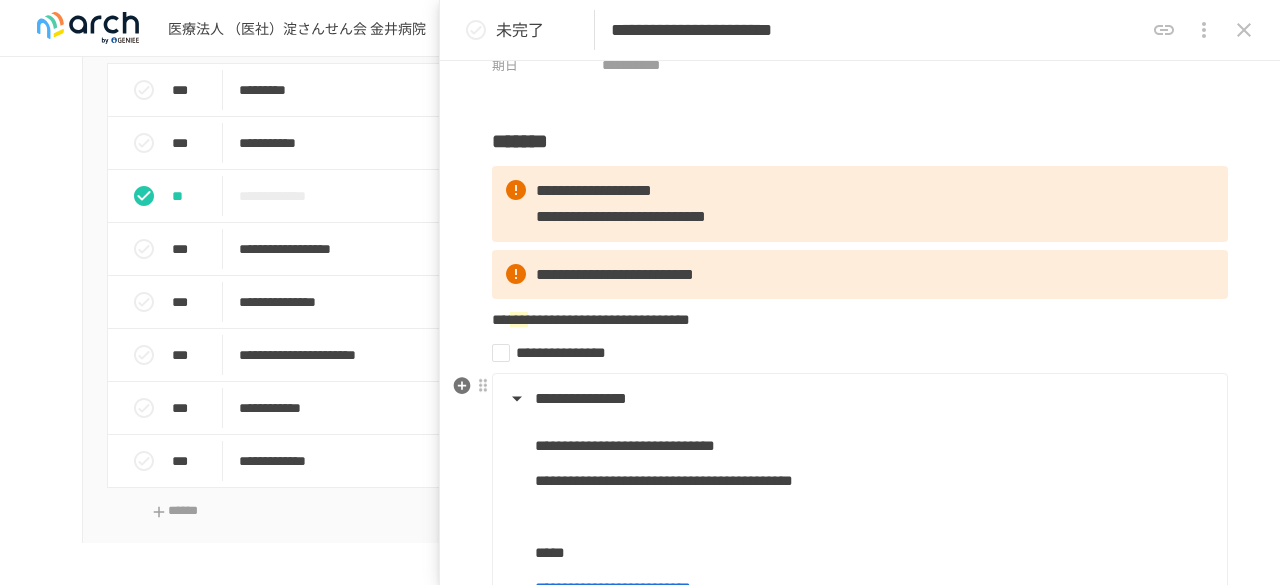 scroll, scrollTop: 200, scrollLeft: 0, axis: vertical 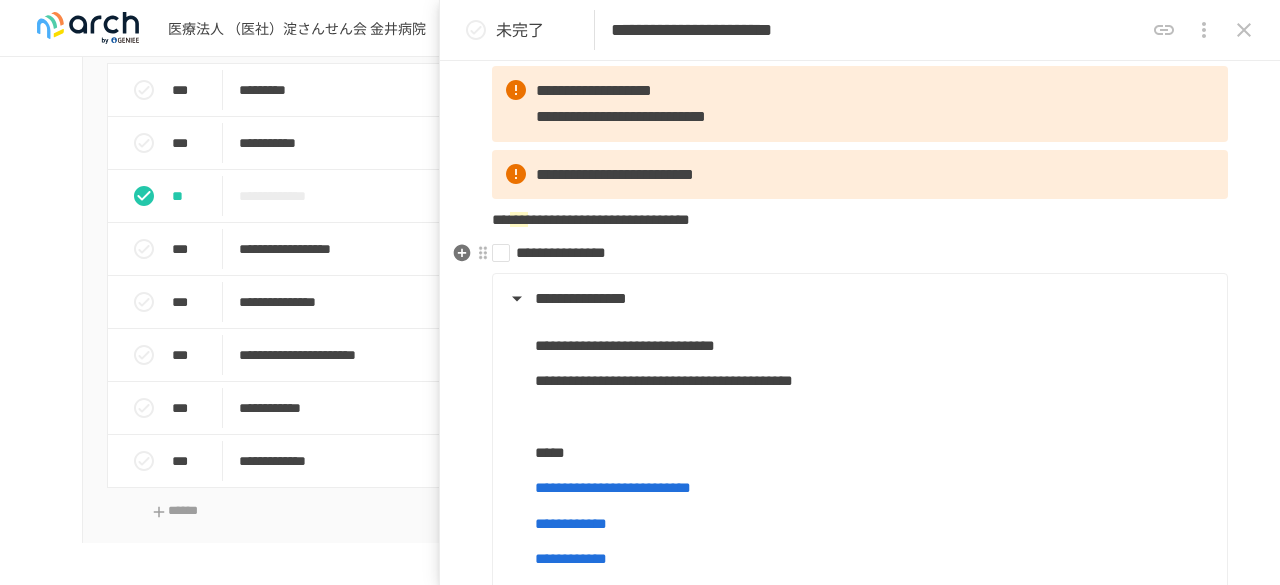 click on "**********" at bounding box center (852, 253) 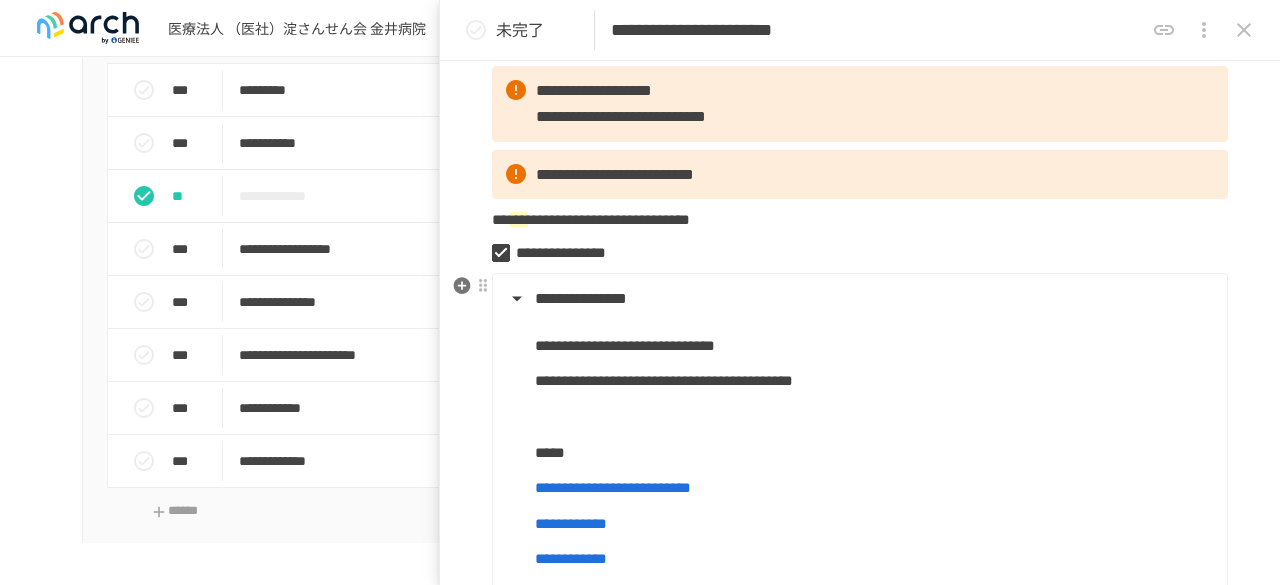 scroll, scrollTop: 300, scrollLeft: 0, axis: vertical 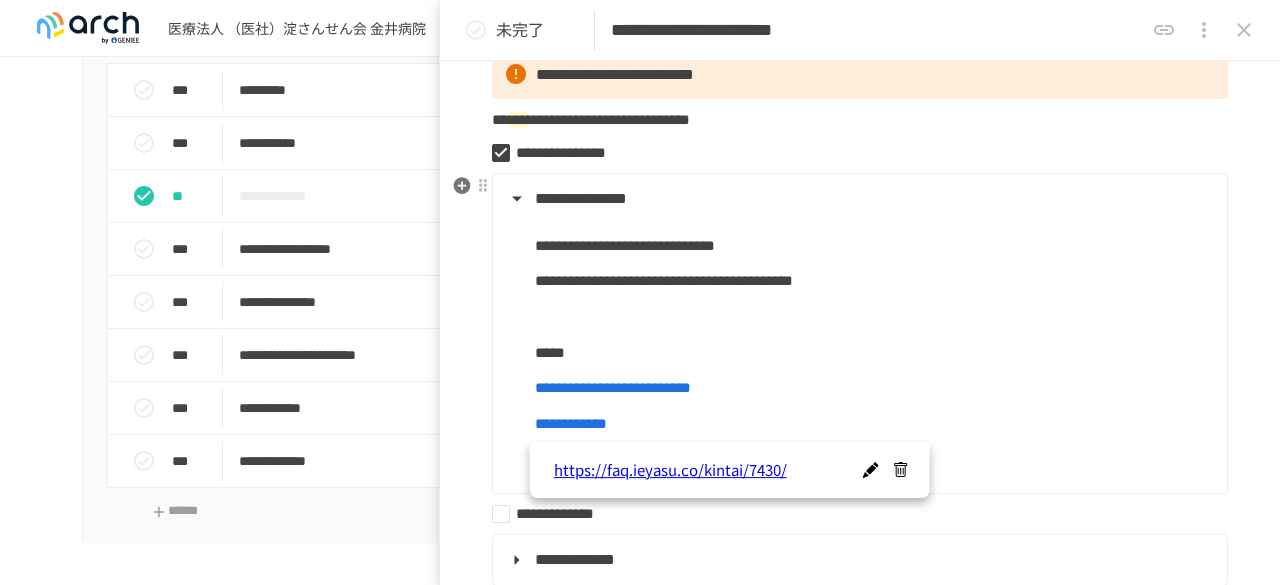 click on "**********" at bounding box center [571, 423] 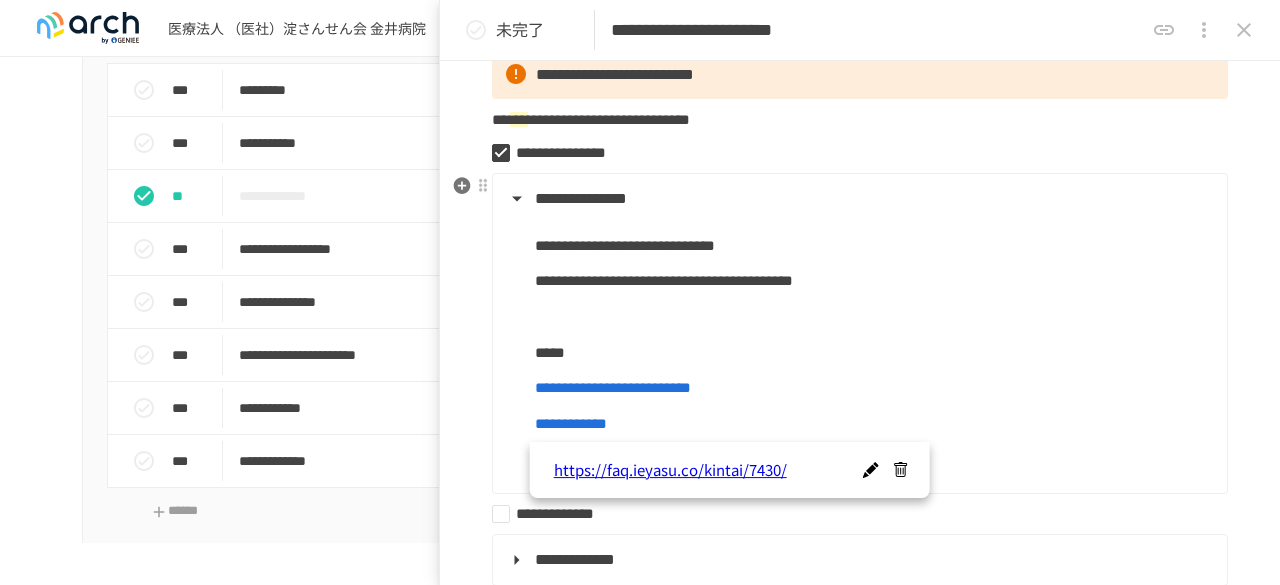scroll, scrollTop: 400, scrollLeft: 0, axis: vertical 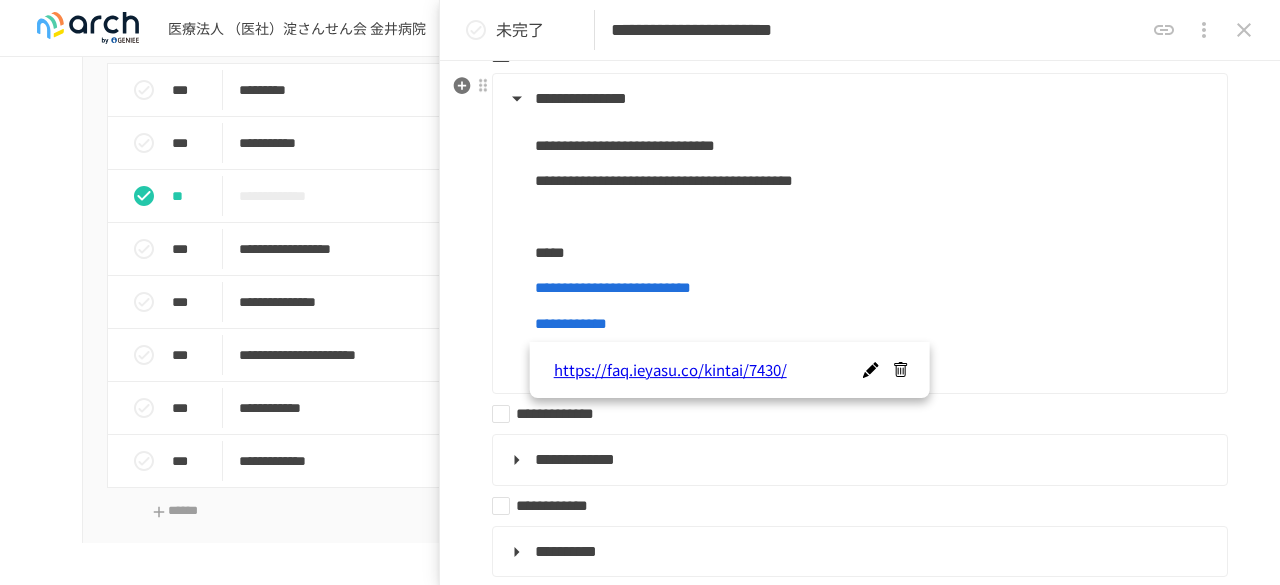 click on "**********" at bounding box center [873, 324] 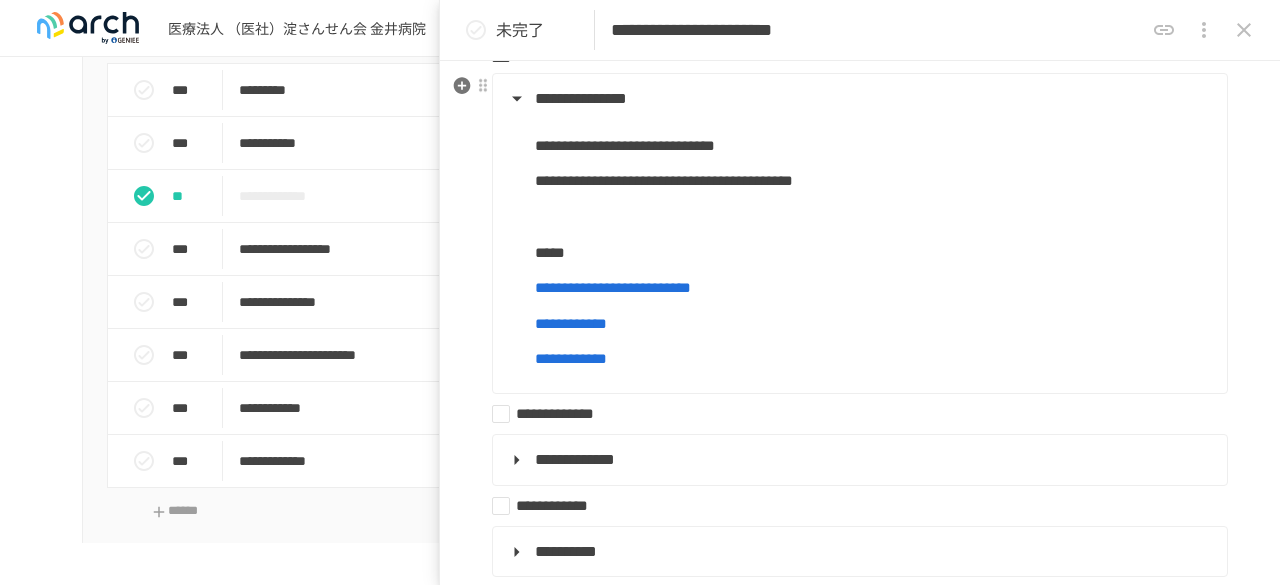 click on "**********" at bounding box center (571, 358) 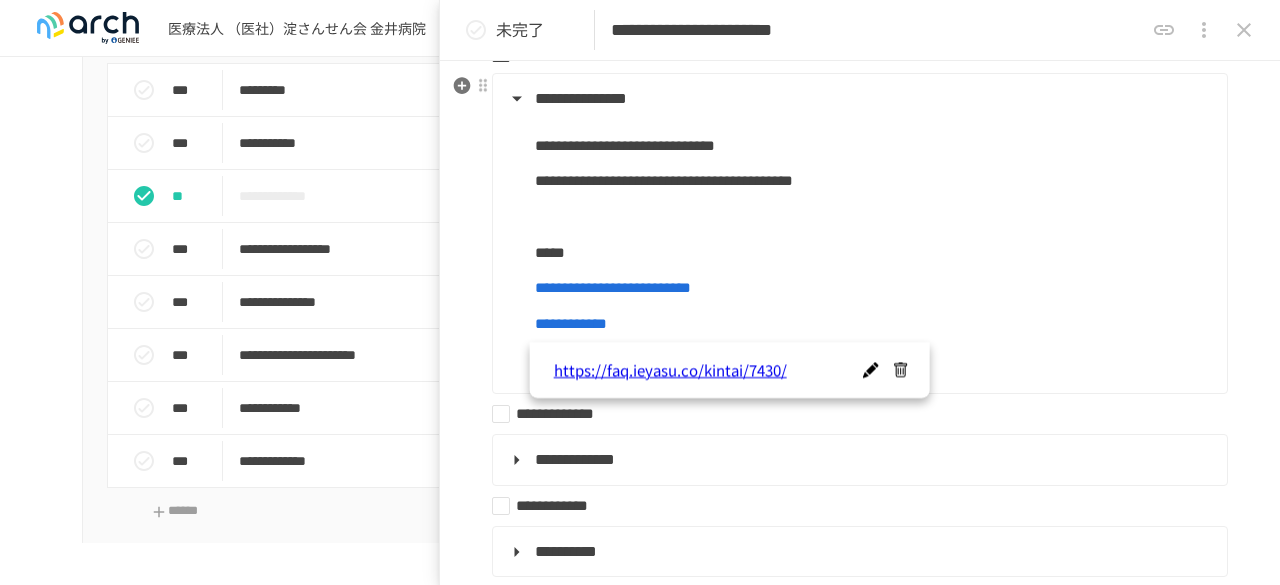 click on "**********" at bounding box center (873, 324) 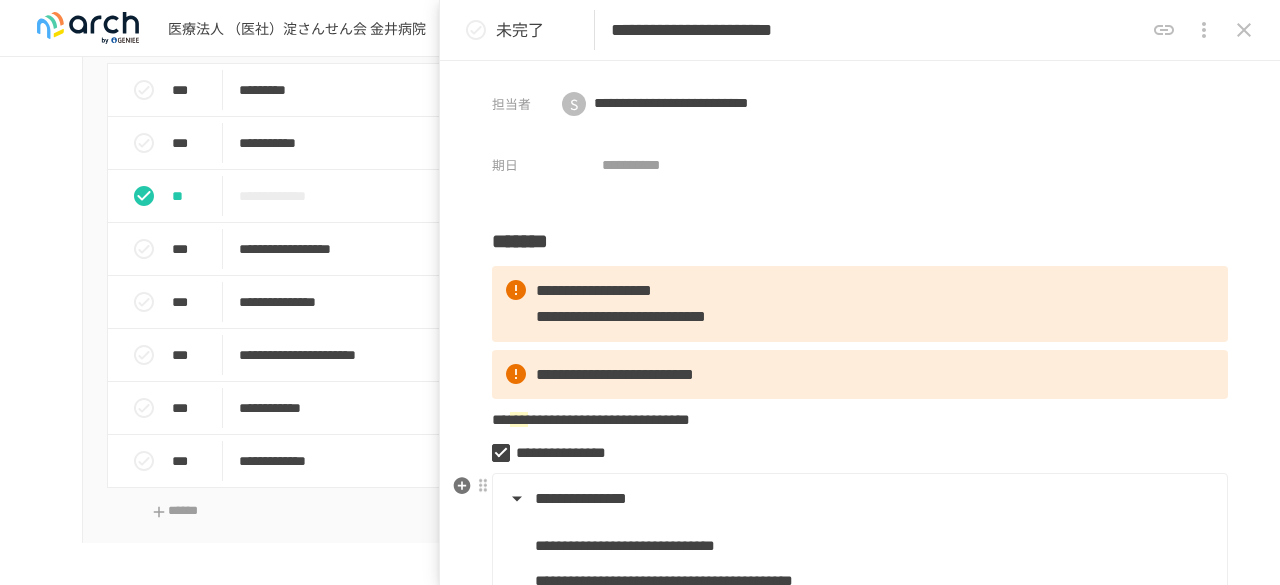 scroll, scrollTop: 500, scrollLeft: 0, axis: vertical 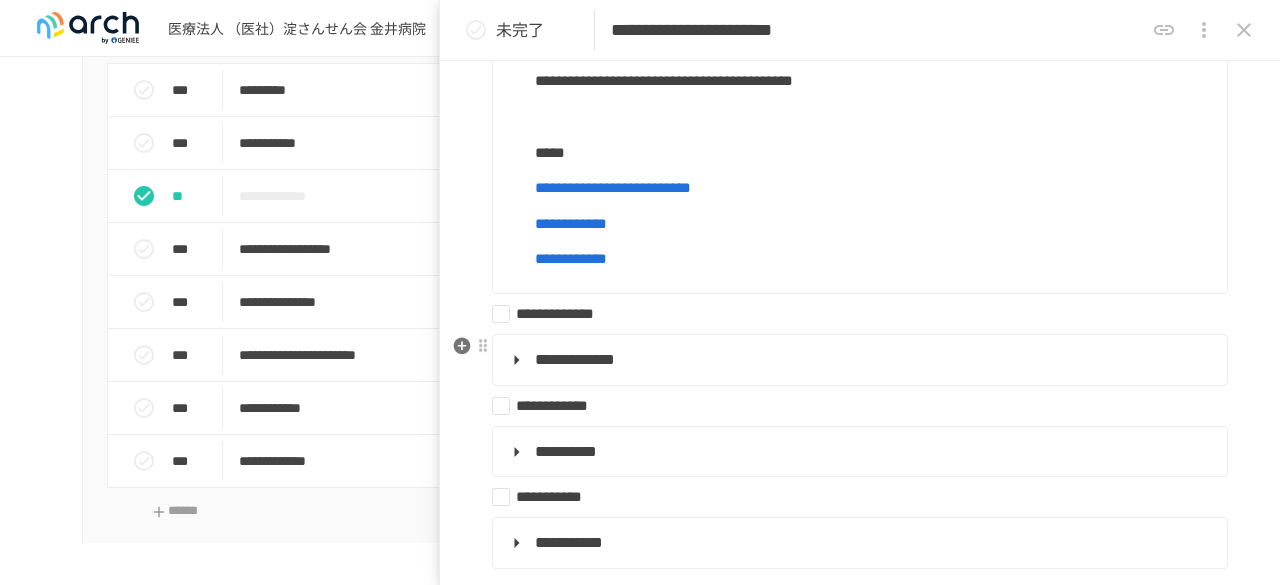 click on "**********" at bounding box center (860, 355) 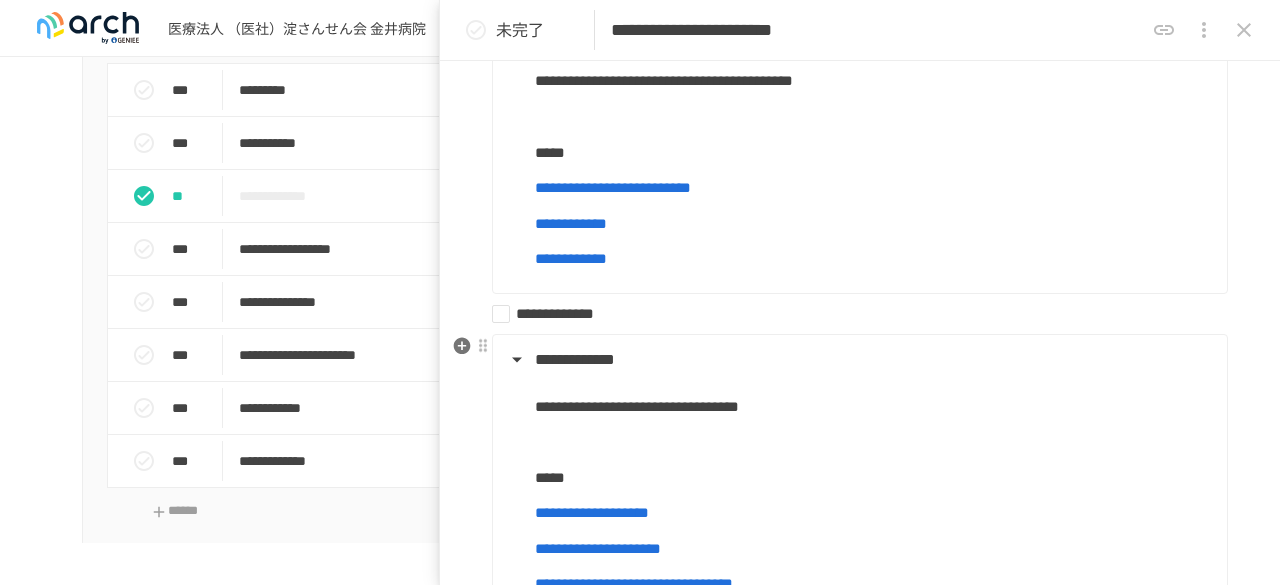 scroll, scrollTop: 600, scrollLeft: 0, axis: vertical 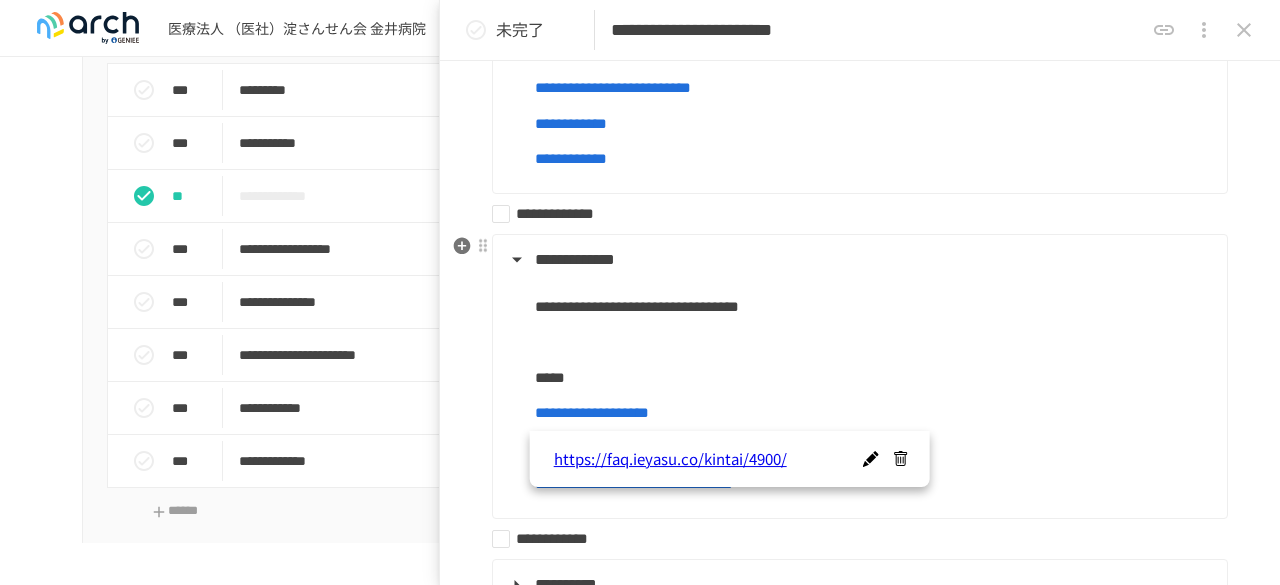 click on "**********" at bounding box center [873, 413] 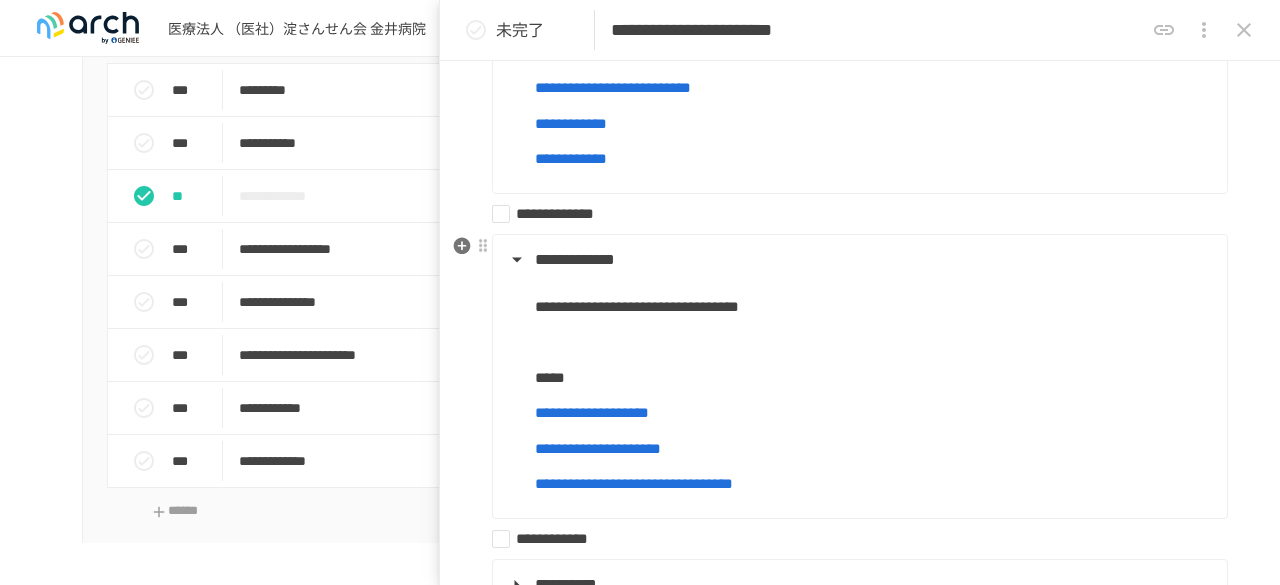 click on "*****" at bounding box center [873, 378] 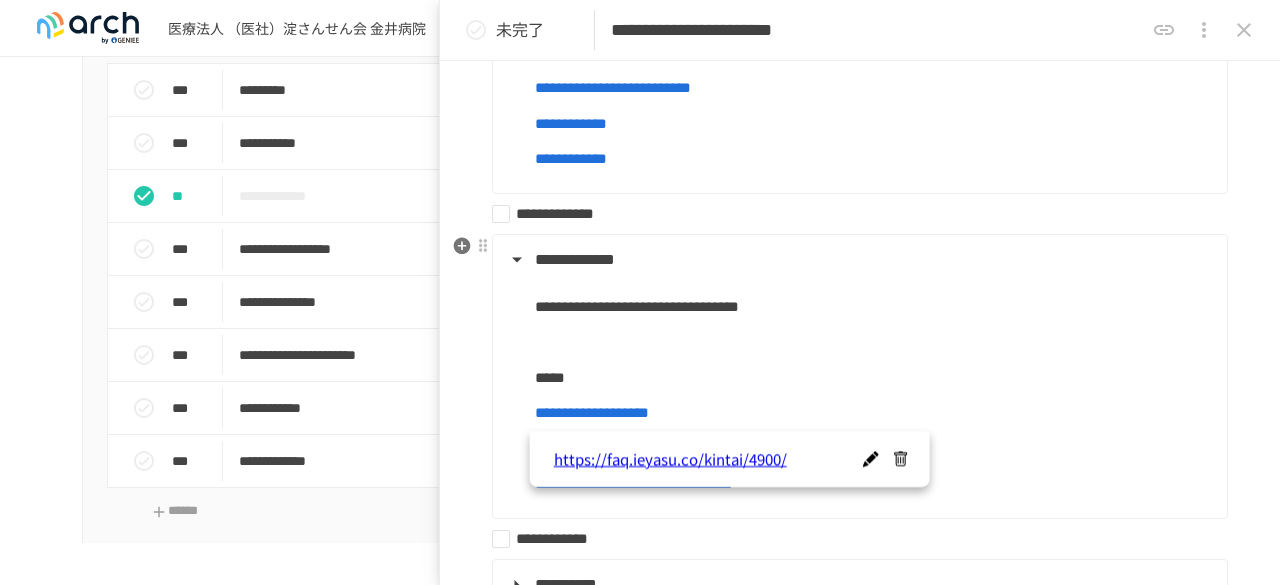 click on "**********" at bounding box center (592, 412) 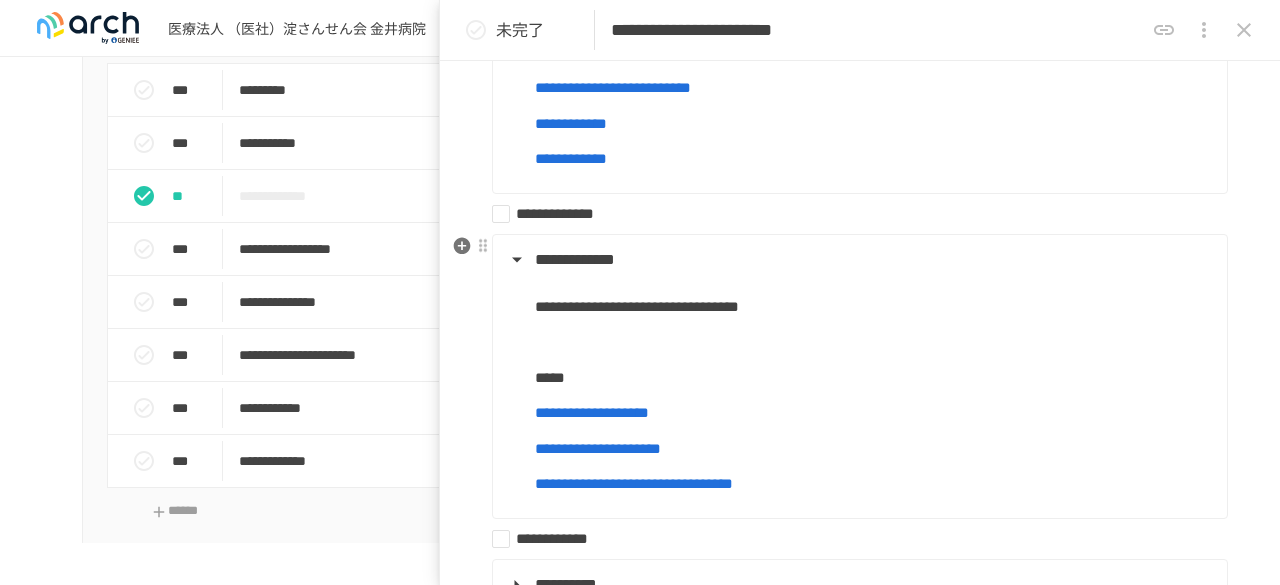 click on "**********" at bounding box center [858, 386] 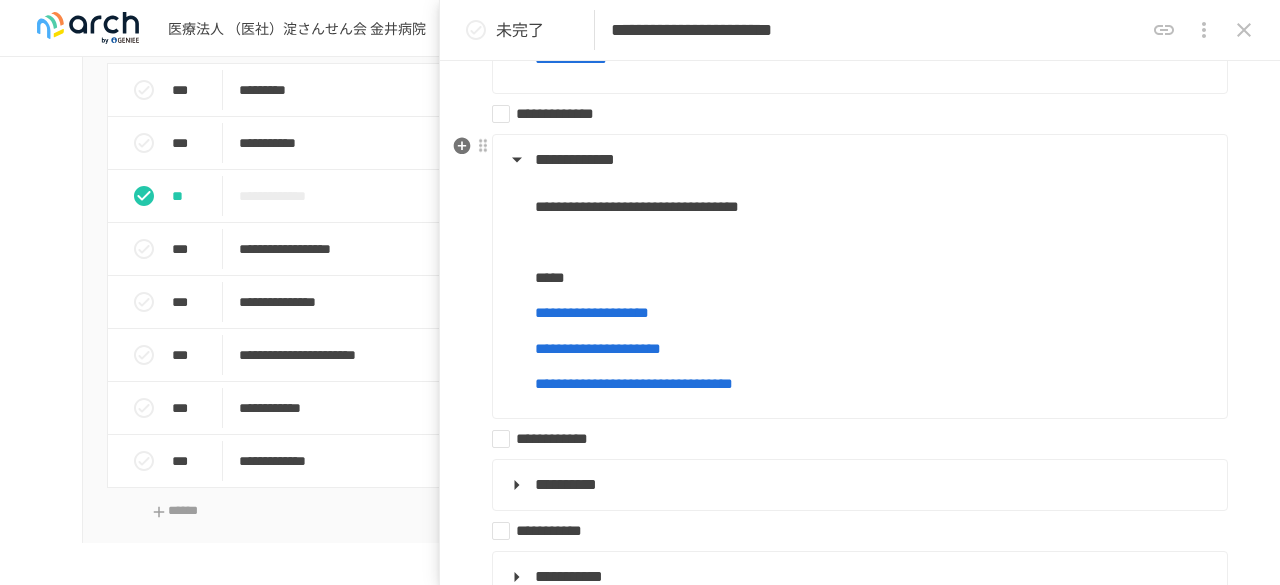 scroll, scrollTop: 800, scrollLeft: 0, axis: vertical 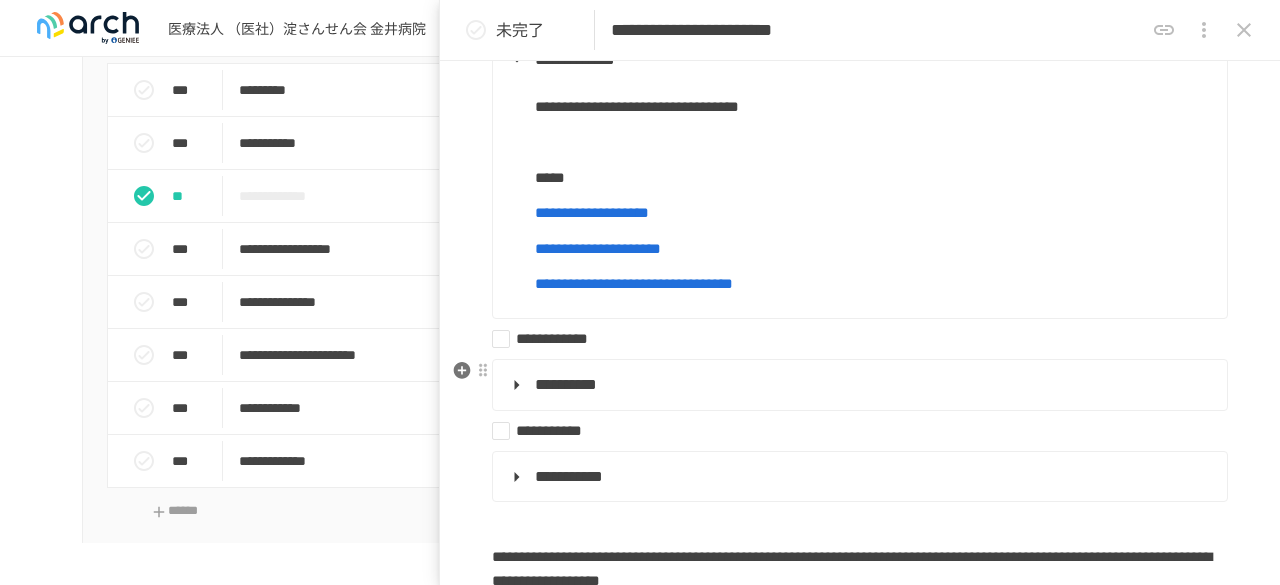 click on "**********" at bounding box center [566, 384] 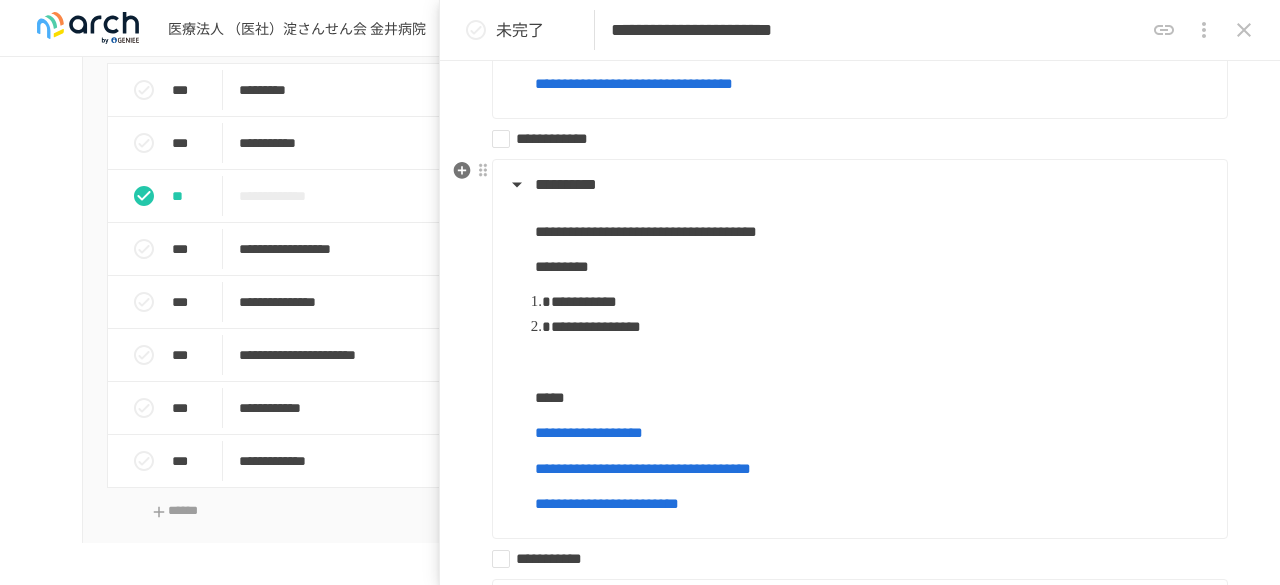 scroll, scrollTop: 900, scrollLeft: 0, axis: vertical 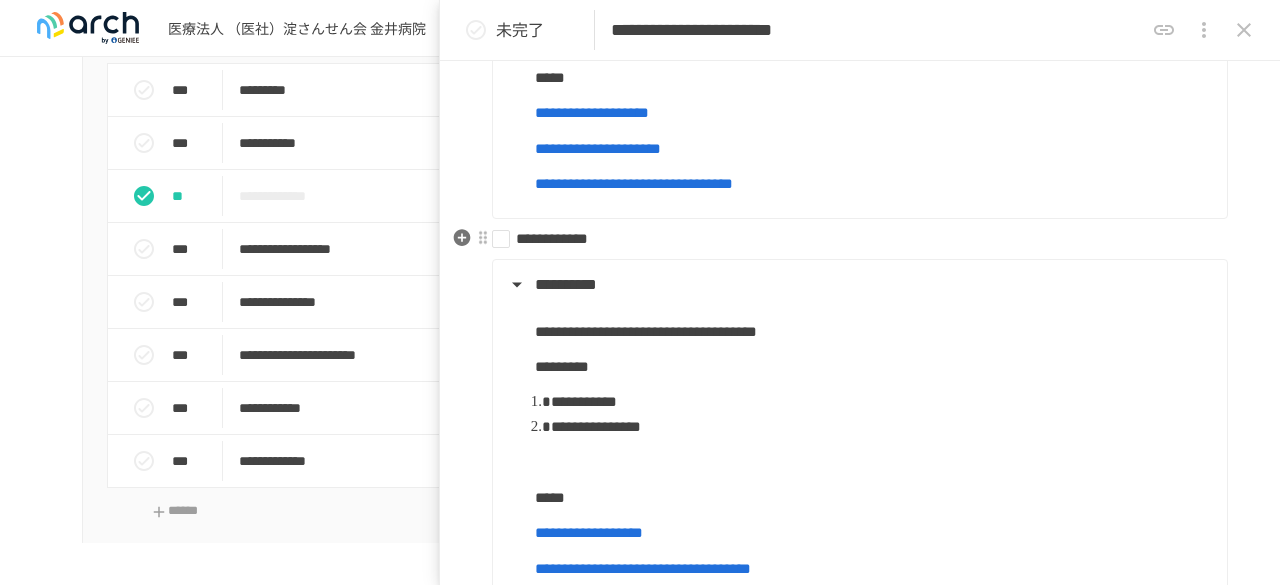 click on "**********" at bounding box center (860, 236) 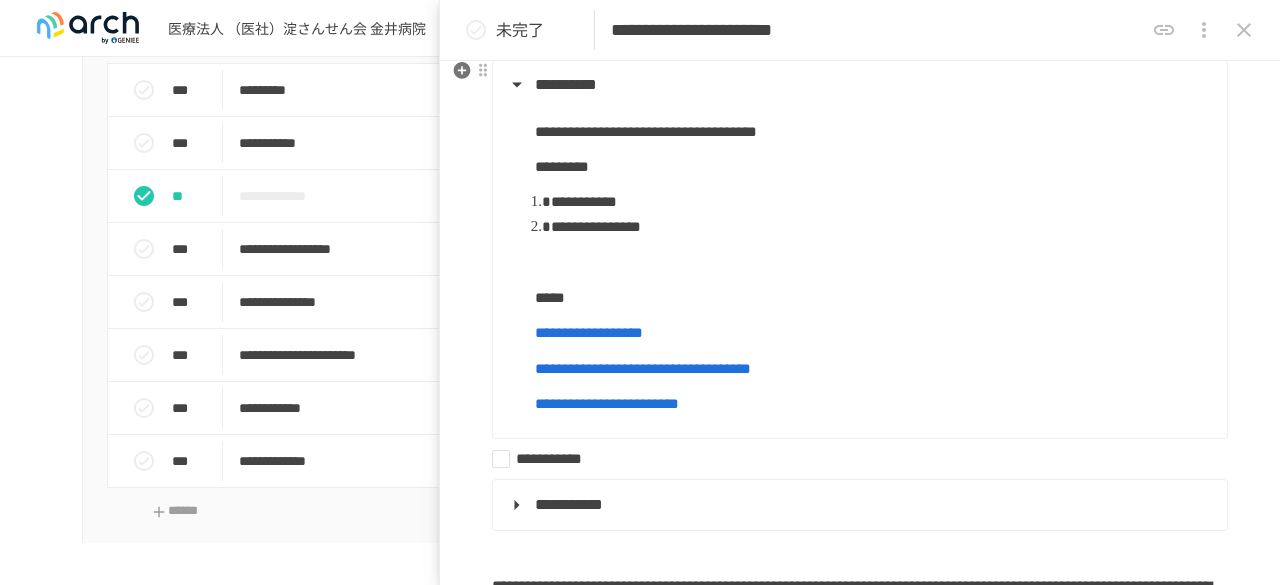 scroll, scrollTop: 1200, scrollLeft: 0, axis: vertical 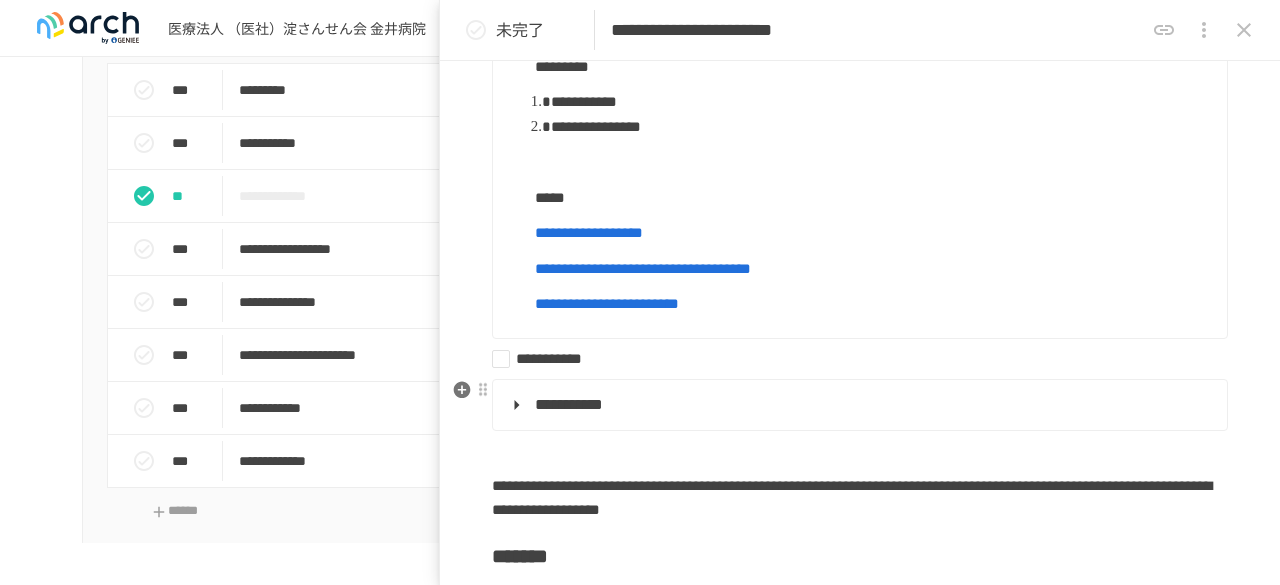 click on "**********" at bounding box center (858, 405) 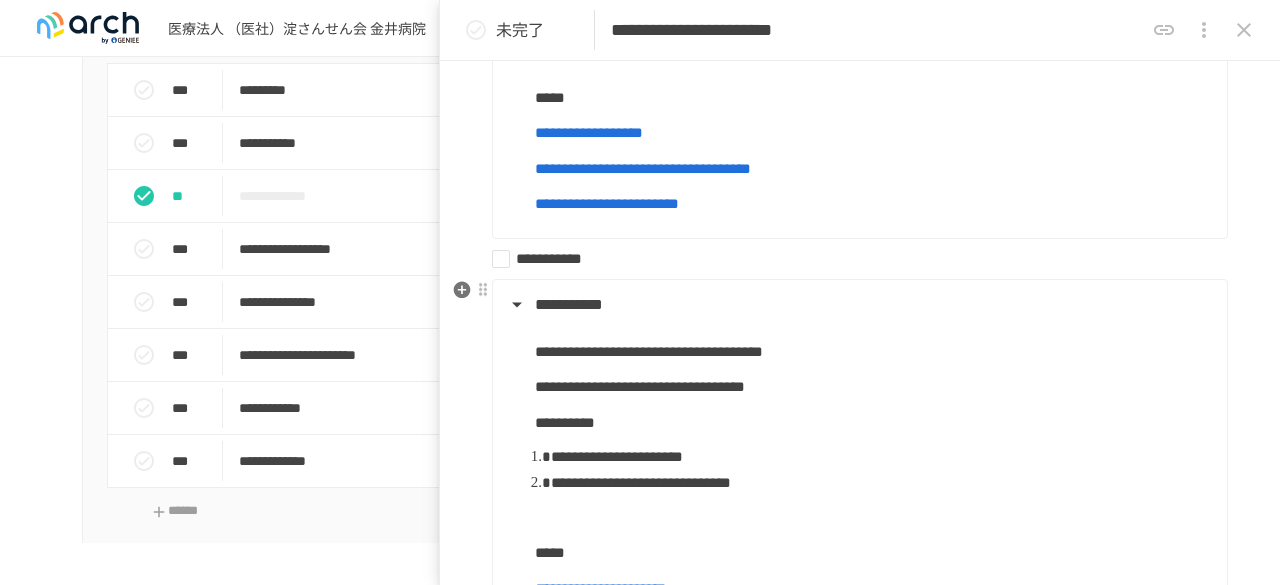 scroll, scrollTop: 1400, scrollLeft: 0, axis: vertical 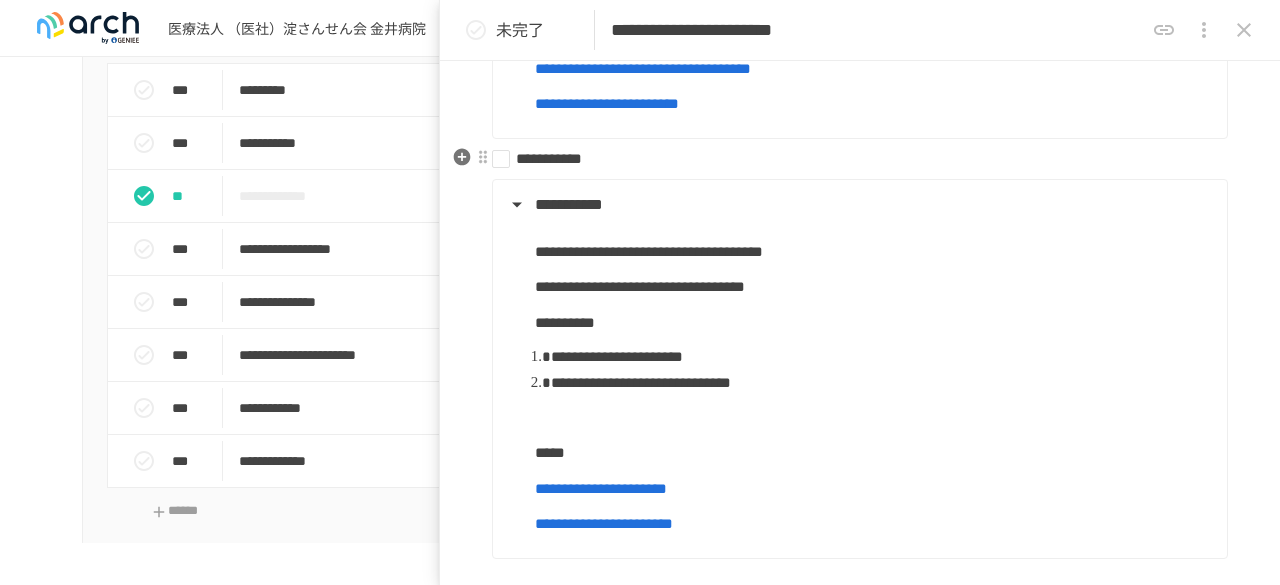 click on "**********" at bounding box center [852, 159] 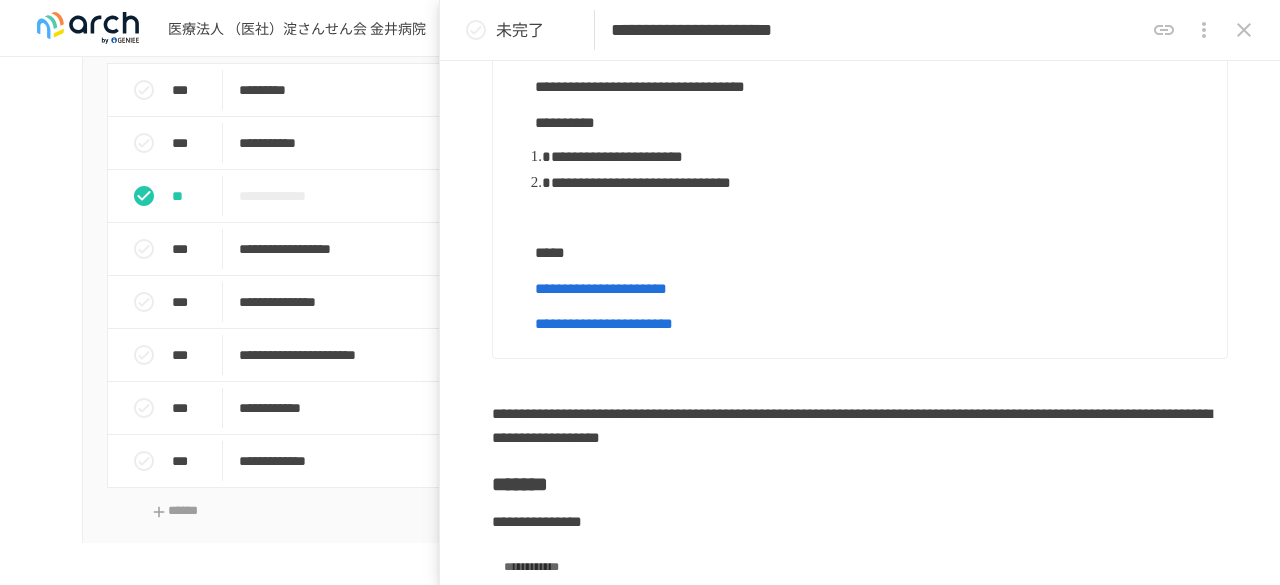scroll, scrollTop: 1300, scrollLeft: 0, axis: vertical 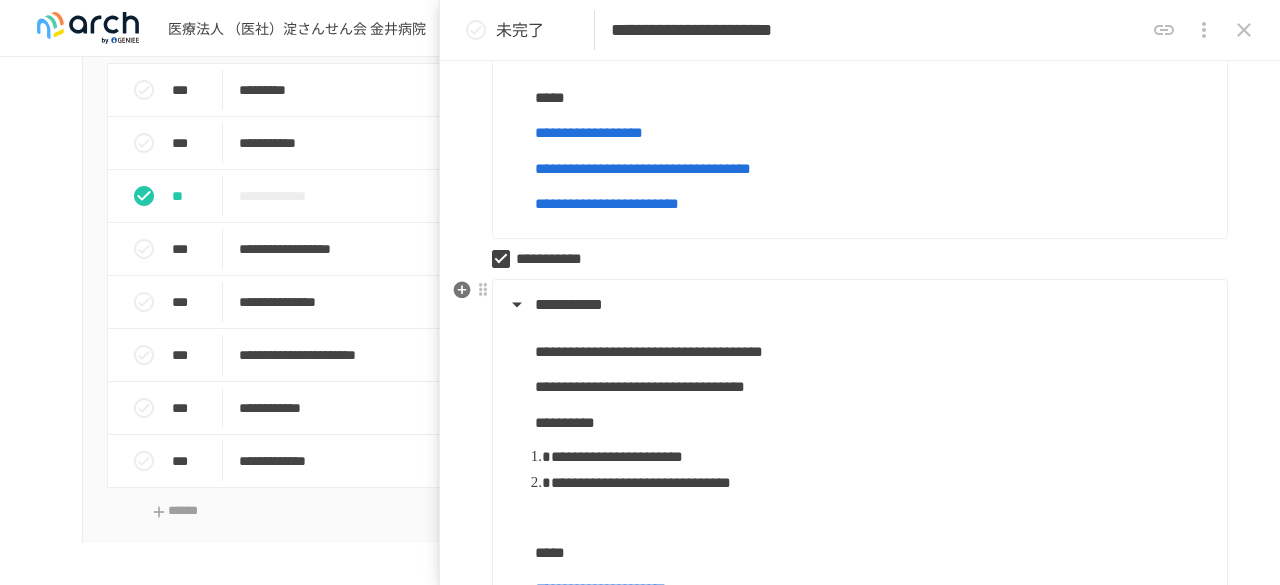 click on "**********" at bounding box center (860, 469) 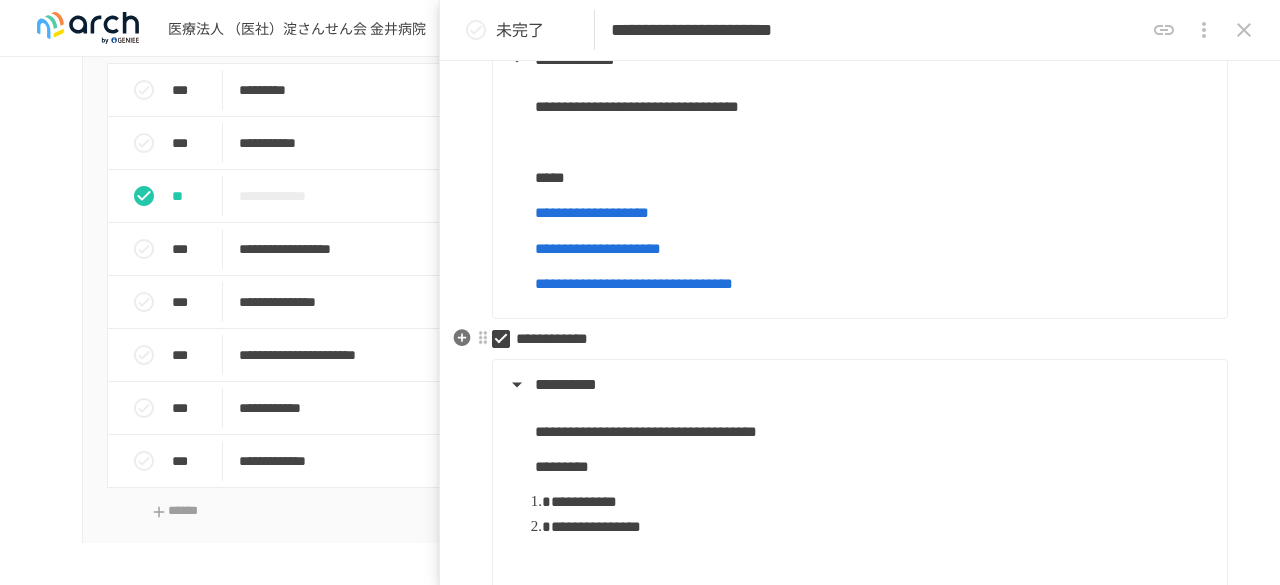 scroll, scrollTop: 600, scrollLeft: 0, axis: vertical 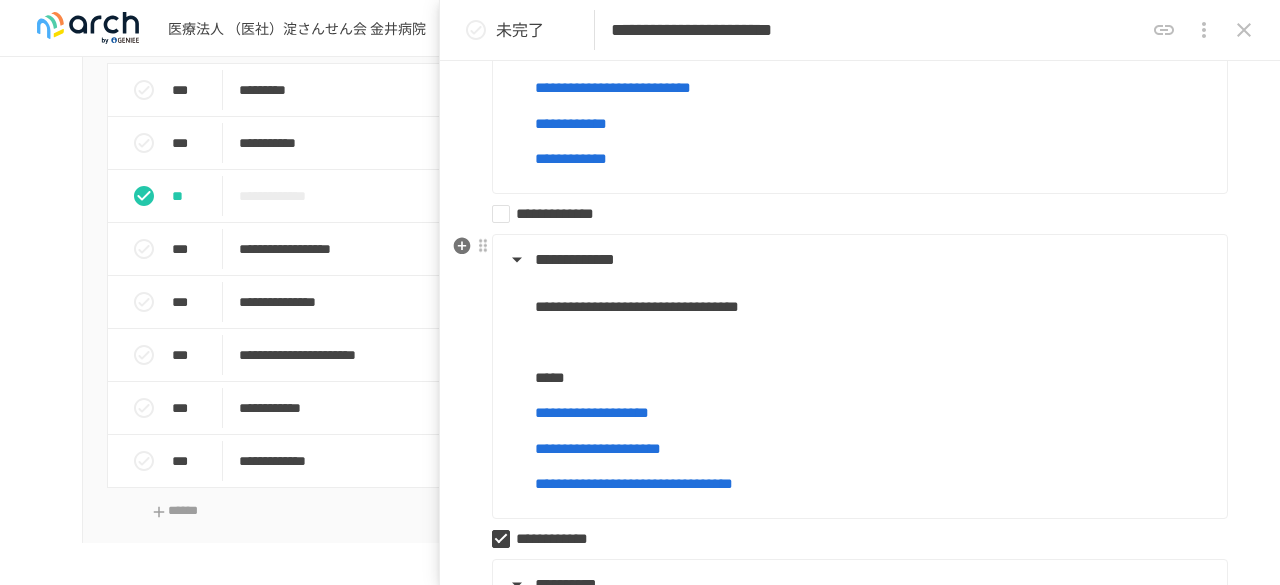 click on "**********" at bounding box center (858, 260) 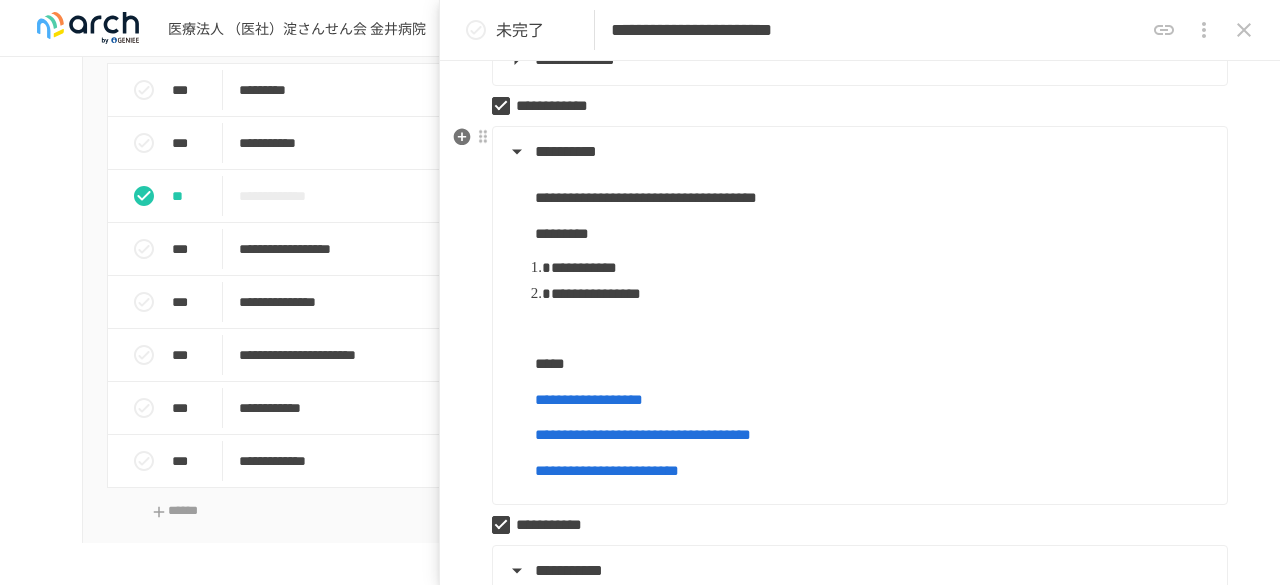 scroll, scrollTop: 1000, scrollLeft: 0, axis: vertical 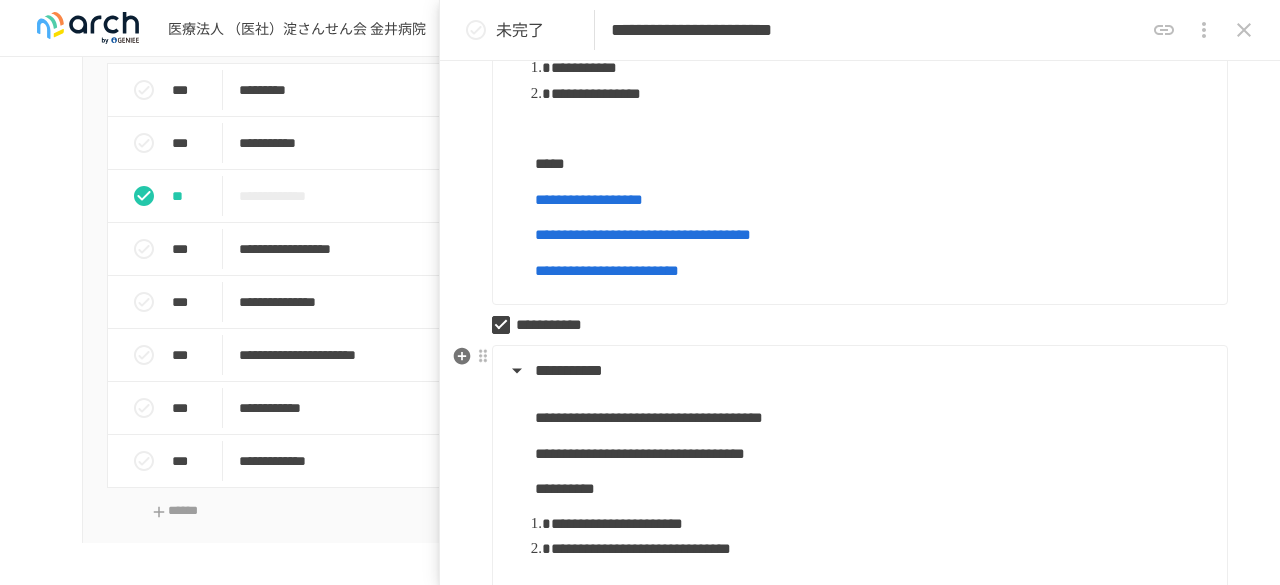 click on "**********" at bounding box center [858, 371] 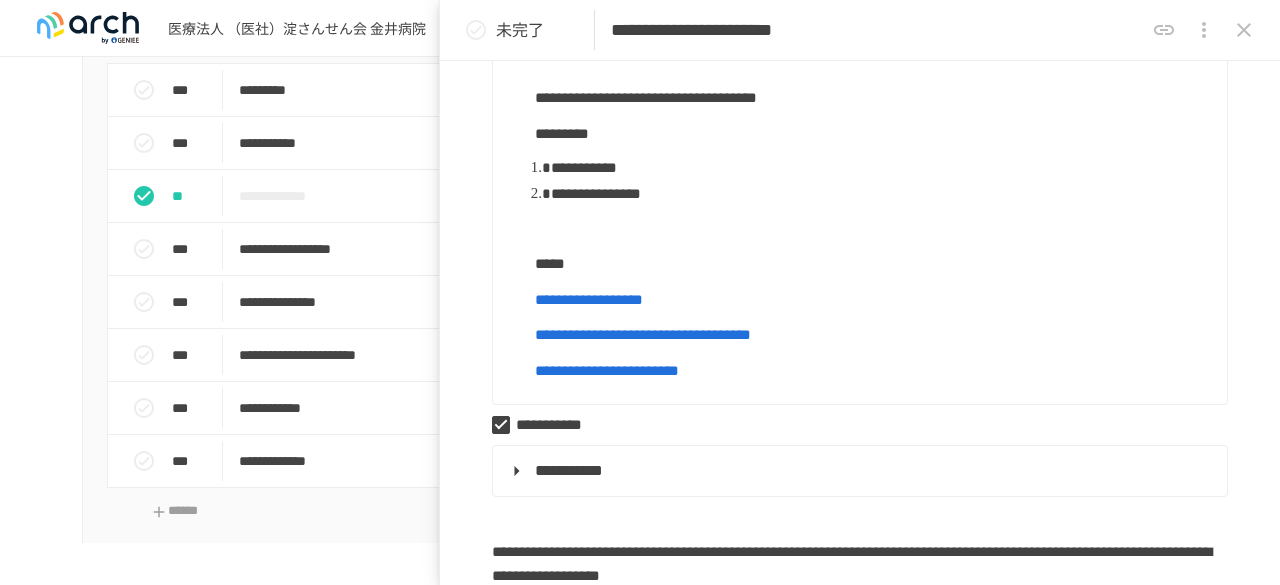 scroll, scrollTop: 700, scrollLeft: 0, axis: vertical 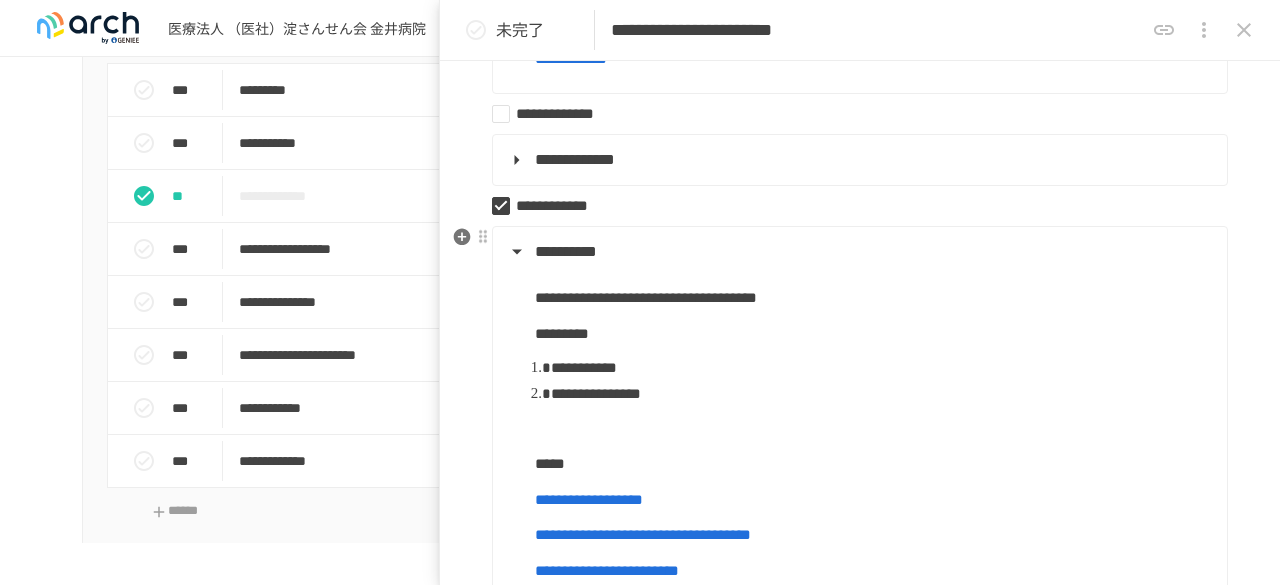 click on "**********" at bounding box center (858, 252) 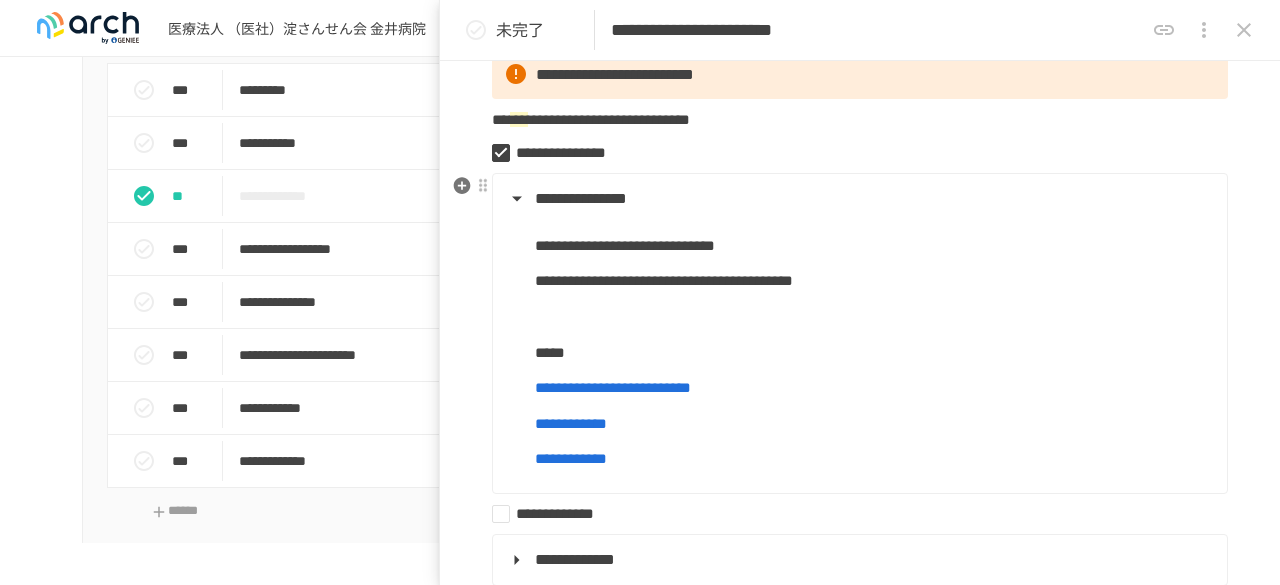 scroll, scrollTop: 200, scrollLeft: 0, axis: vertical 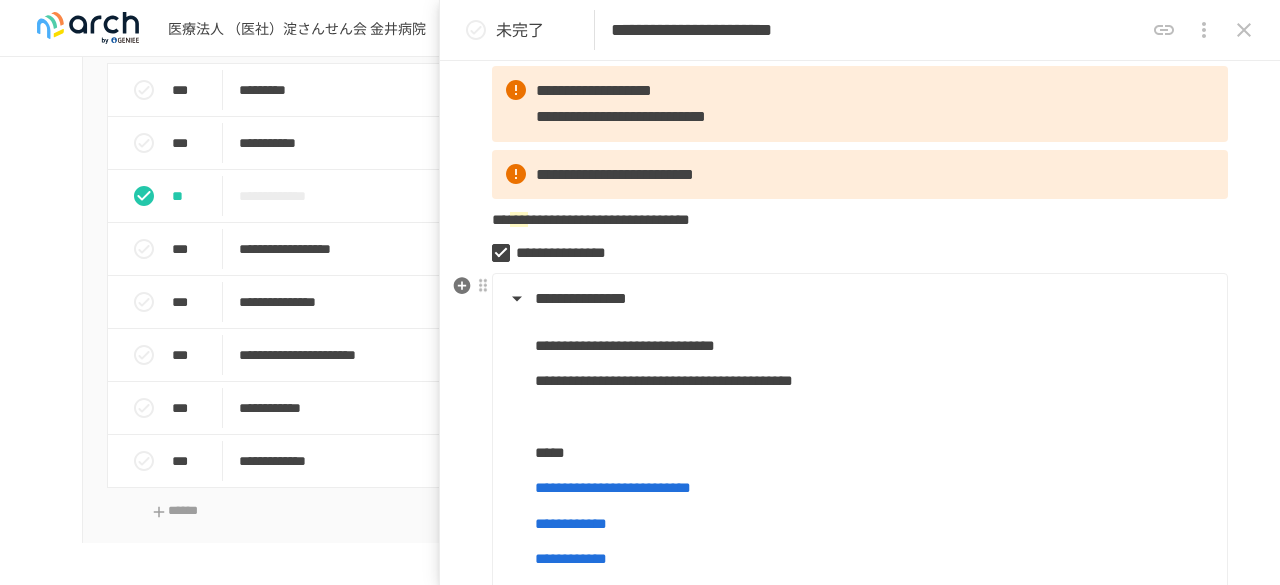 click on "**********" at bounding box center (858, 299) 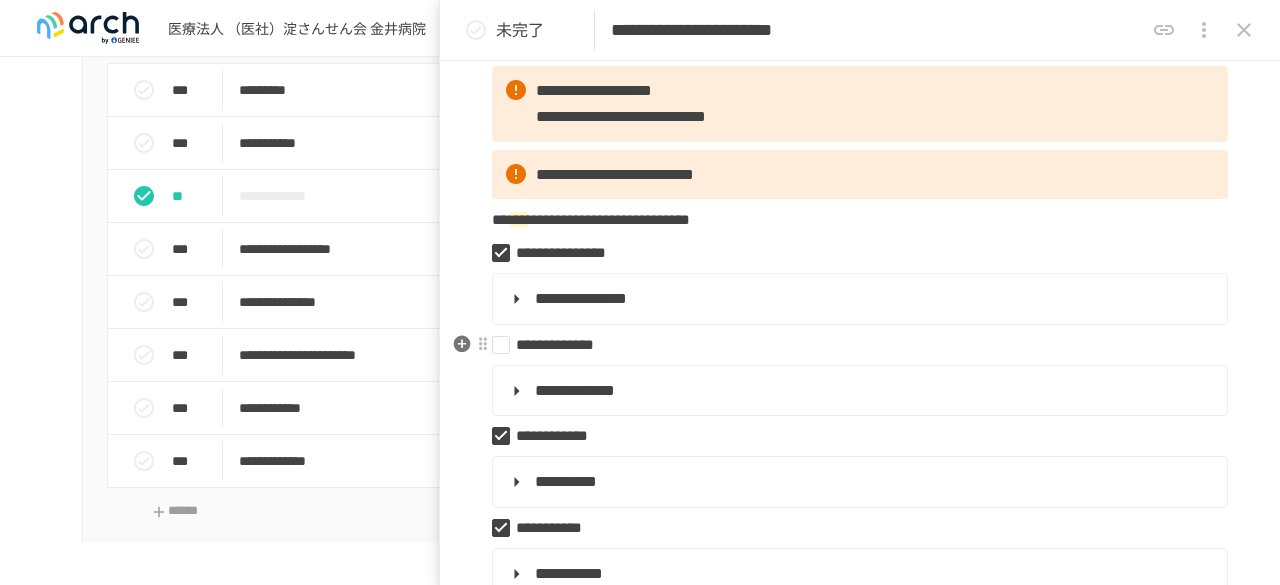scroll, scrollTop: 0, scrollLeft: 0, axis: both 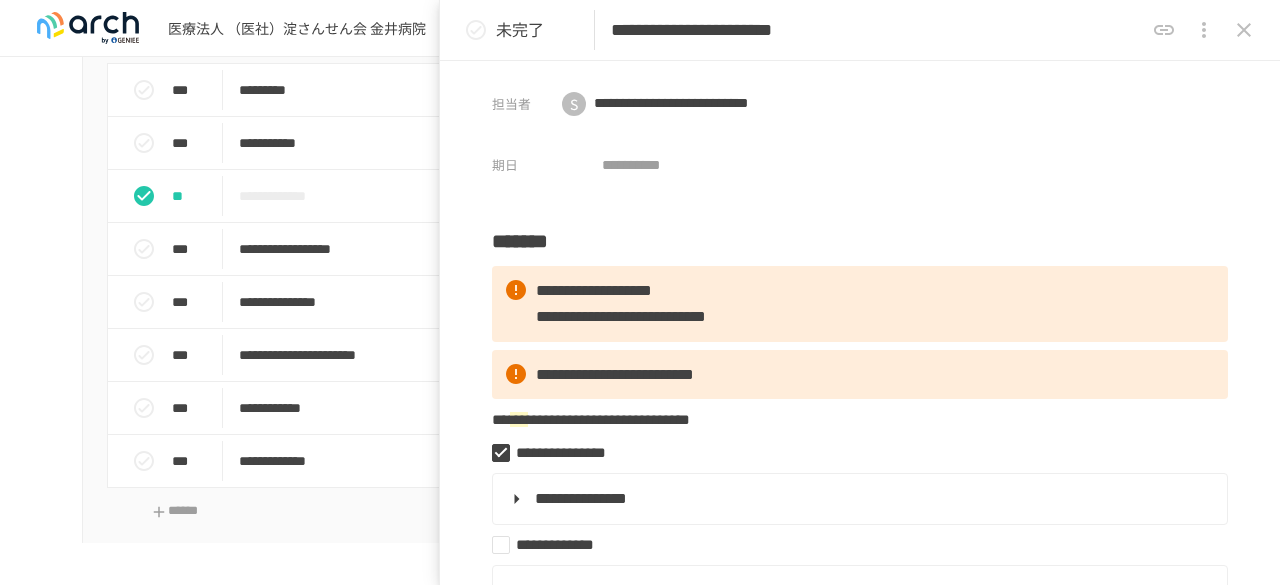 click 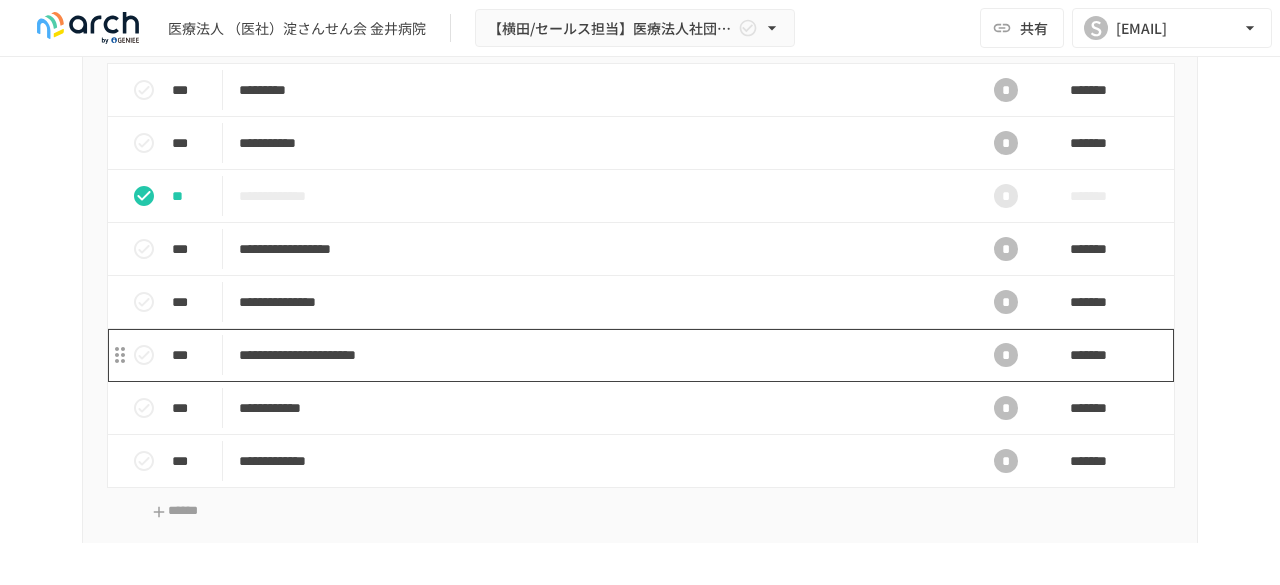 click on "**********" at bounding box center [598, 355] 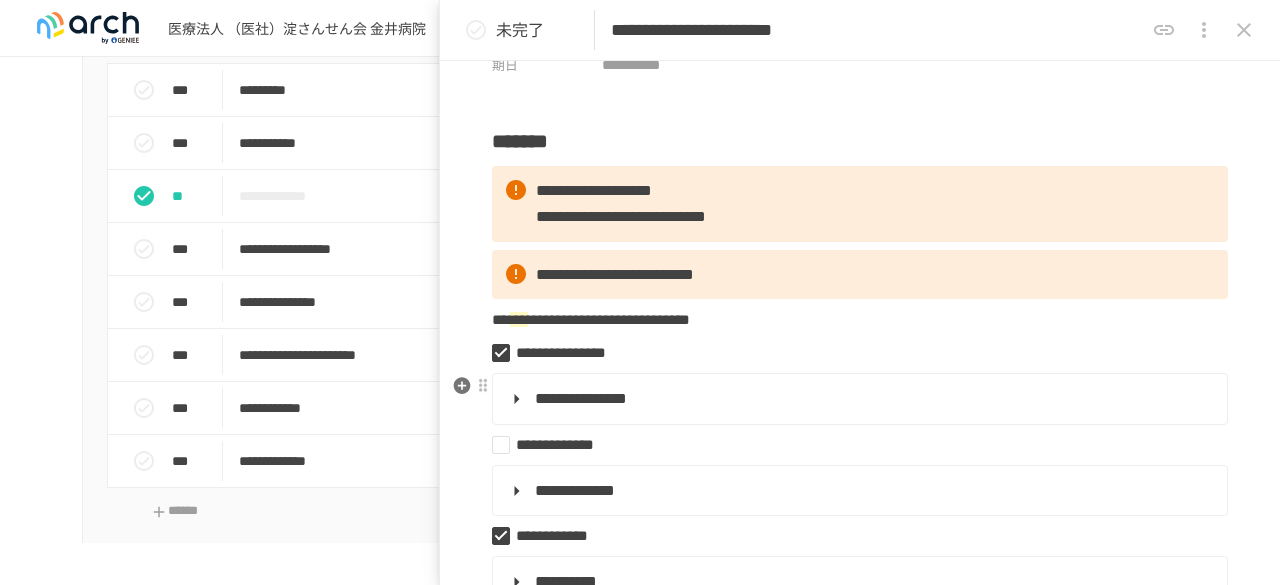scroll, scrollTop: 0, scrollLeft: 0, axis: both 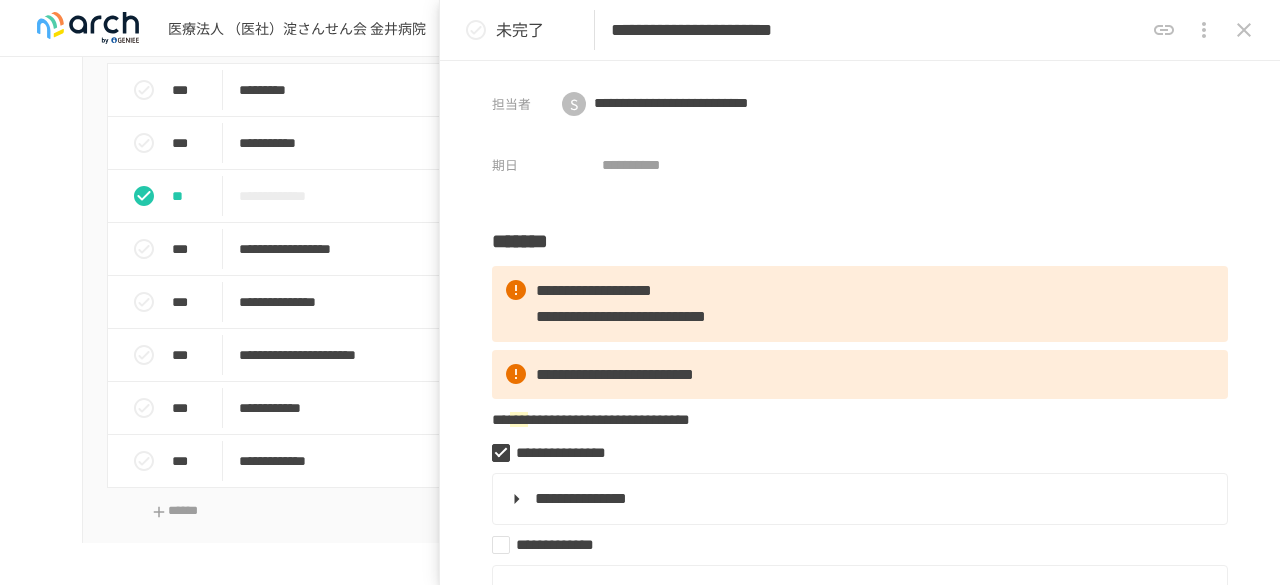 click 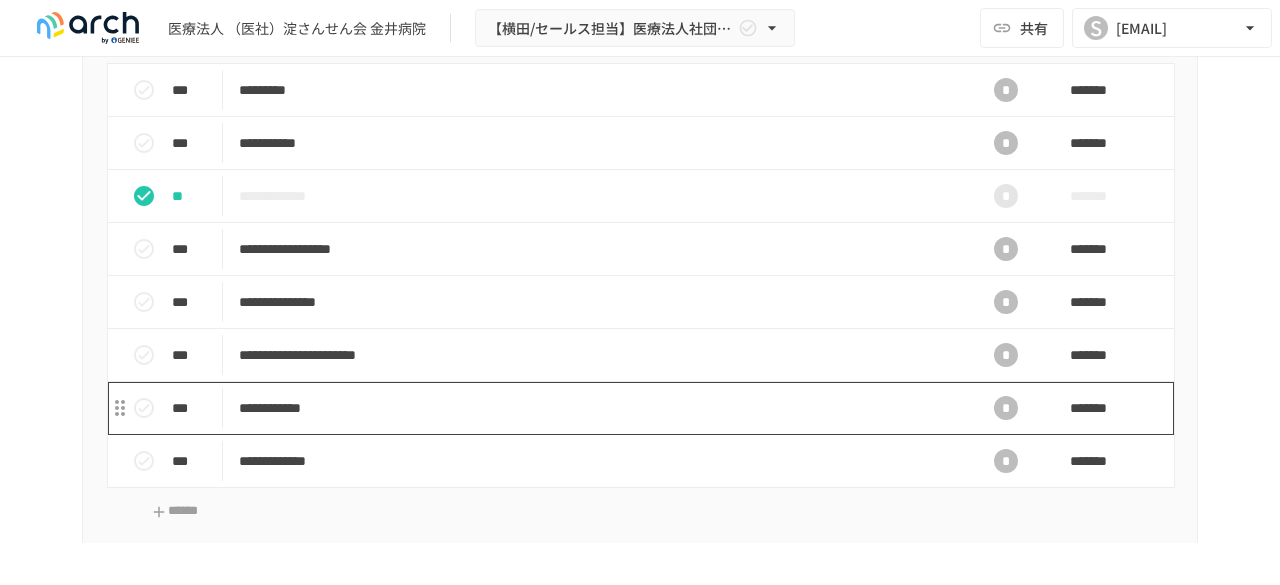 click on "**********" at bounding box center [598, 408] 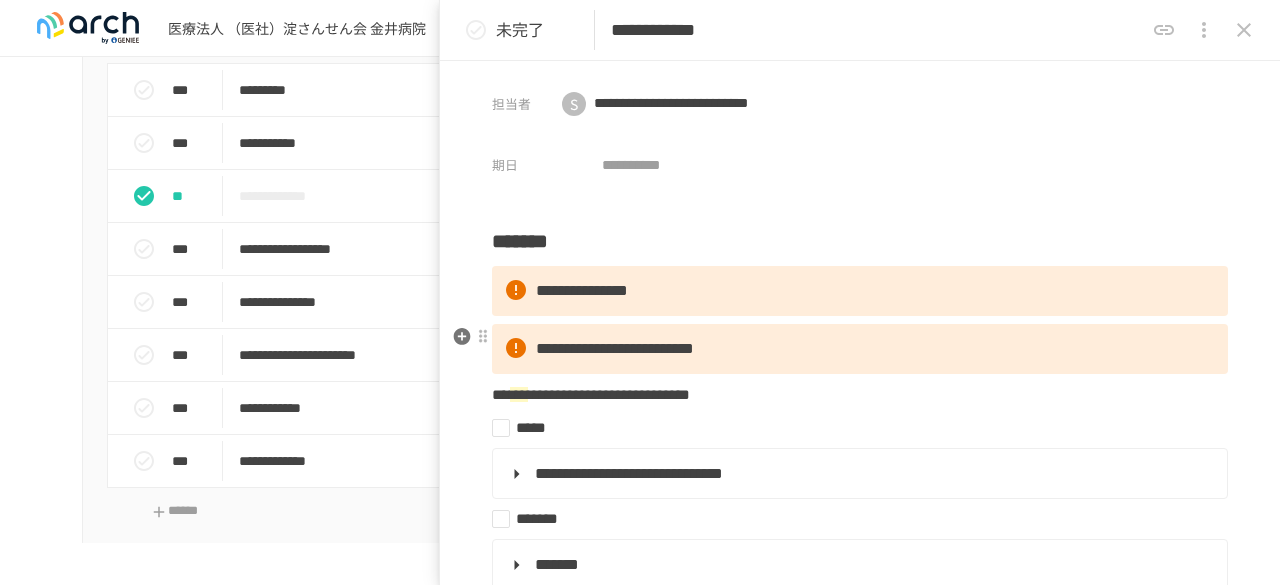 scroll, scrollTop: 100, scrollLeft: 0, axis: vertical 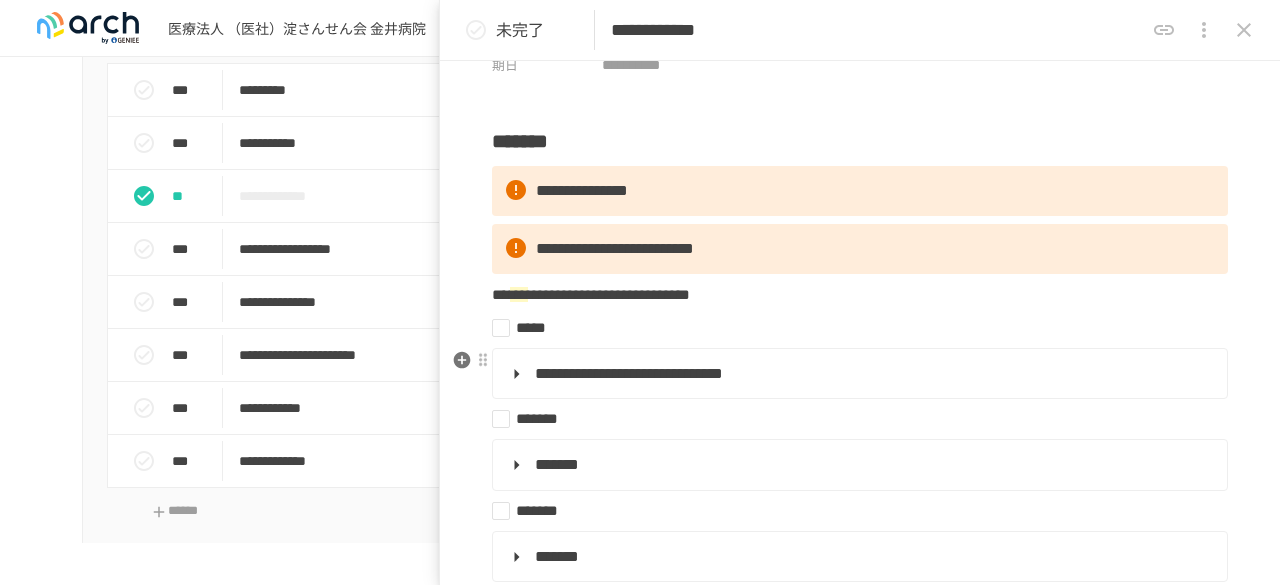 click on "**********" at bounding box center (629, 373) 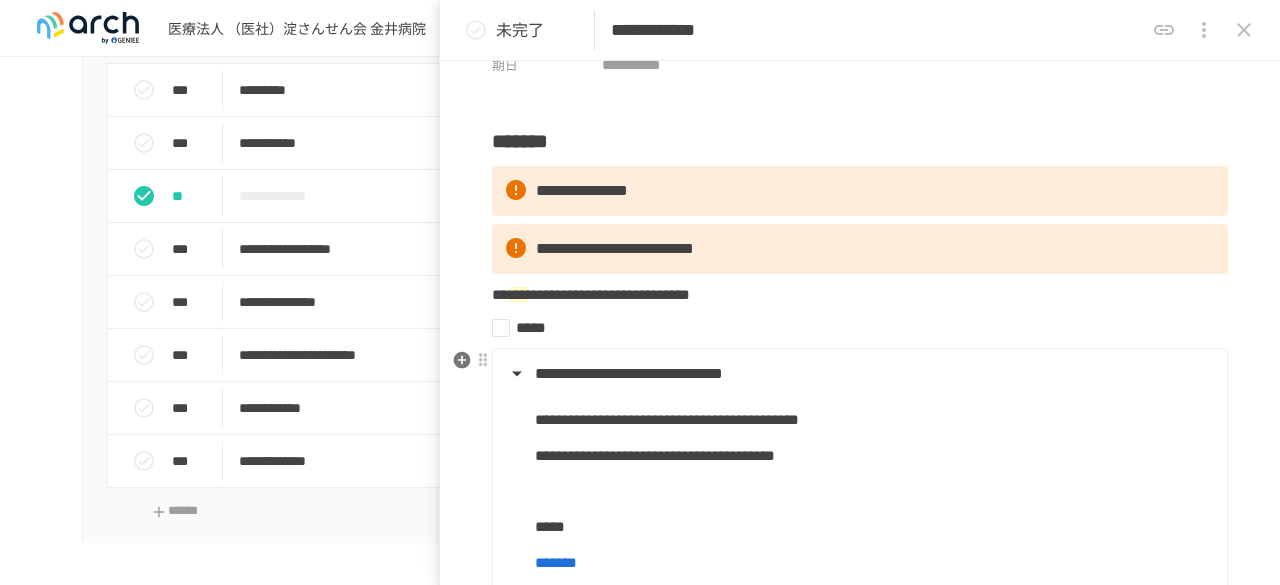 scroll, scrollTop: 200, scrollLeft: 0, axis: vertical 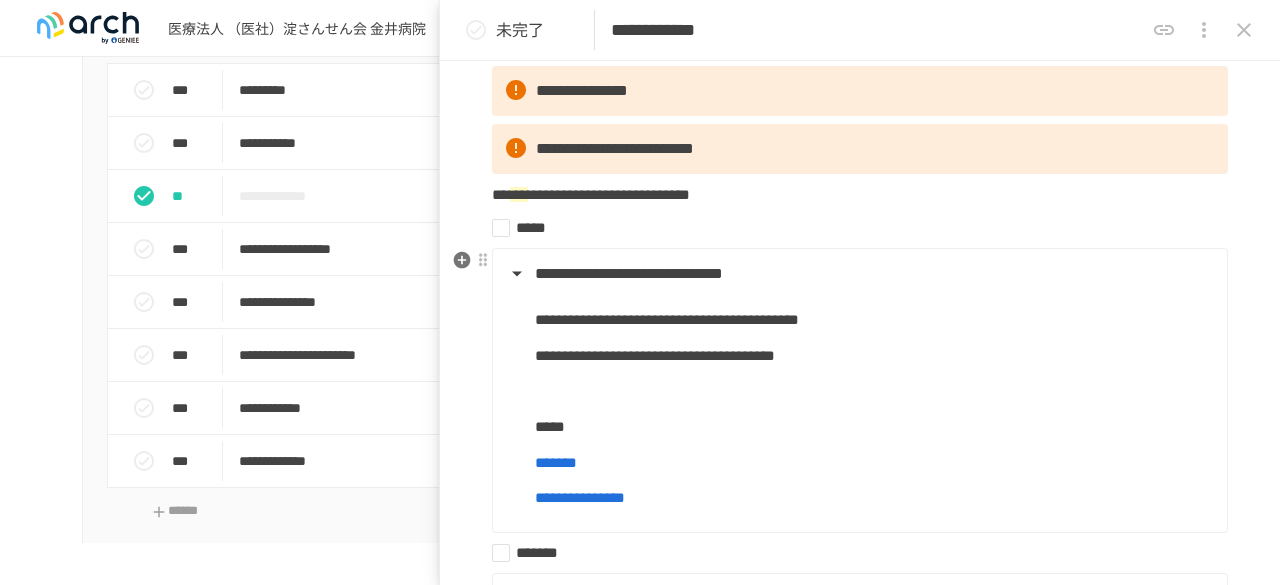 click on "**********" at bounding box center [858, 274] 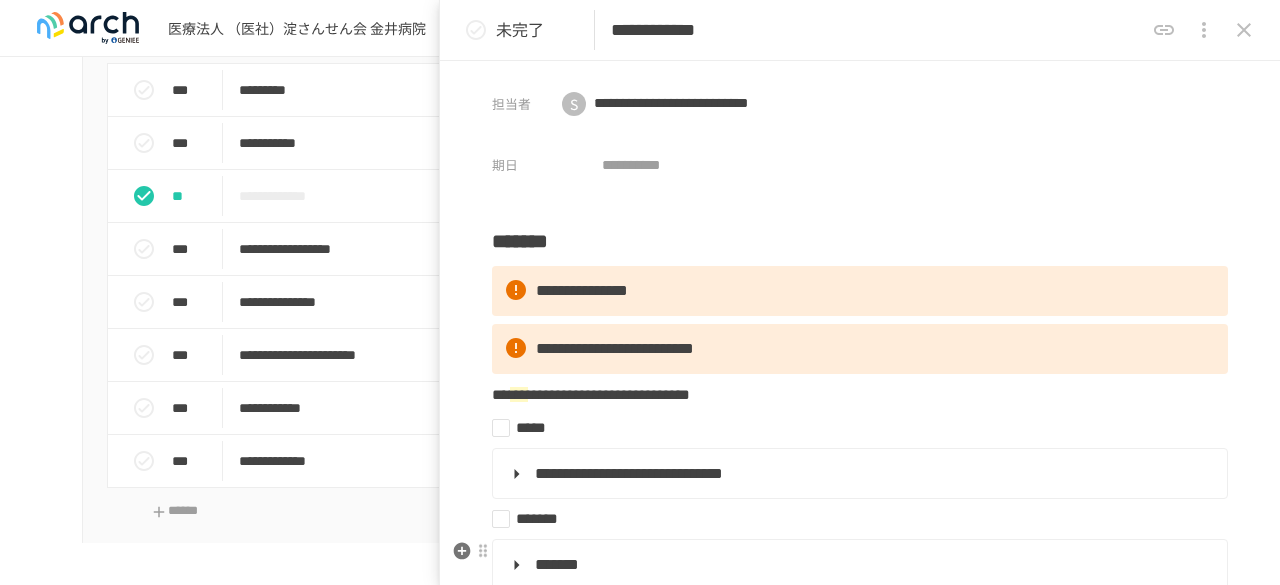 scroll, scrollTop: 100, scrollLeft: 0, axis: vertical 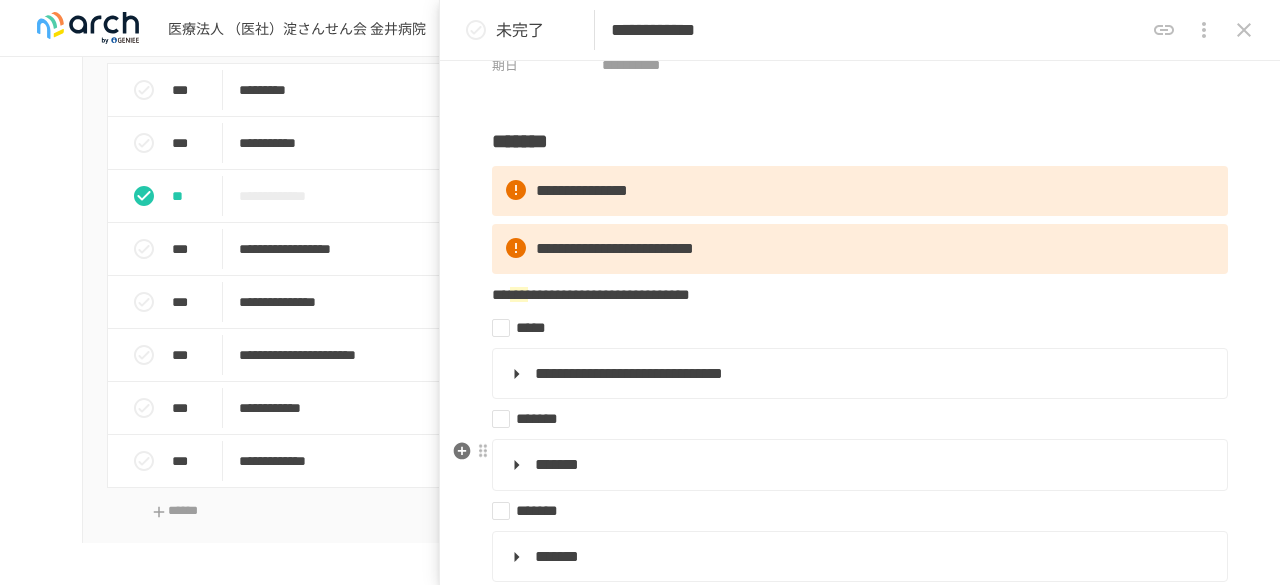 click on "*******" at bounding box center (858, 465) 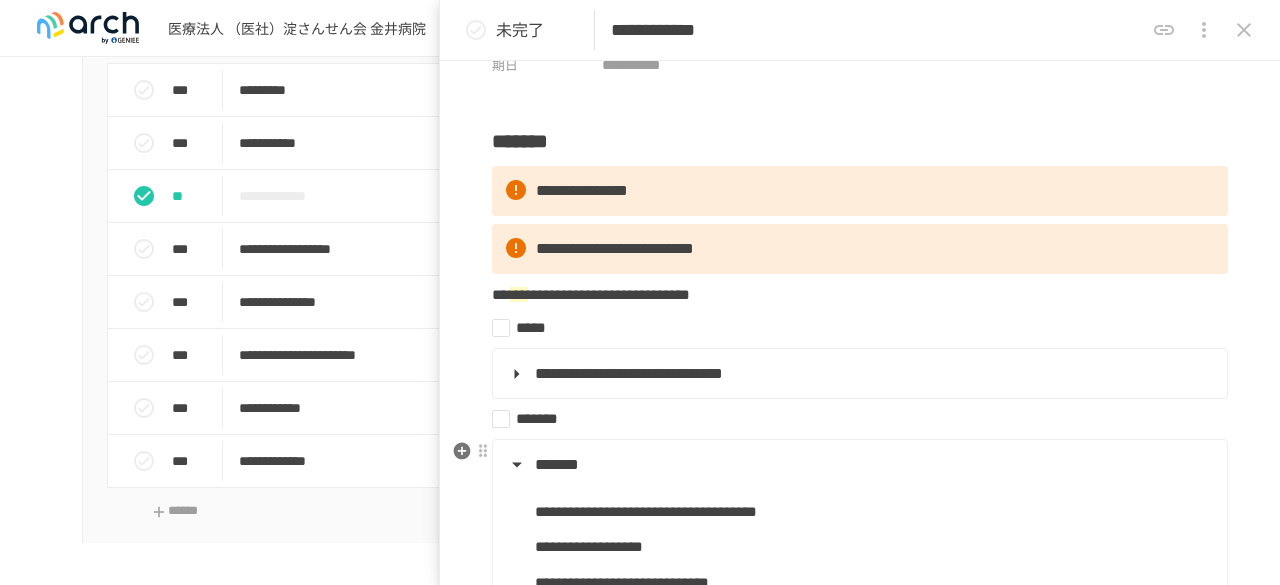 scroll, scrollTop: 200, scrollLeft: 0, axis: vertical 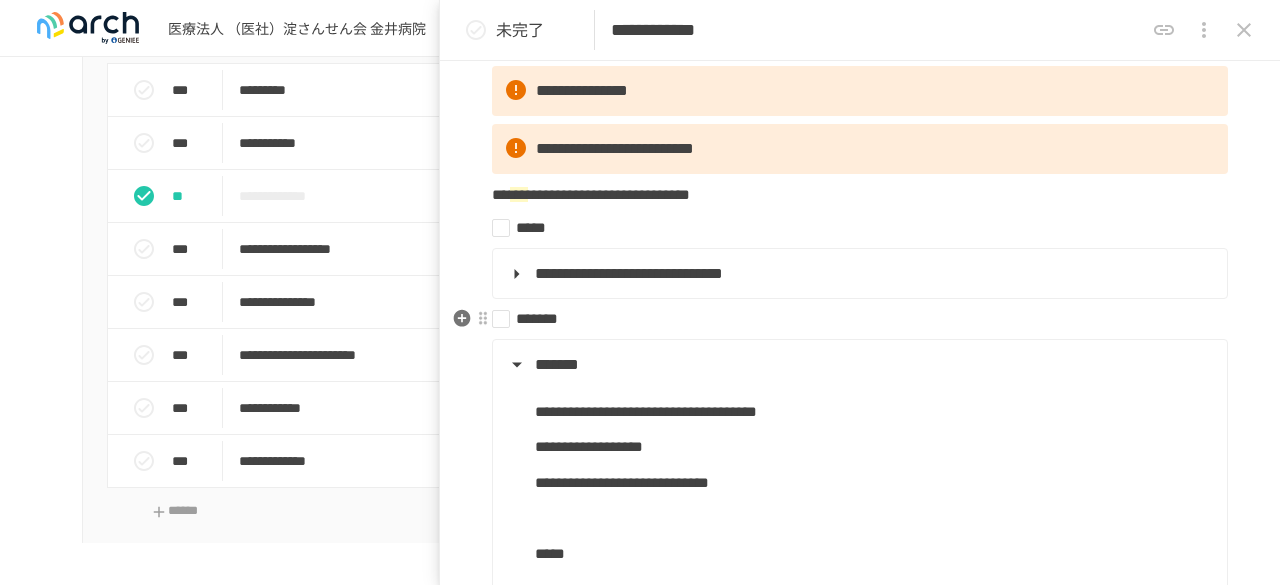 click on "*******" at bounding box center [852, 319] 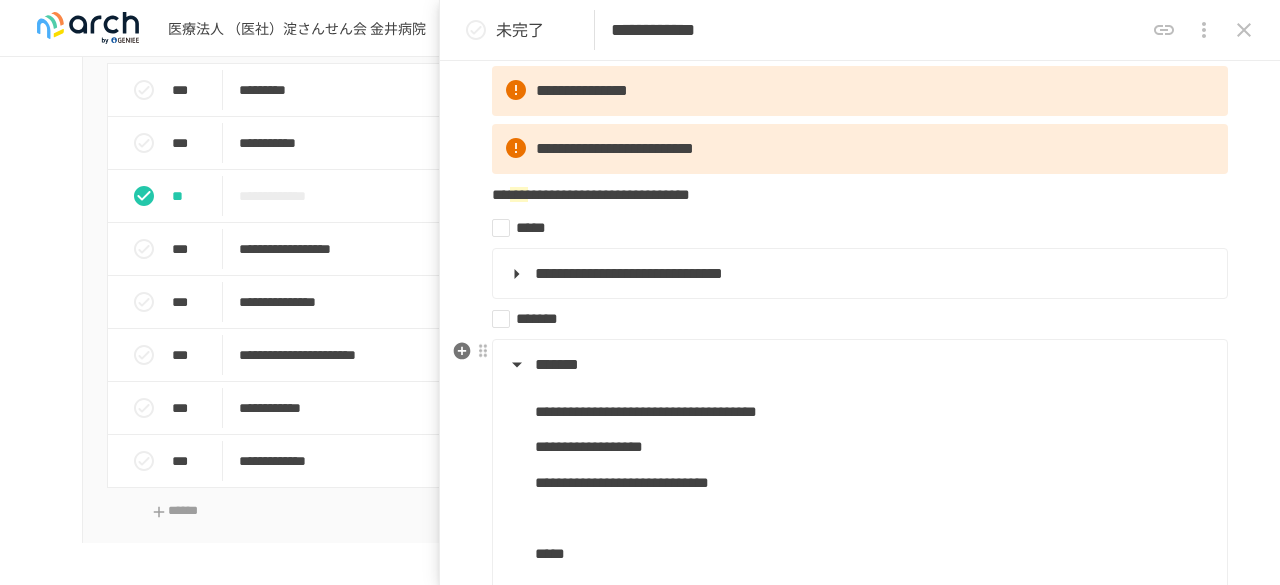scroll, scrollTop: 300, scrollLeft: 0, axis: vertical 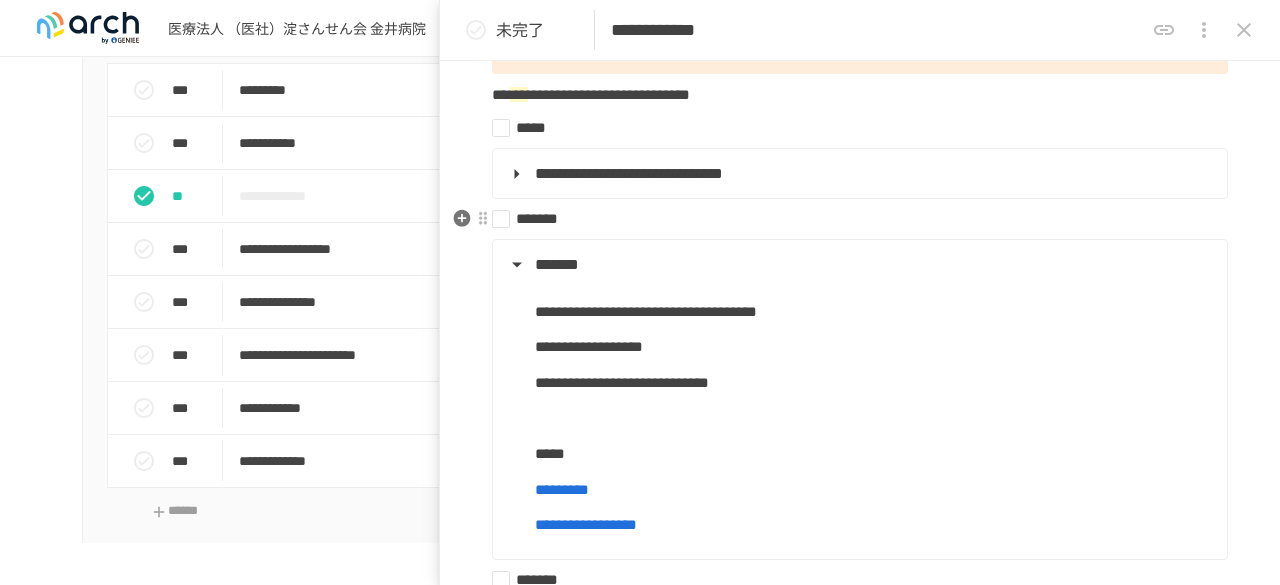 click on "*******" at bounding box center [852, 219] 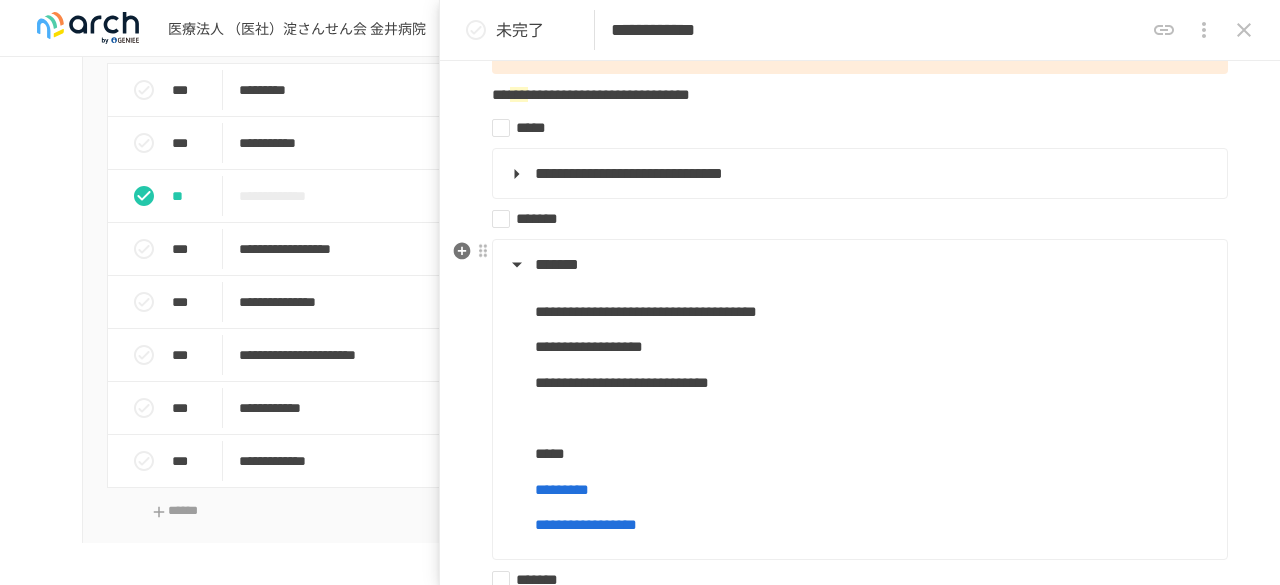 scroll, scrollTop: 200, scrollLeft: 0, axis: vertical 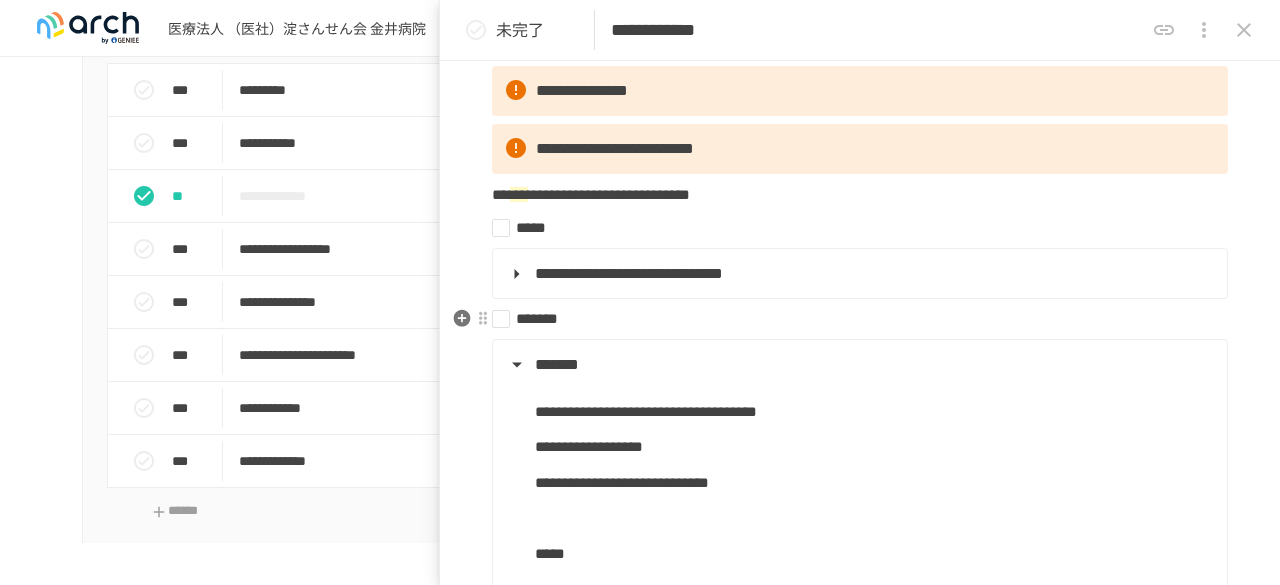 click on "*******" at bounding box center (852, 319) 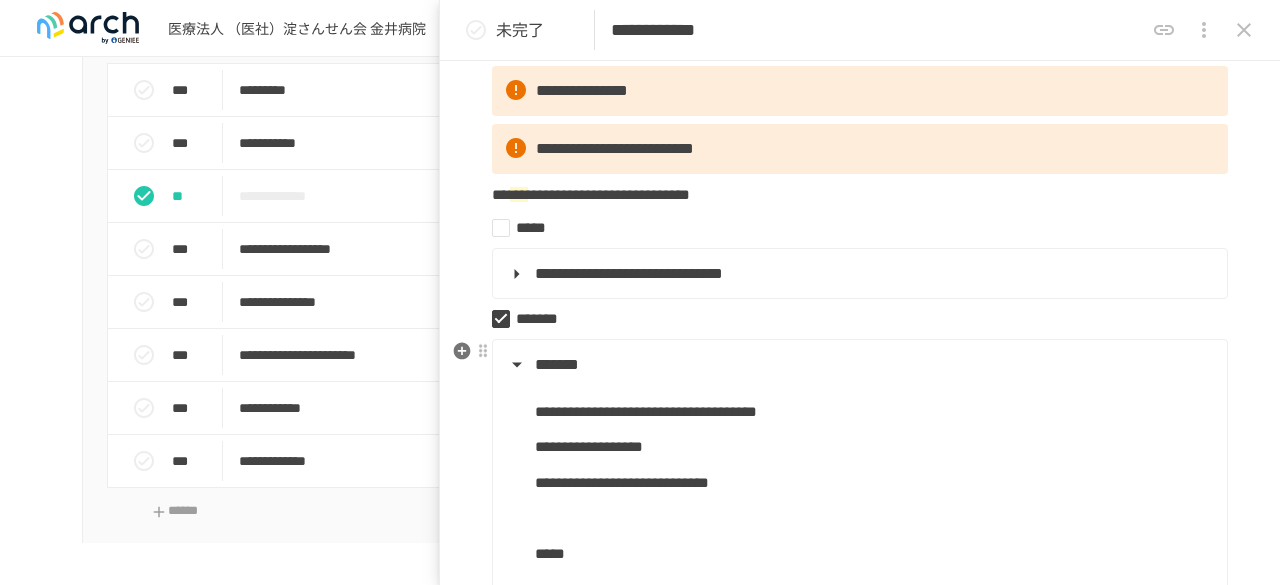 click on "*******" at bounding box center [858, 365] 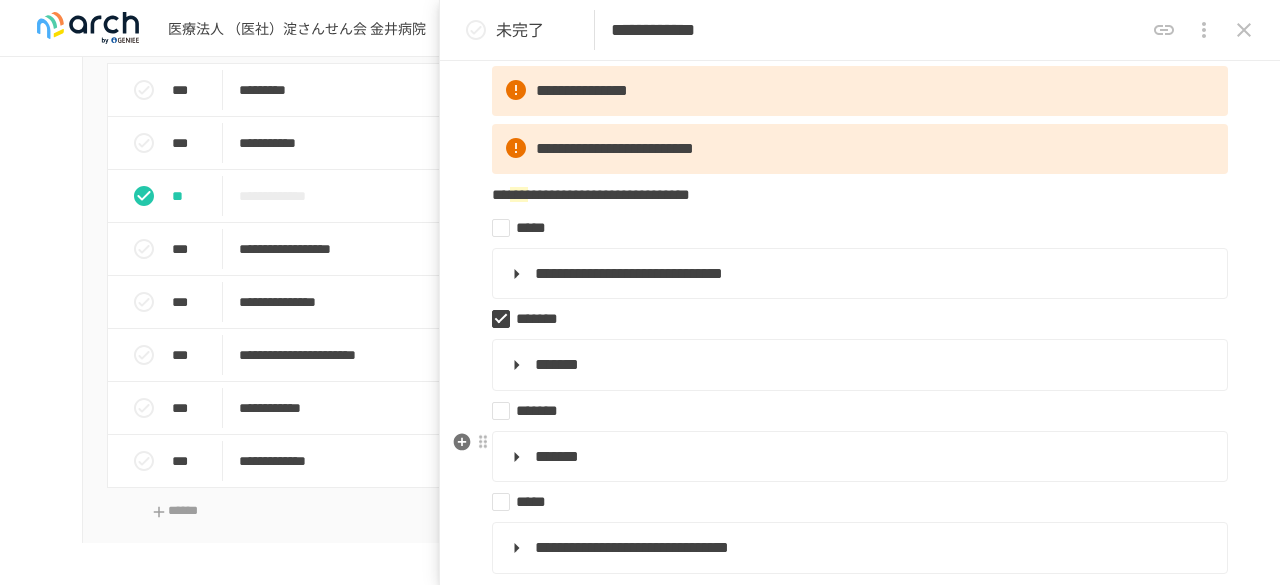 click on "*******" at bounding box center (858, 457) 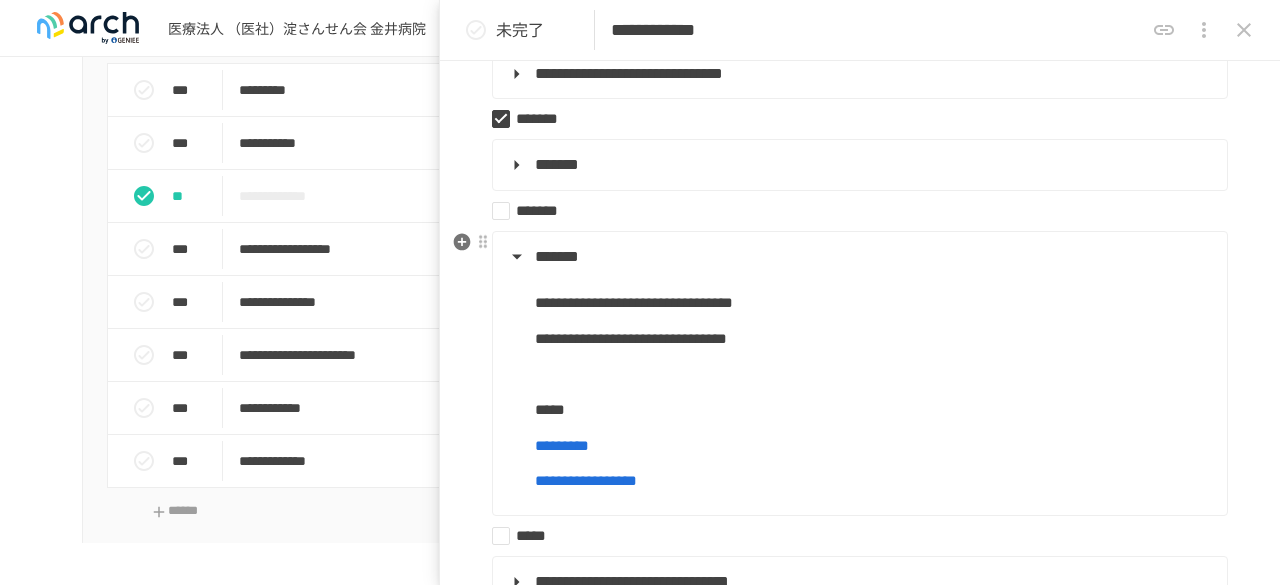 scroll, scrollTop: 300, scrollLeft: 0, axis: vertical 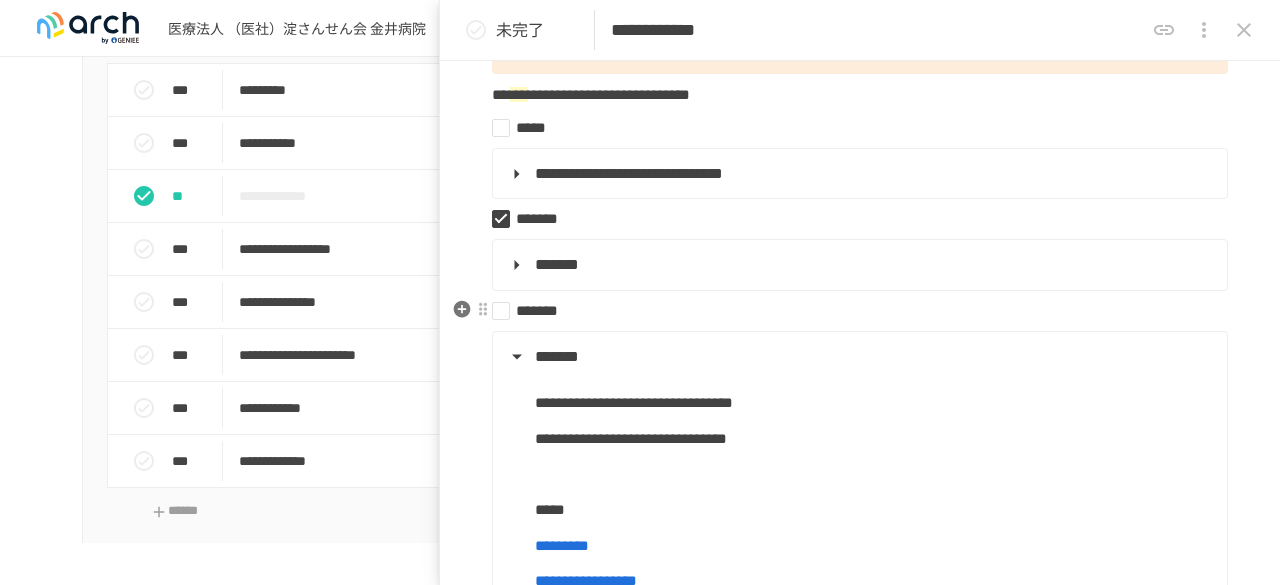 click on "*******" at bounding box center [852, 311] 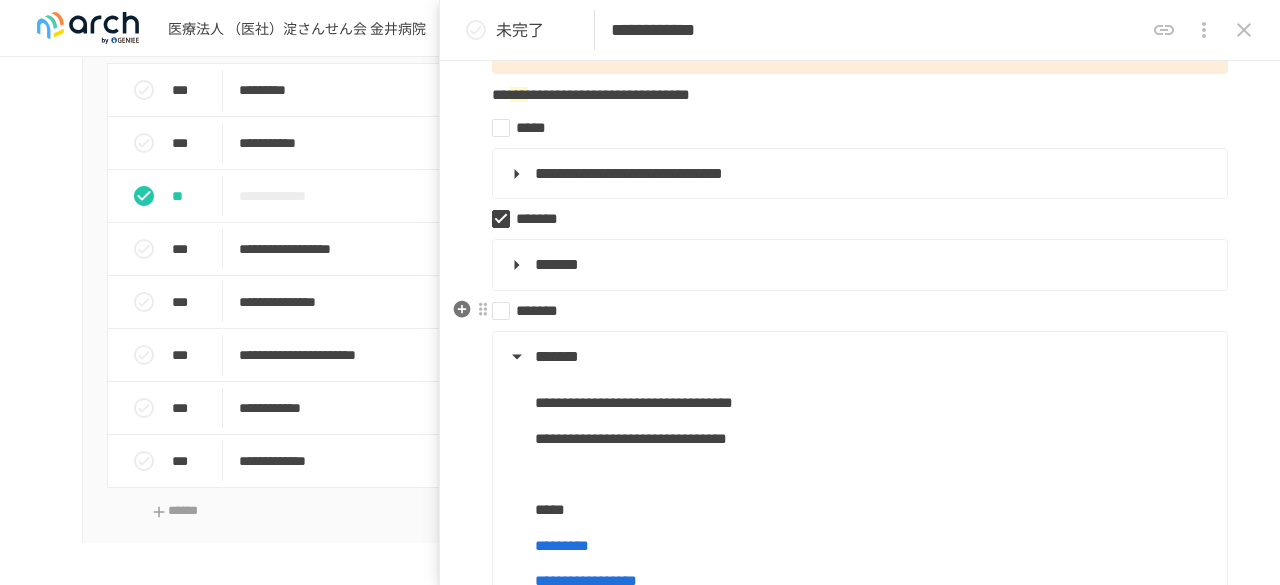 click on "*******" at bounding box center [852, 311] 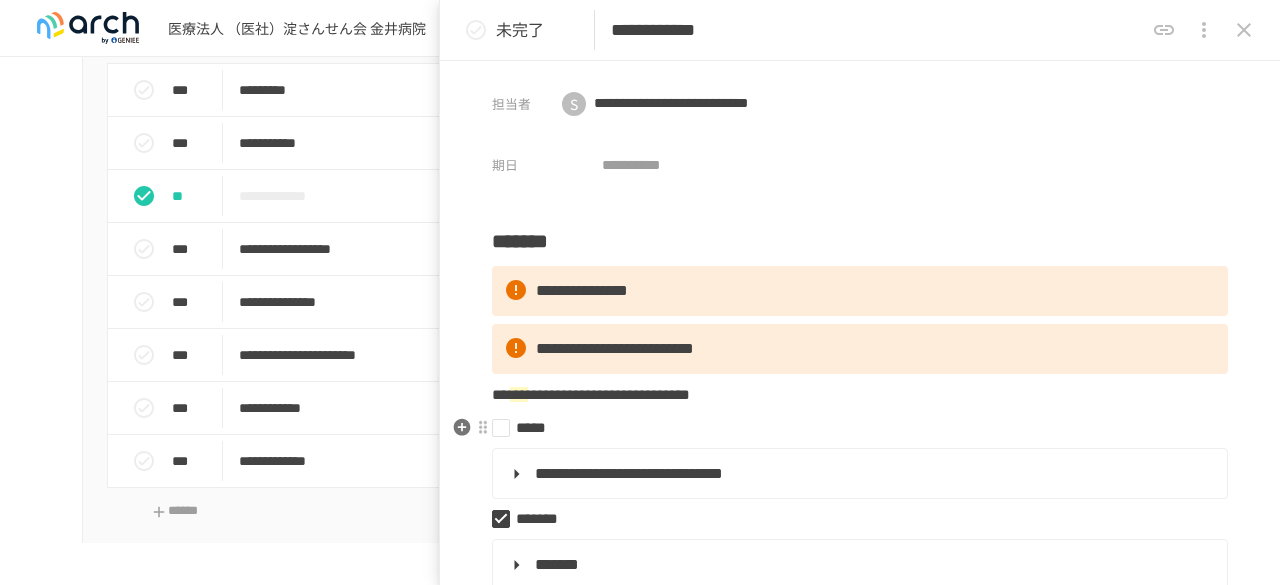 scroll, scrollTop: 100, scrollLeft: 0, axis: vertical 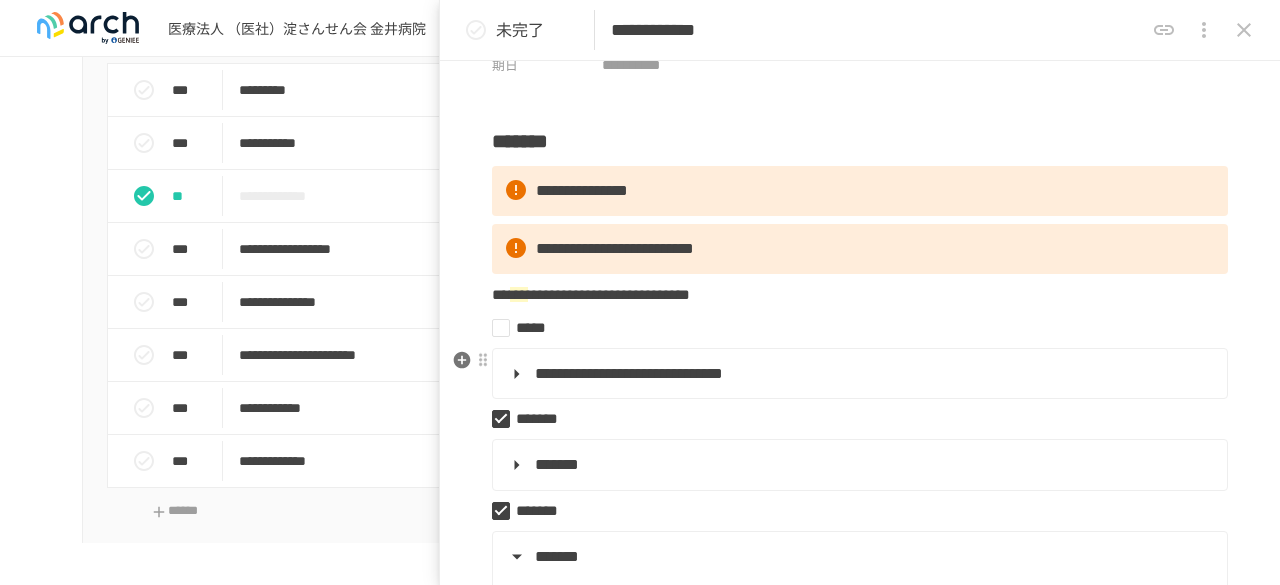 click on "**********" at bounding box center (858, 374) 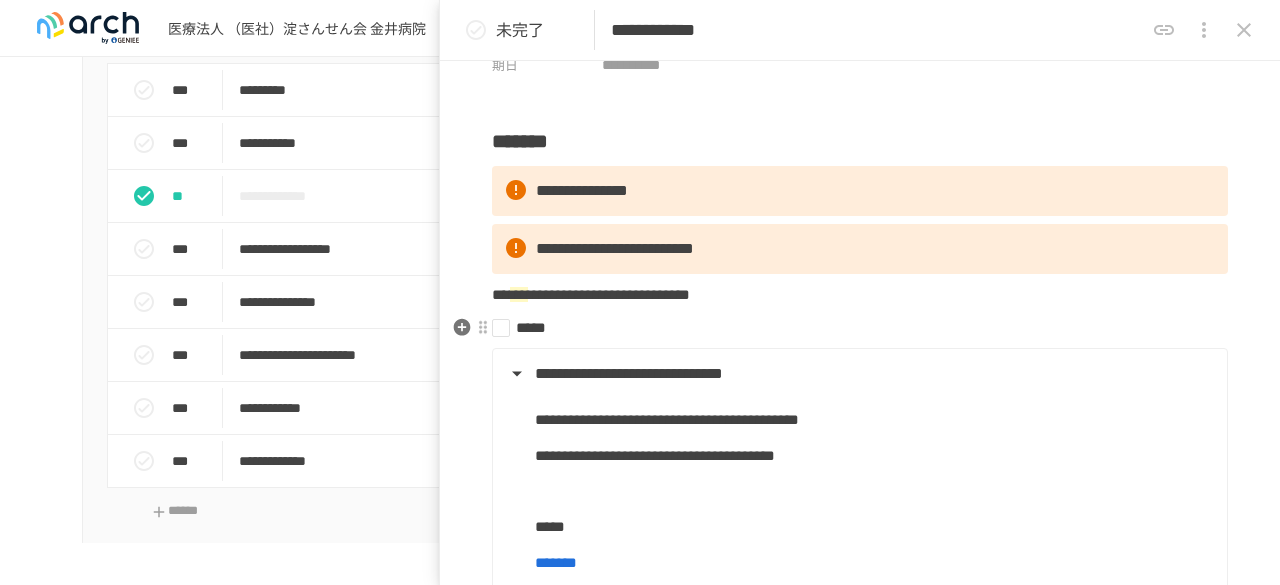 click on "*****" at bounding box center (852, 328) 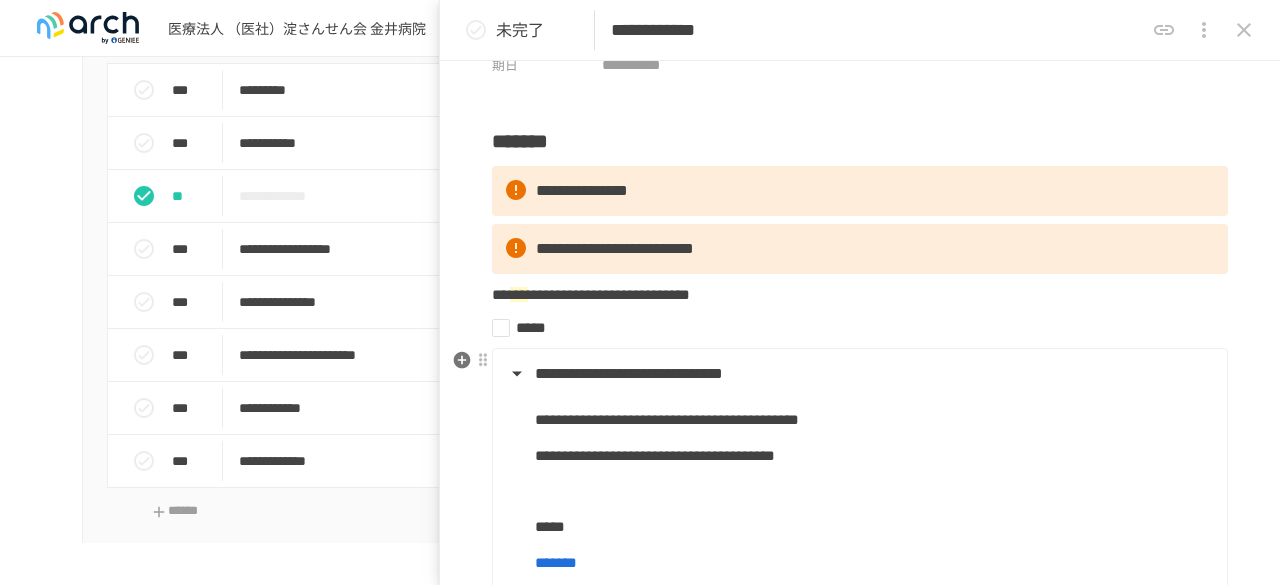 click on "**********" at bounding box center [858, 374] 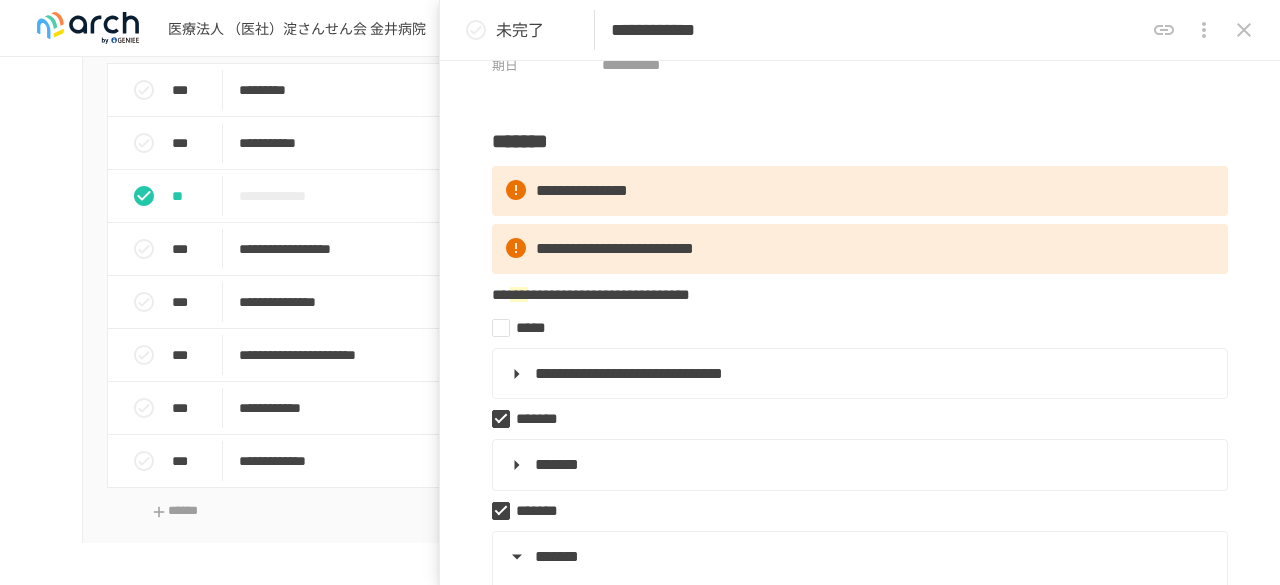 click 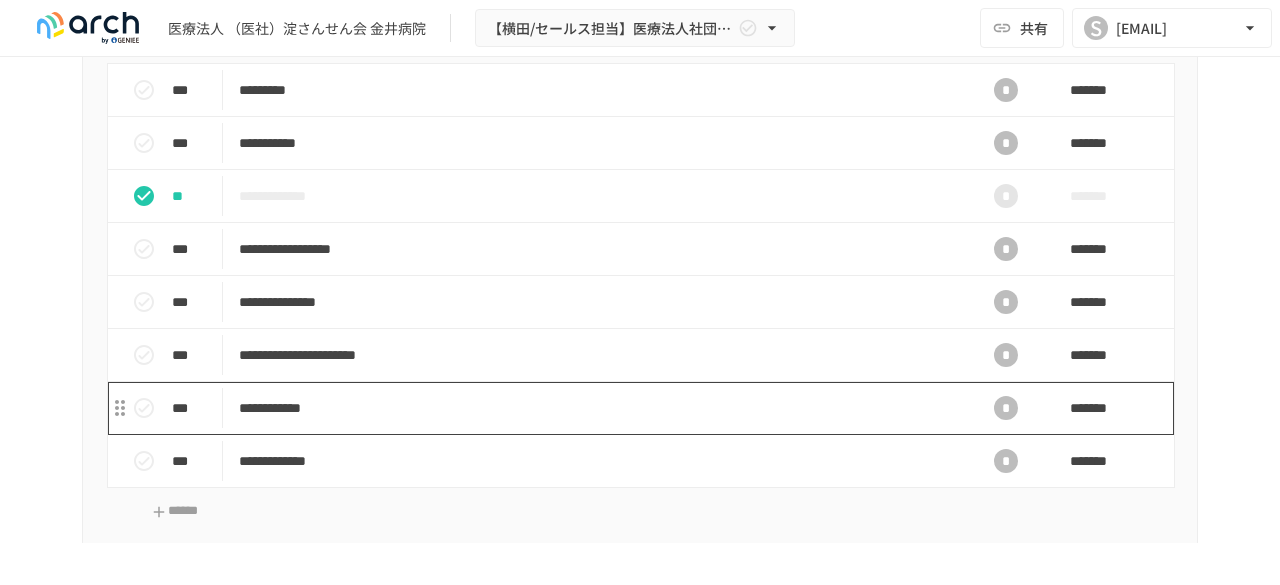 scroll, scrollTop: 2000, scrollLeft: 0, axis: vertical 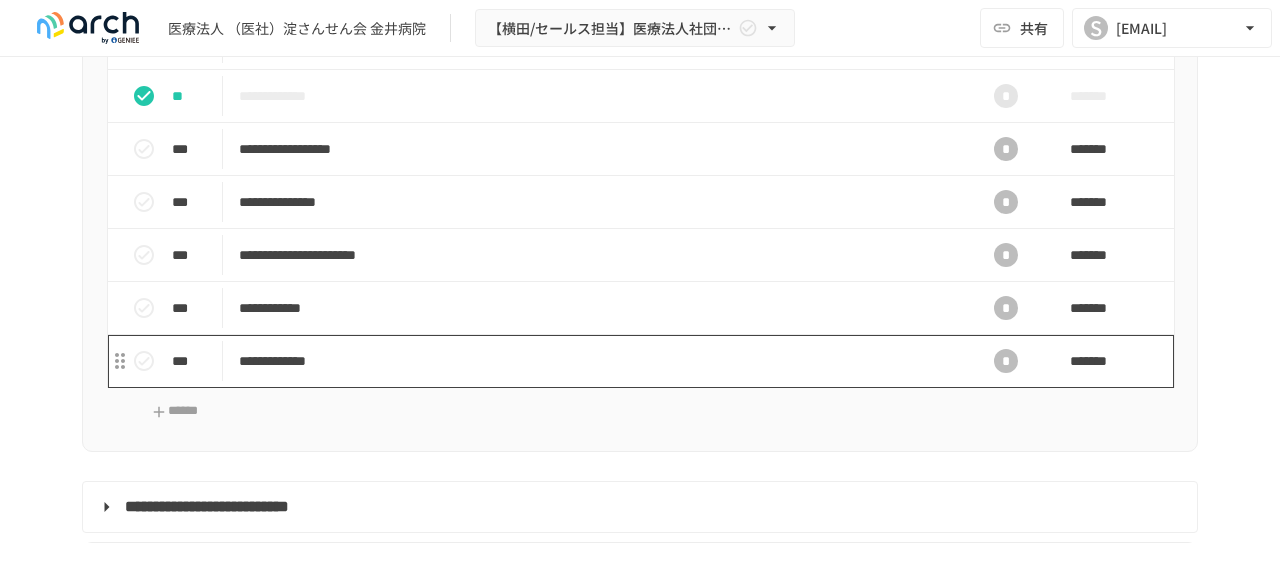 click on "**********" at bounding box center [598, 361] 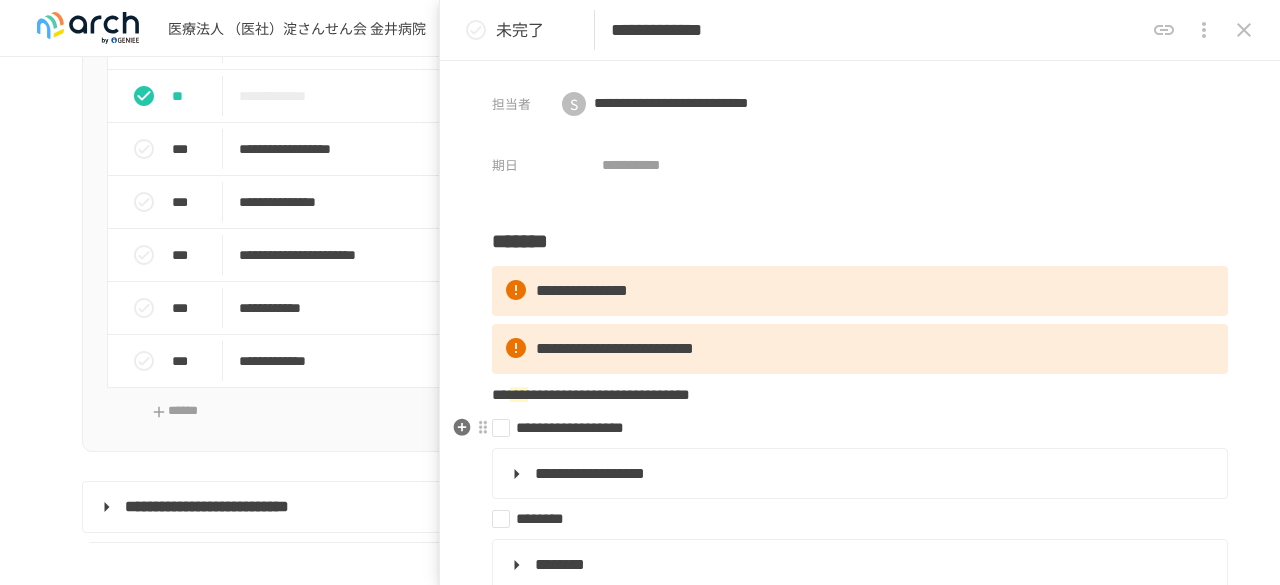 scroll, scrollTop: 100, scrollLeft: 0, axis: vertical 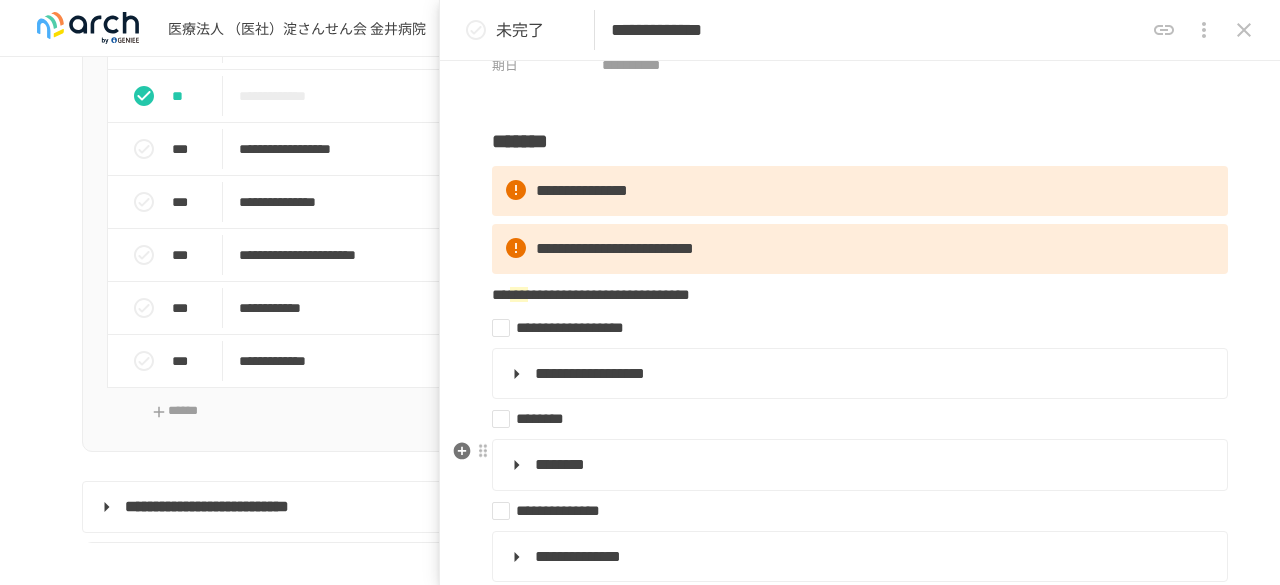 click on "********" at bounding box center (858, 465) 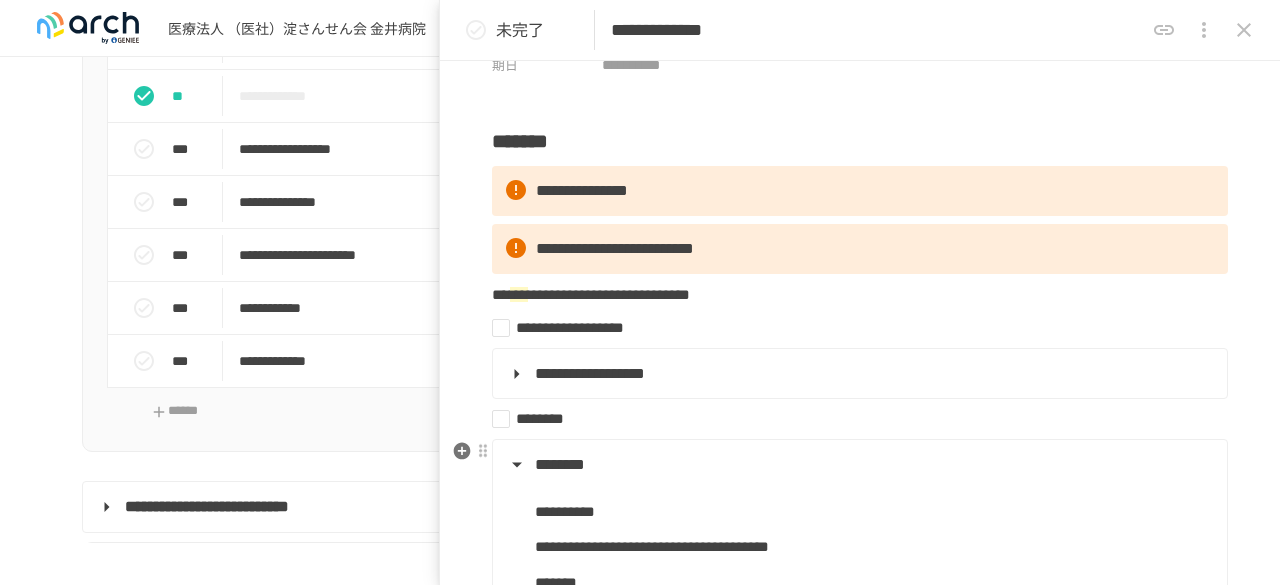 scroll, scrollTop: 200, scrollLeft: 0, axis: vertical 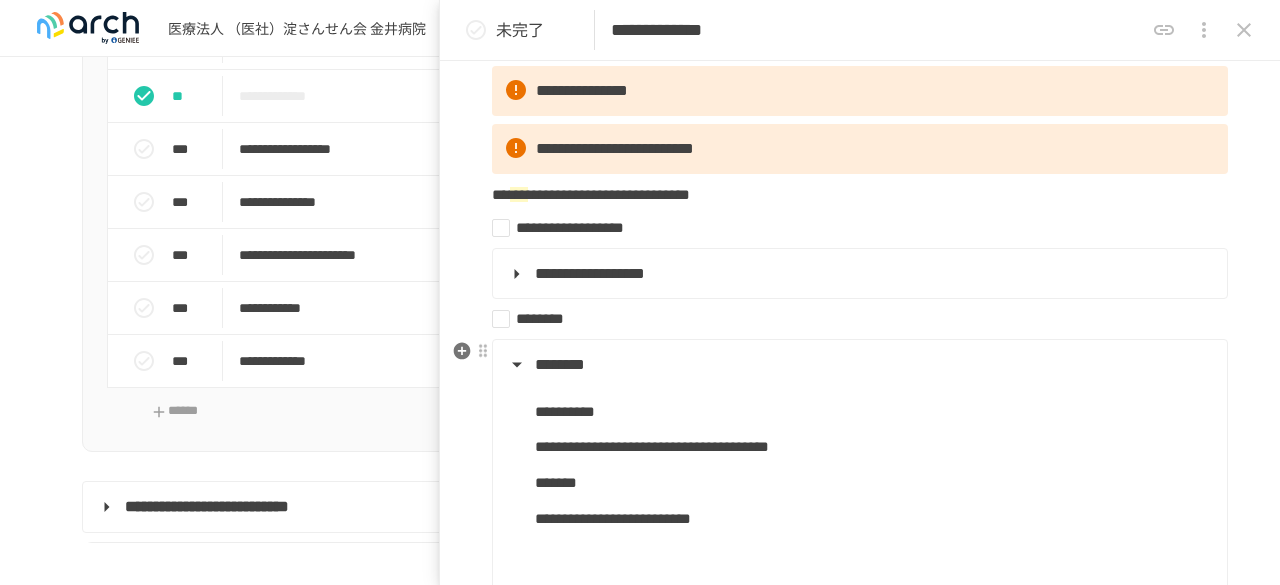 click on "********" at bounding box center [858, 365] 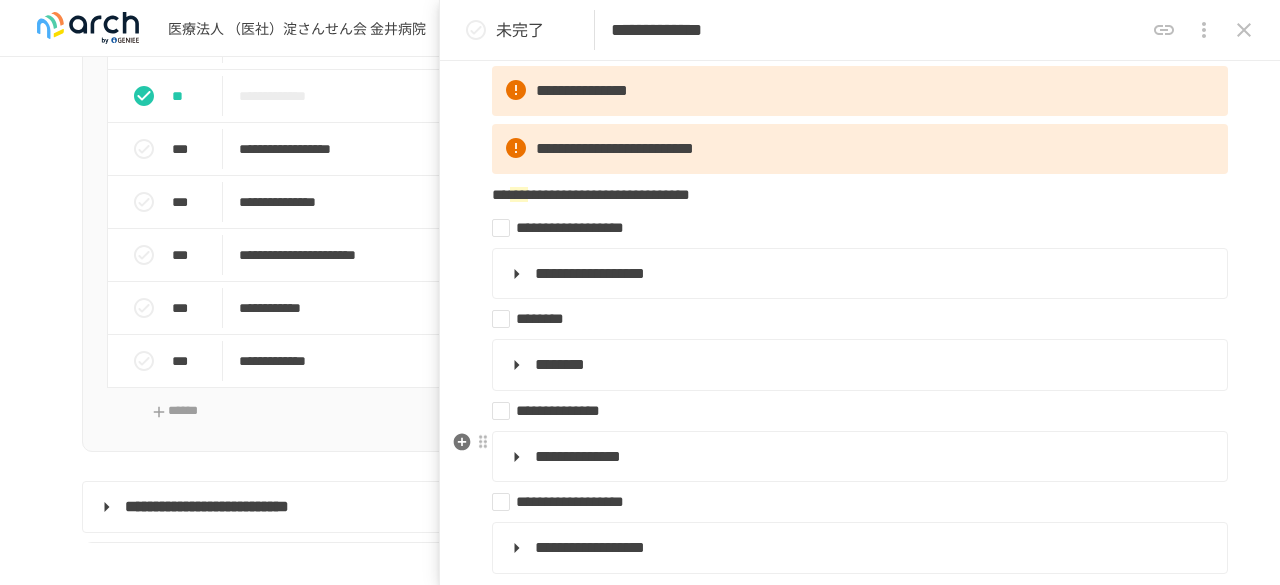 scroll, scrollTop: 300, scrollLeft: 0, axis: vertical 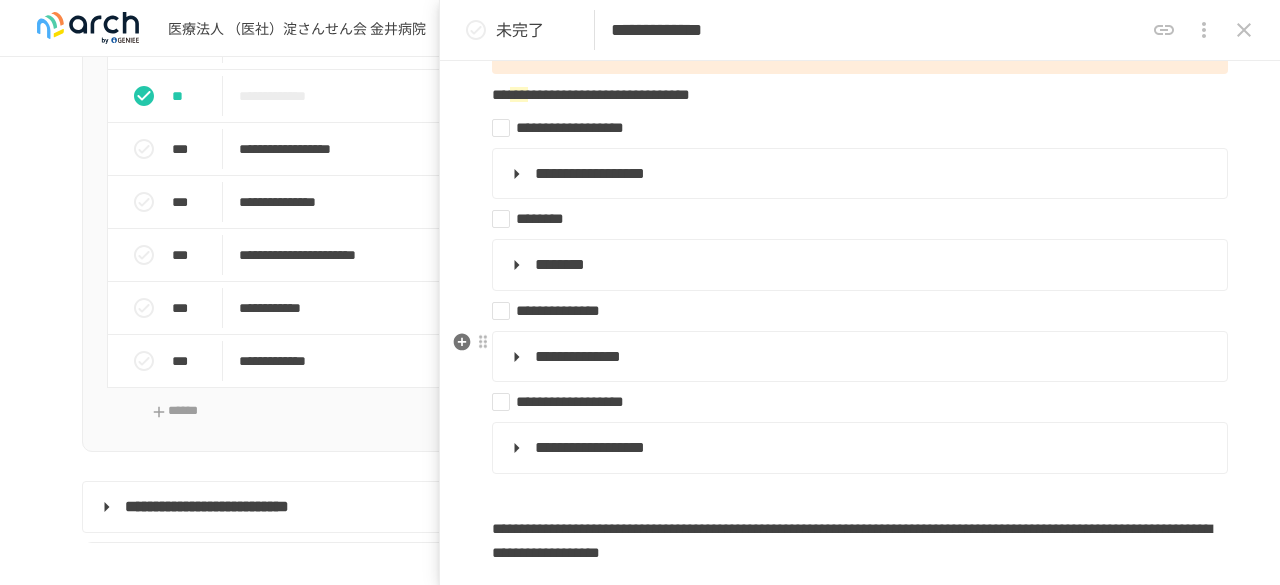 click on "**********" at bounding box center (858, 357) 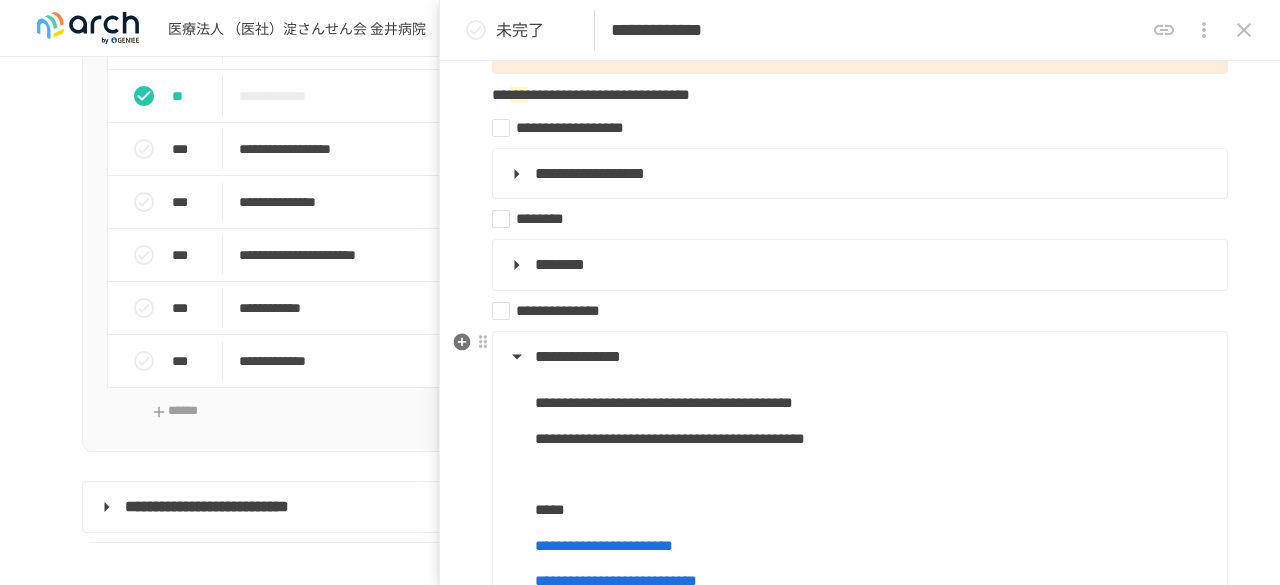 scroll, scrollTop: 400, scrollLeft: 0, axis: vertical 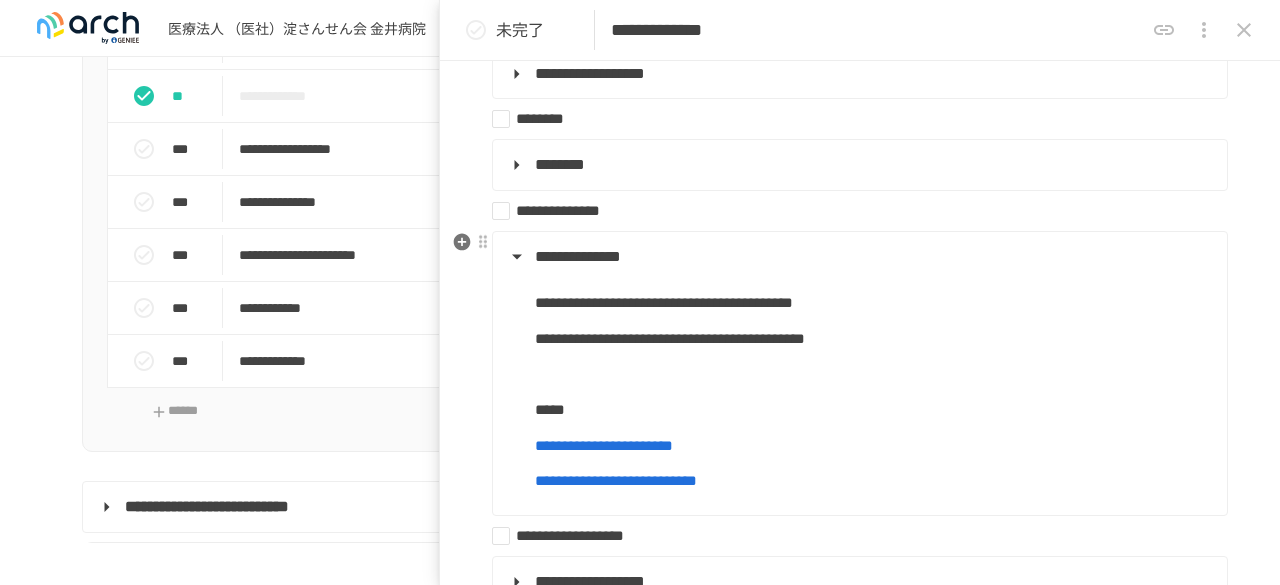 click on "**********" at bounding box center (604, 445) 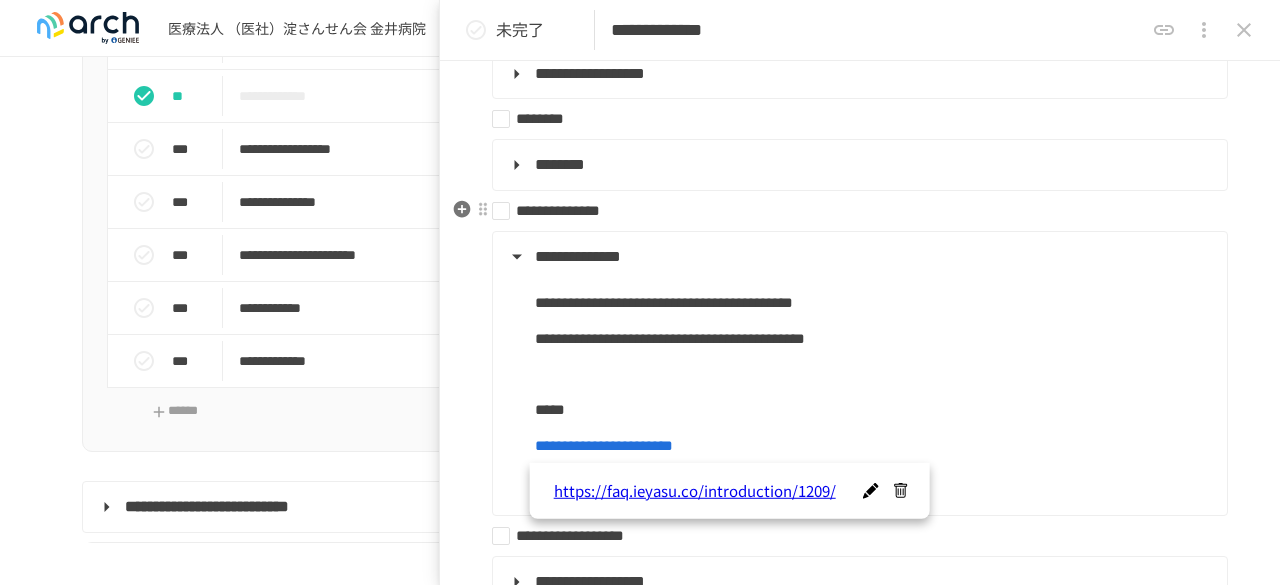 click on "**********" at bounding box center (852, 211) 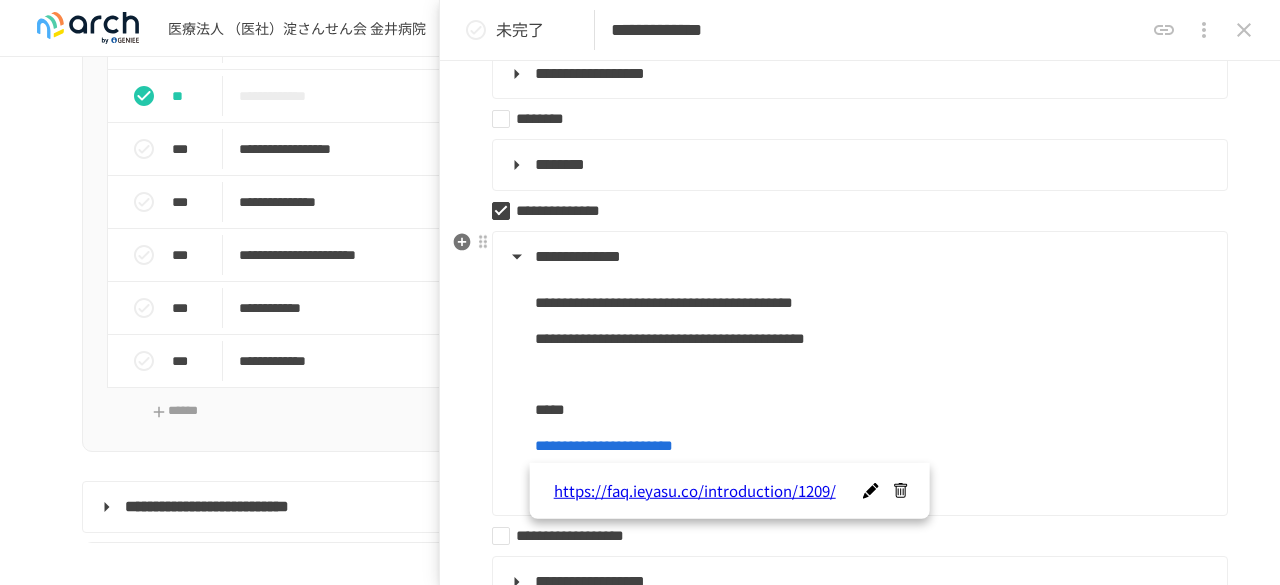 click on "**********" at bounding box center (858, 257) 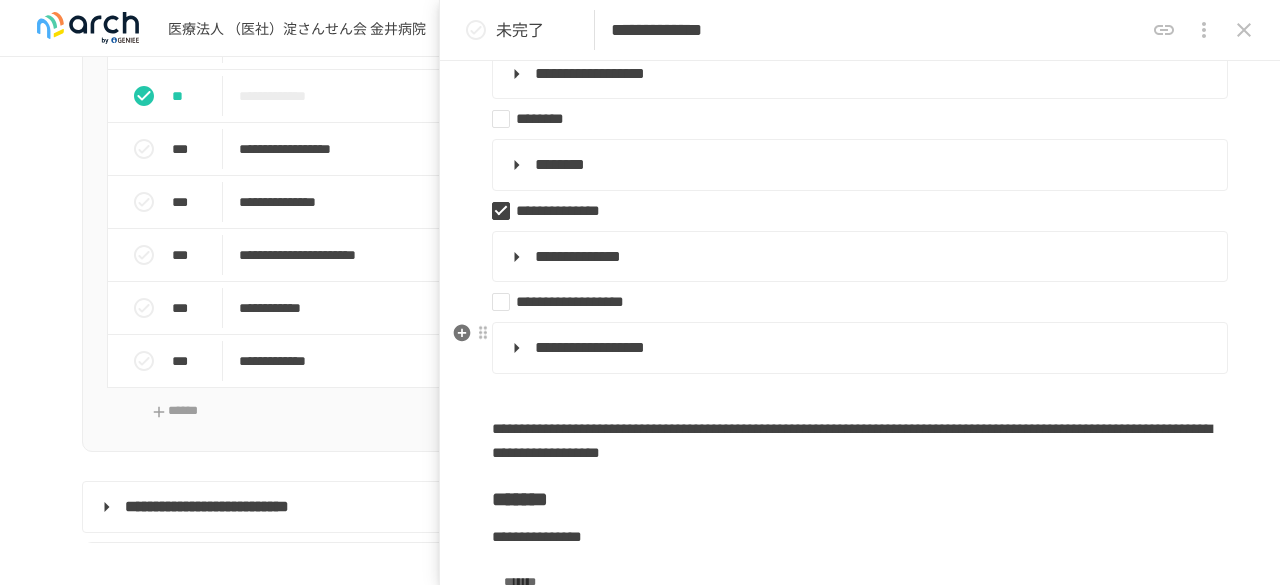 click on "**********" at bounding box center (858, 348) 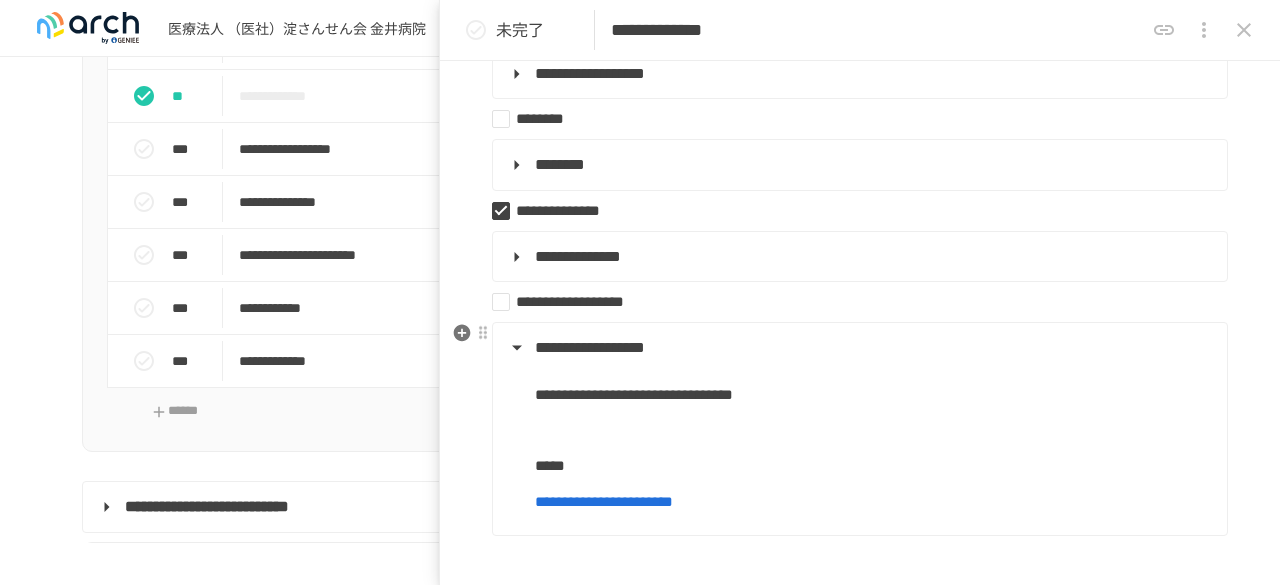 click on "**********" at bounding box center [604, 501] 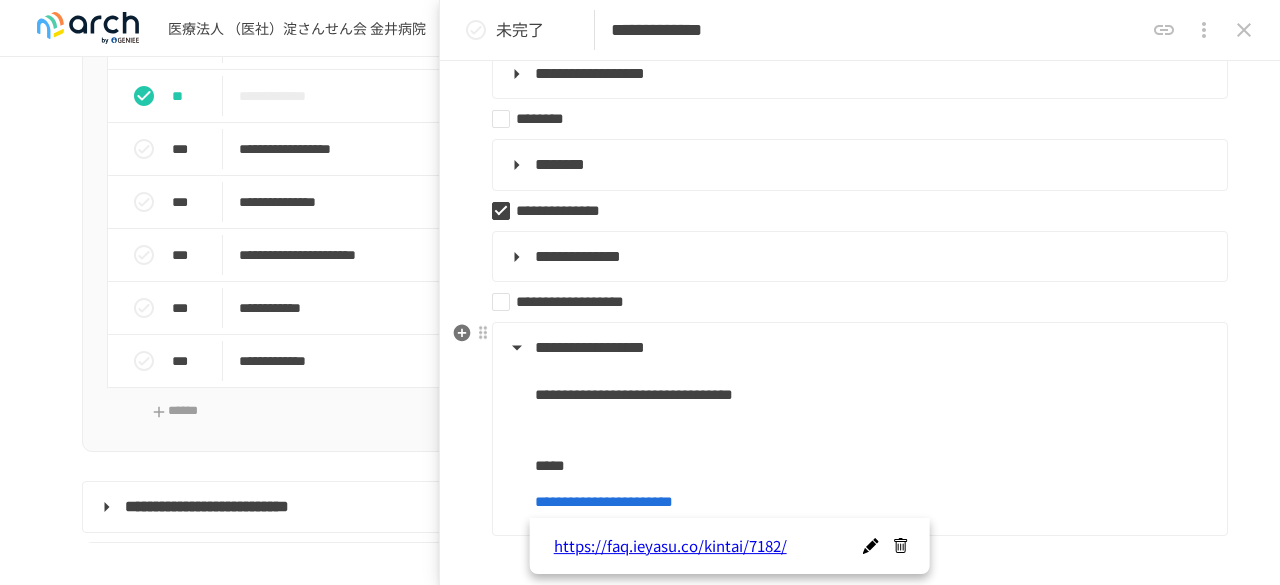 click at bounding box center [873, 431] 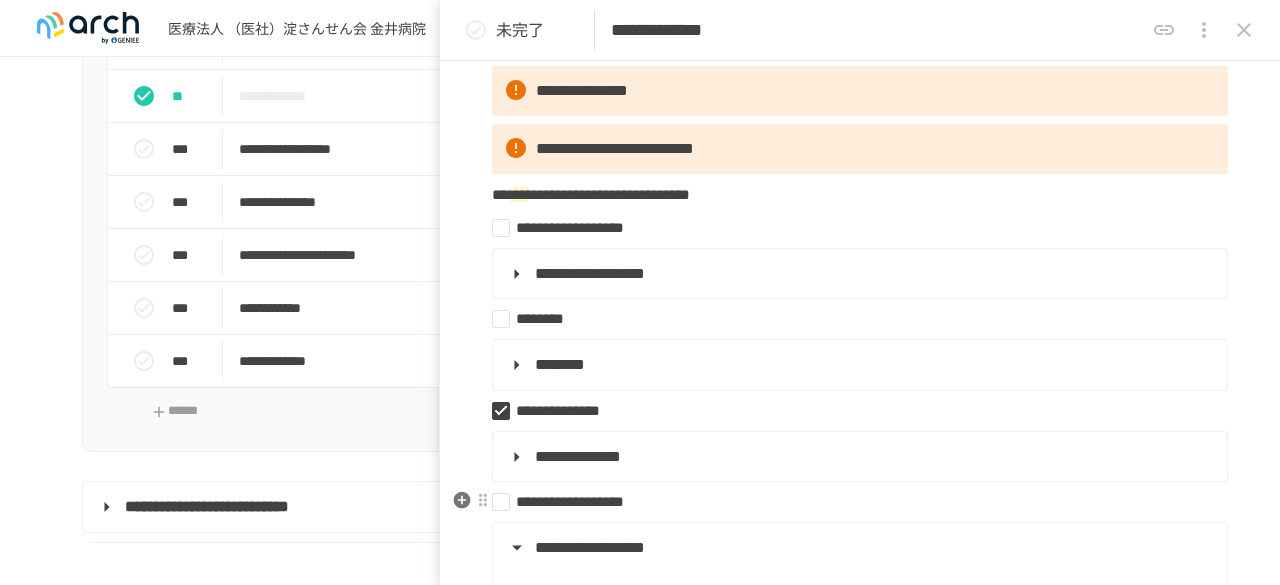 scroll, scrollTop: 0, scrollLeft: 0, axis: both 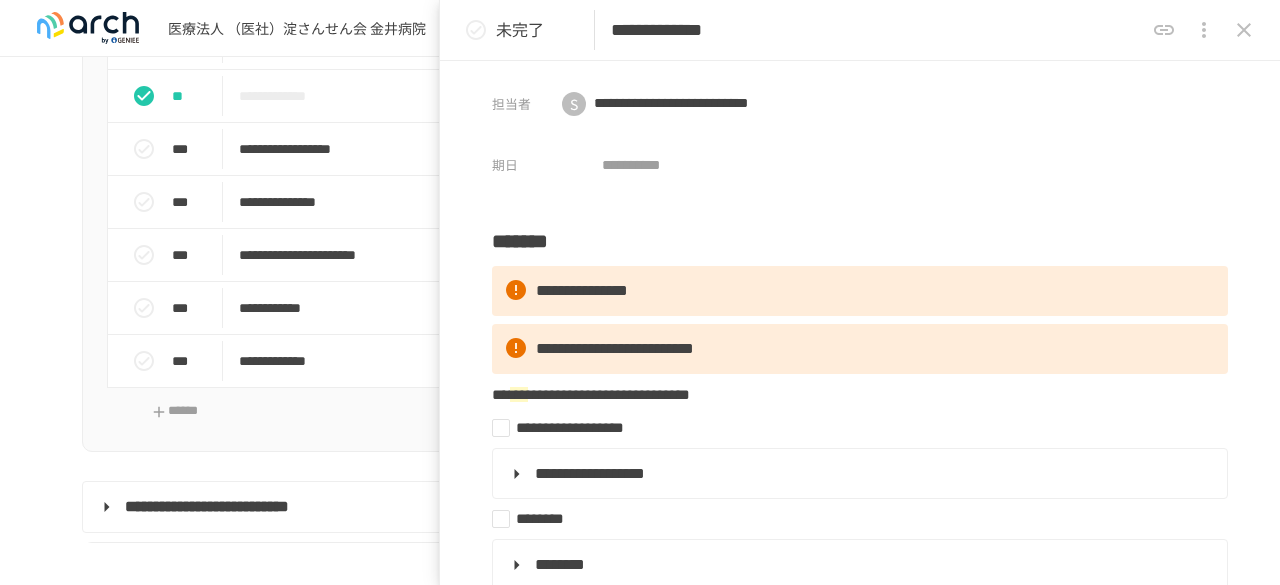 click 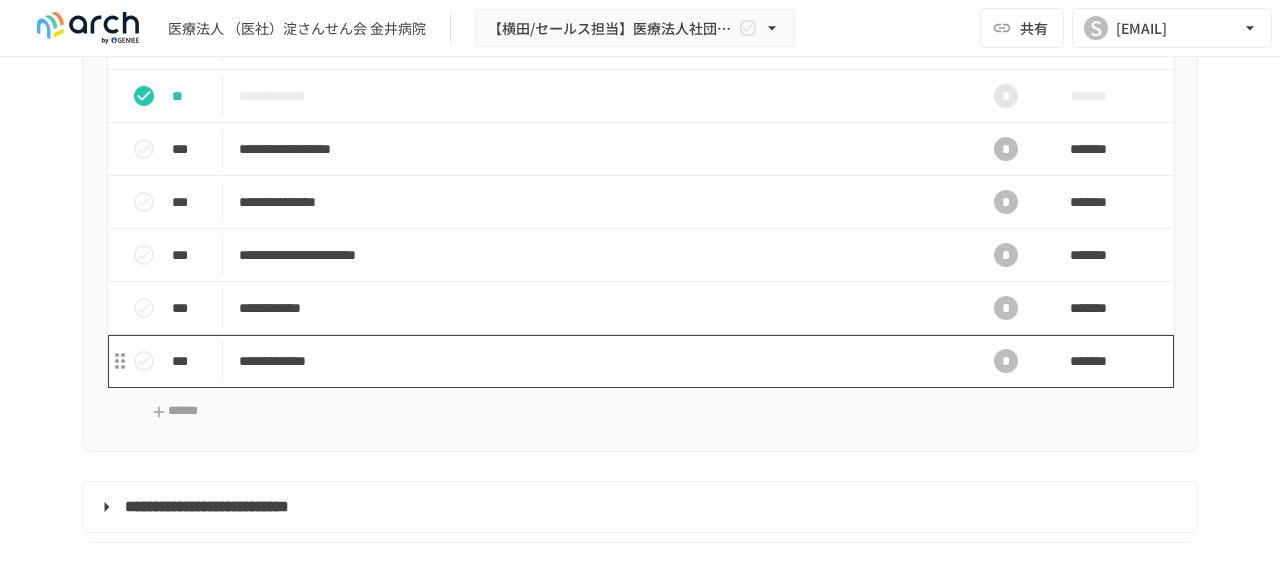 scroll, scrollTop: 1800, scrollLeft: 0, axis: vertical 